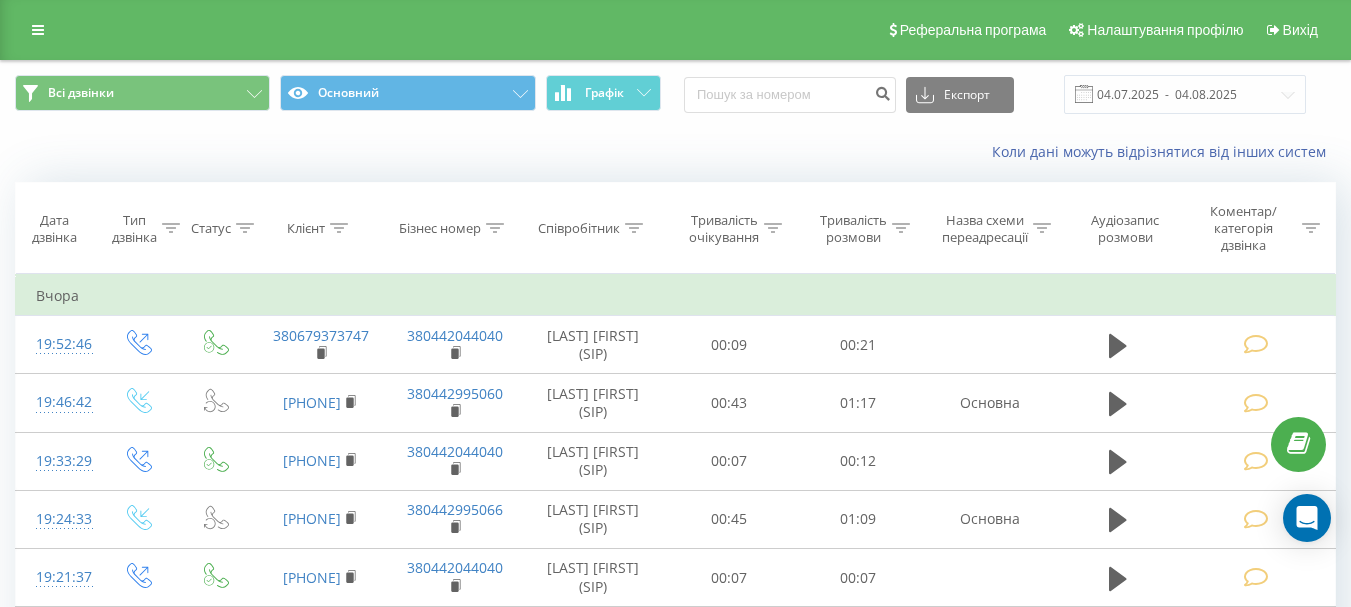 scroll, scrollTop: 0, scrollLeft: 0, axis: both 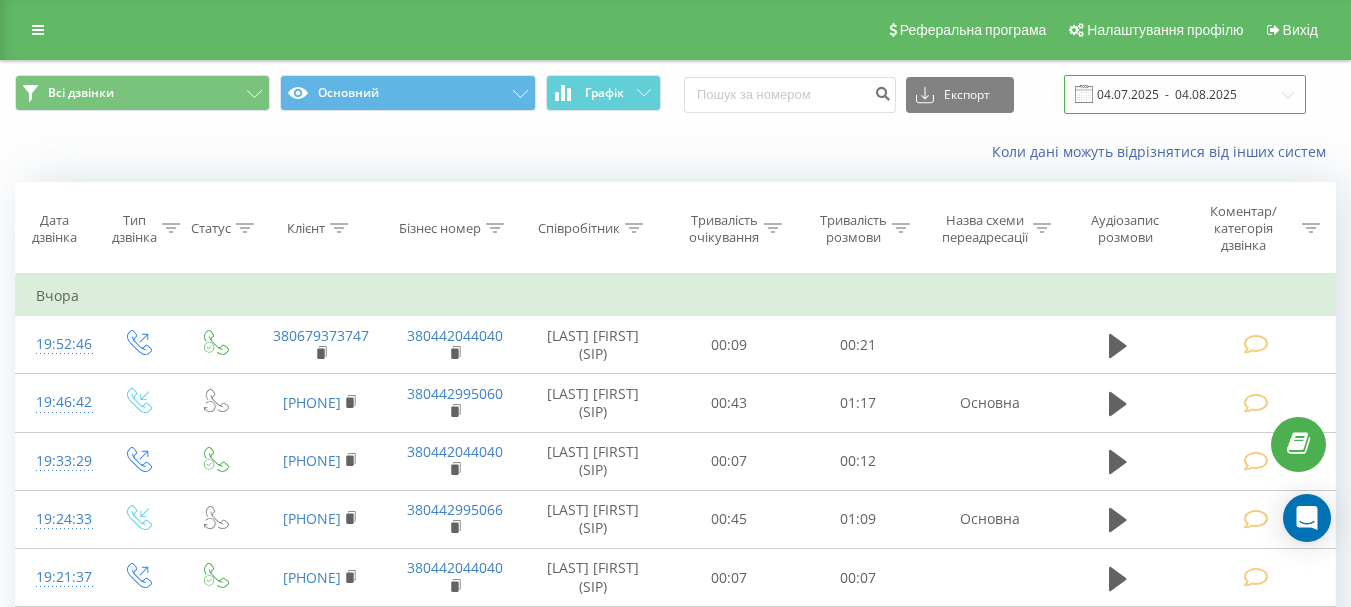 click on "04.07.2025  -  04.08.2025" at bounding box center [1185, 94] 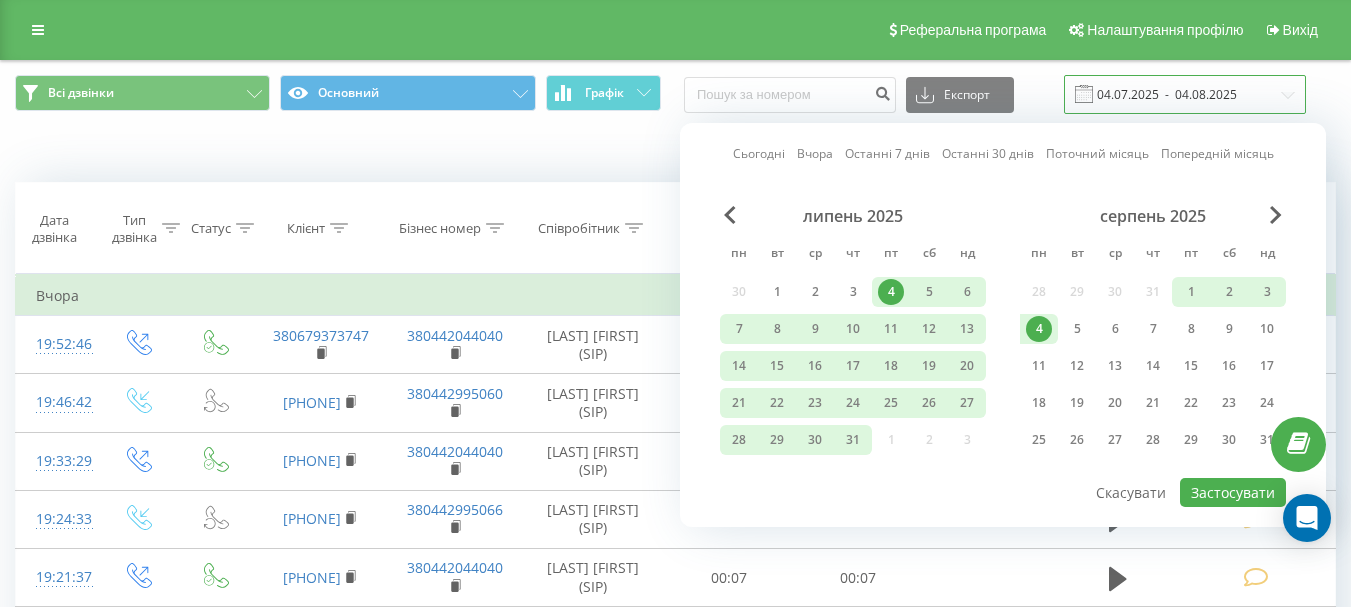 click on "04.07.2025  -  04.08.2025" at bounding box center [1185, 94] 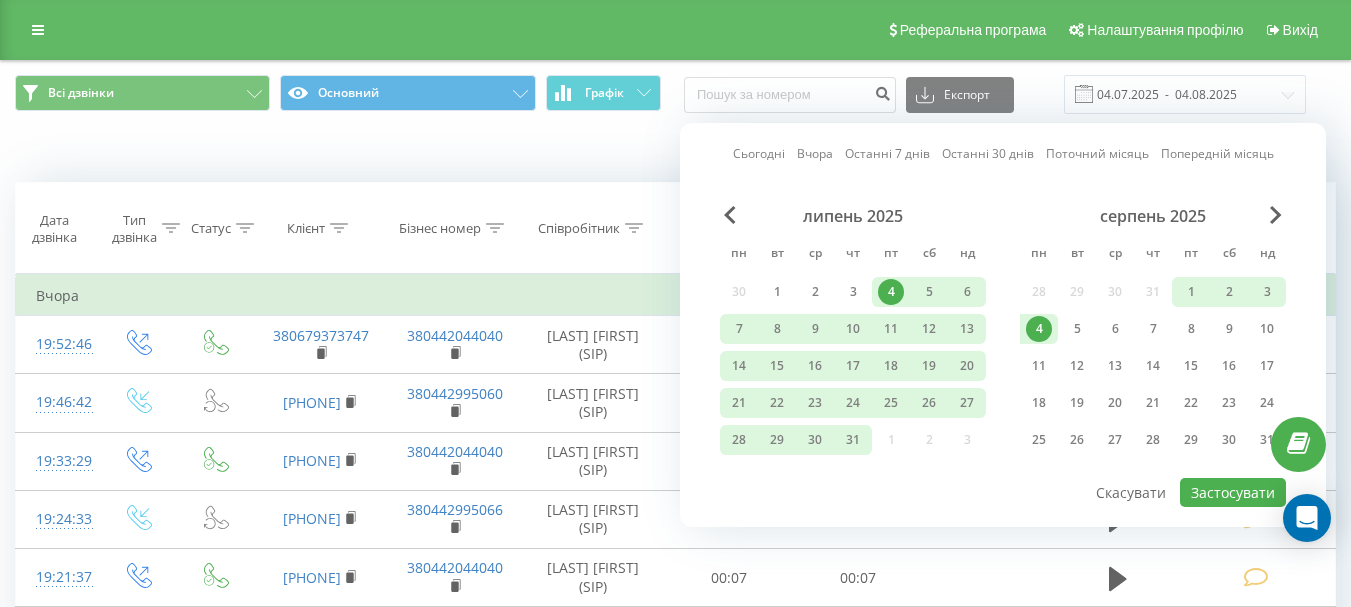 click on "4" at bounding box center (1039, 329) 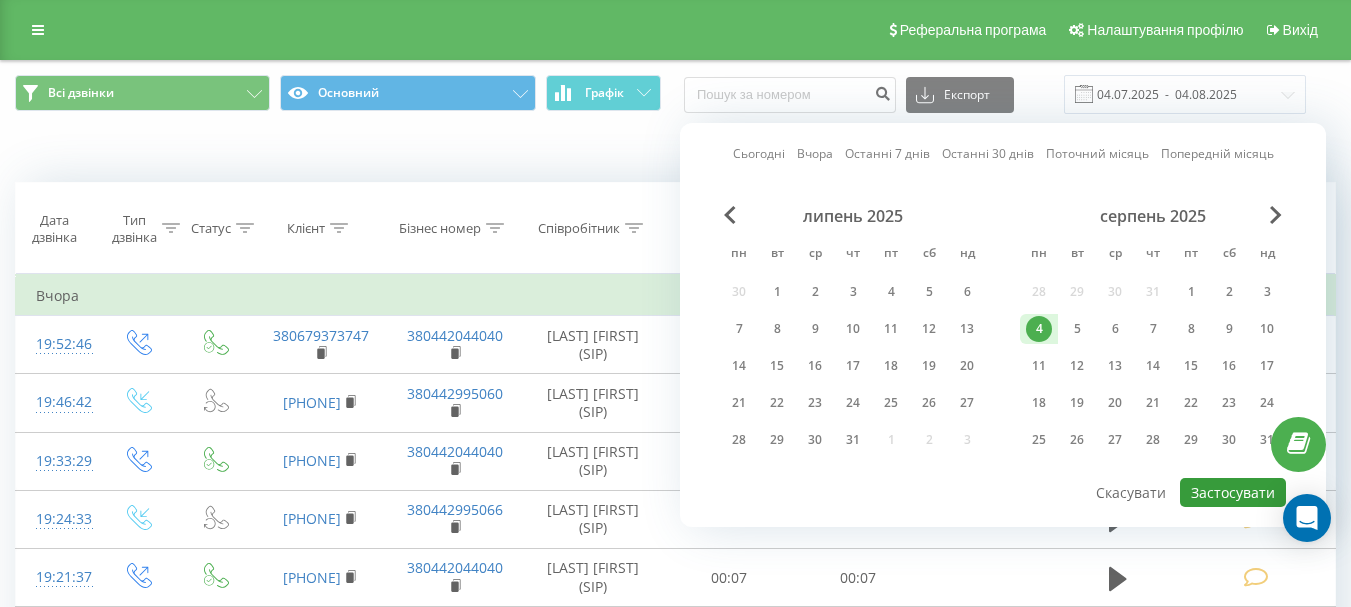 click on "Застосувати" at bounding box center [1233, 492] 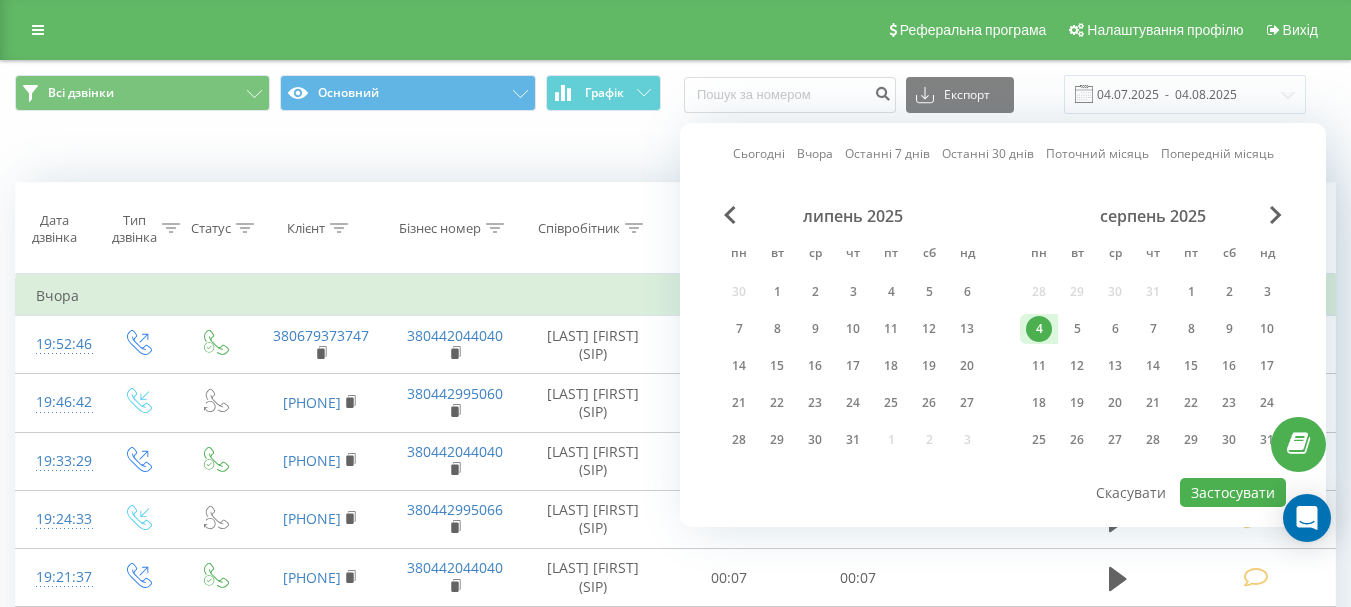 type on "04.08.2025  -  04.08.2025" 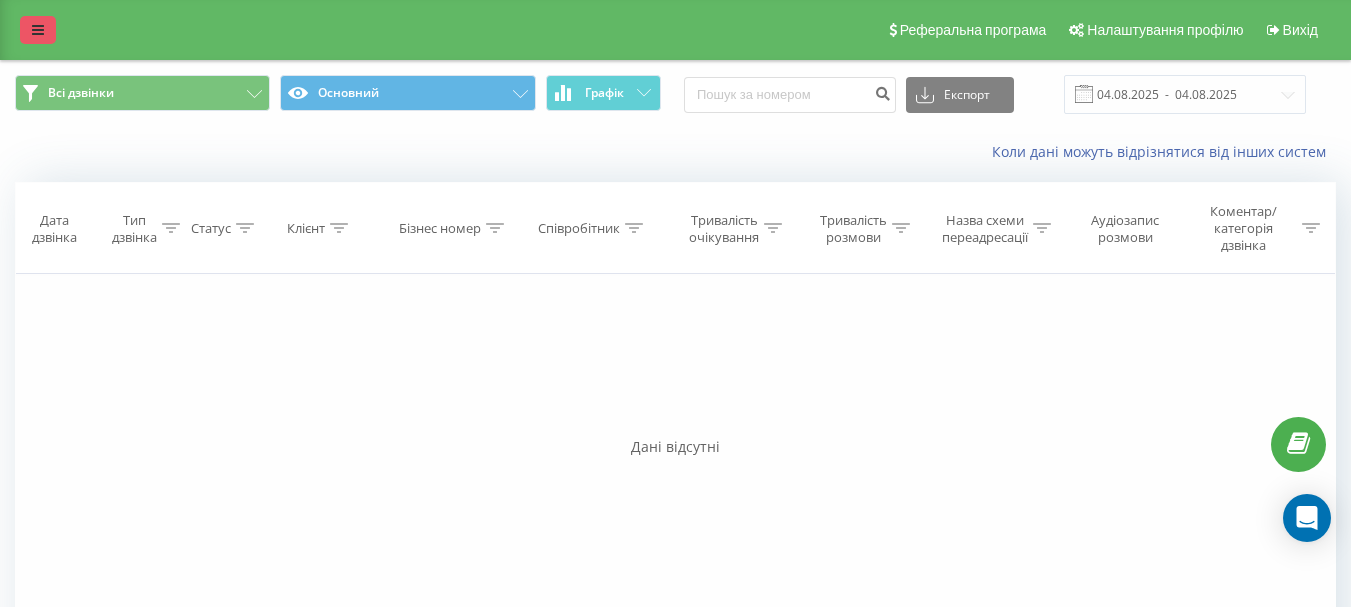 click at bounding box center [38, 30] 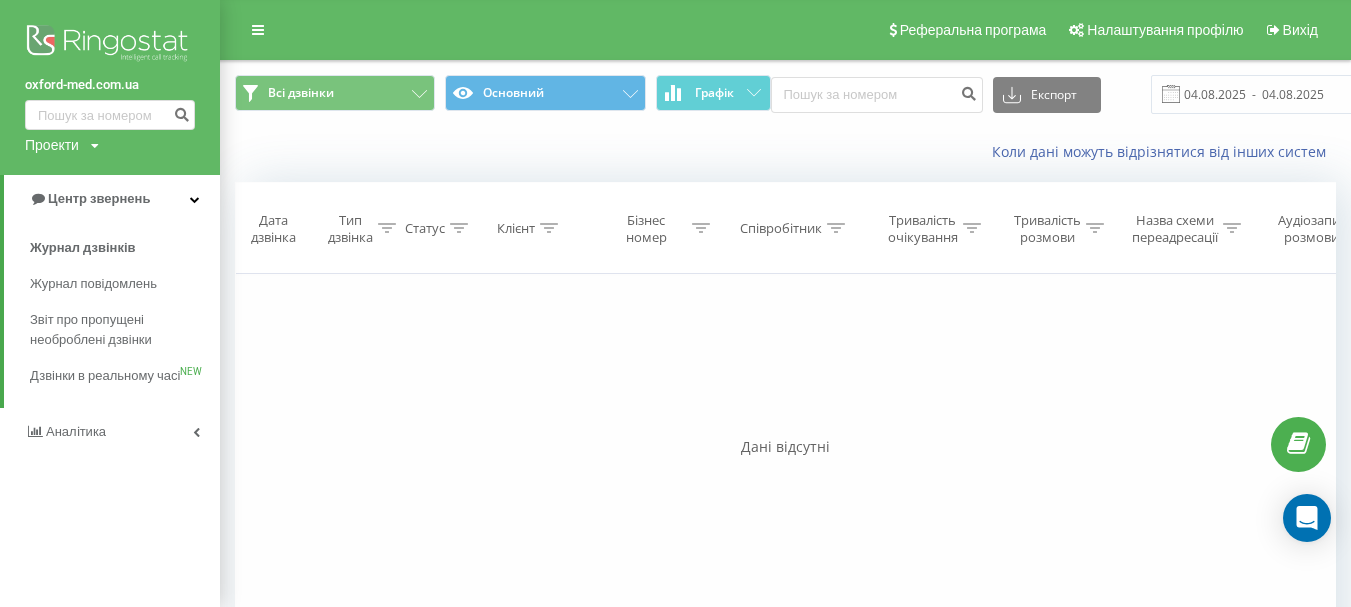 drag, startPoint x: 317, startPoint y: 322, endPoint x: 255, endPoint y: 207, distance: 130.64838 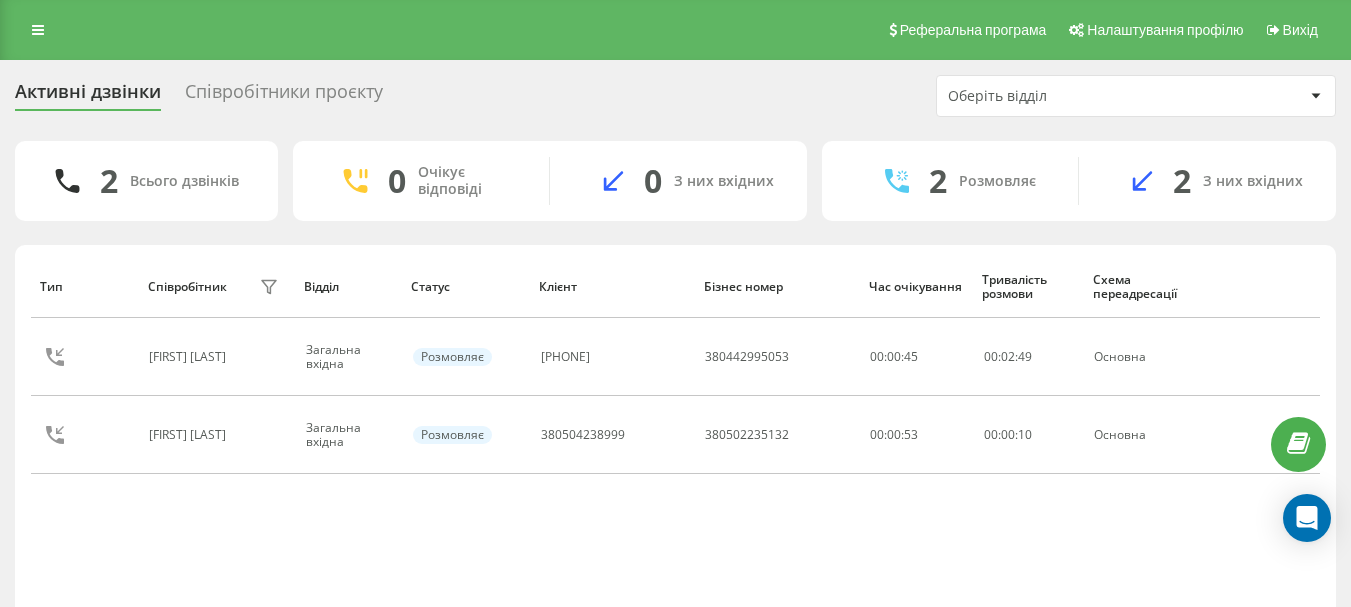 scroll, scrollTop: 0, scrollLeft: 0, axis: both 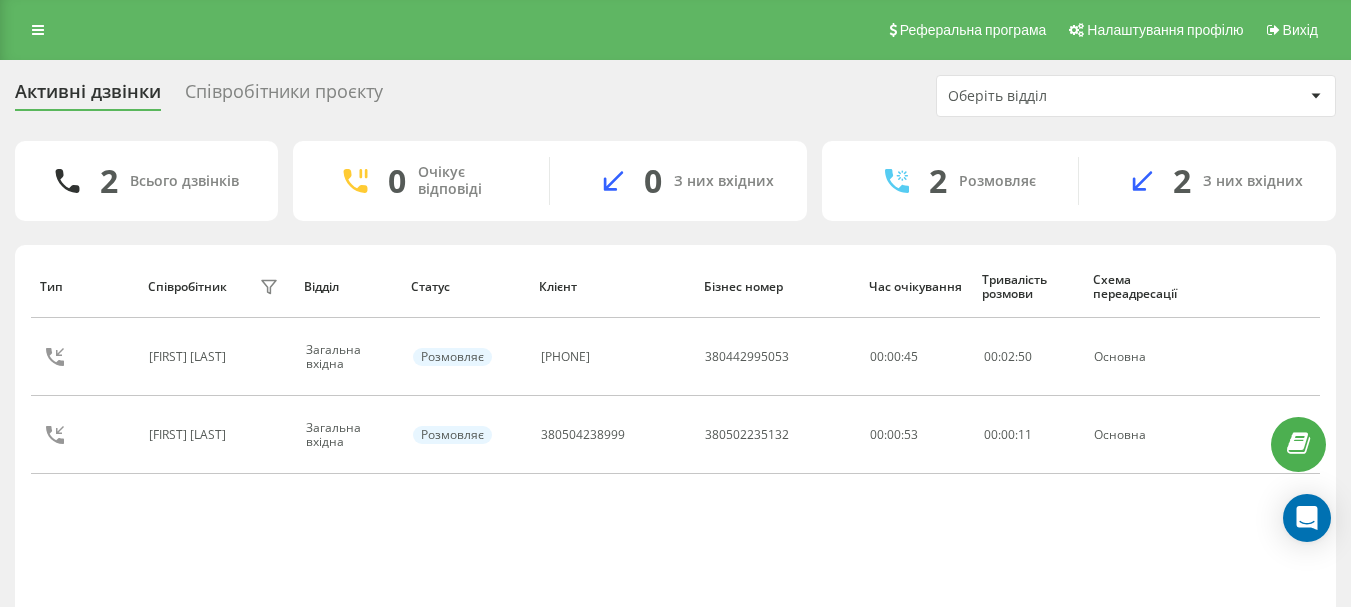 click on "Співробітники проєкту" at bounding box center [284, 96] 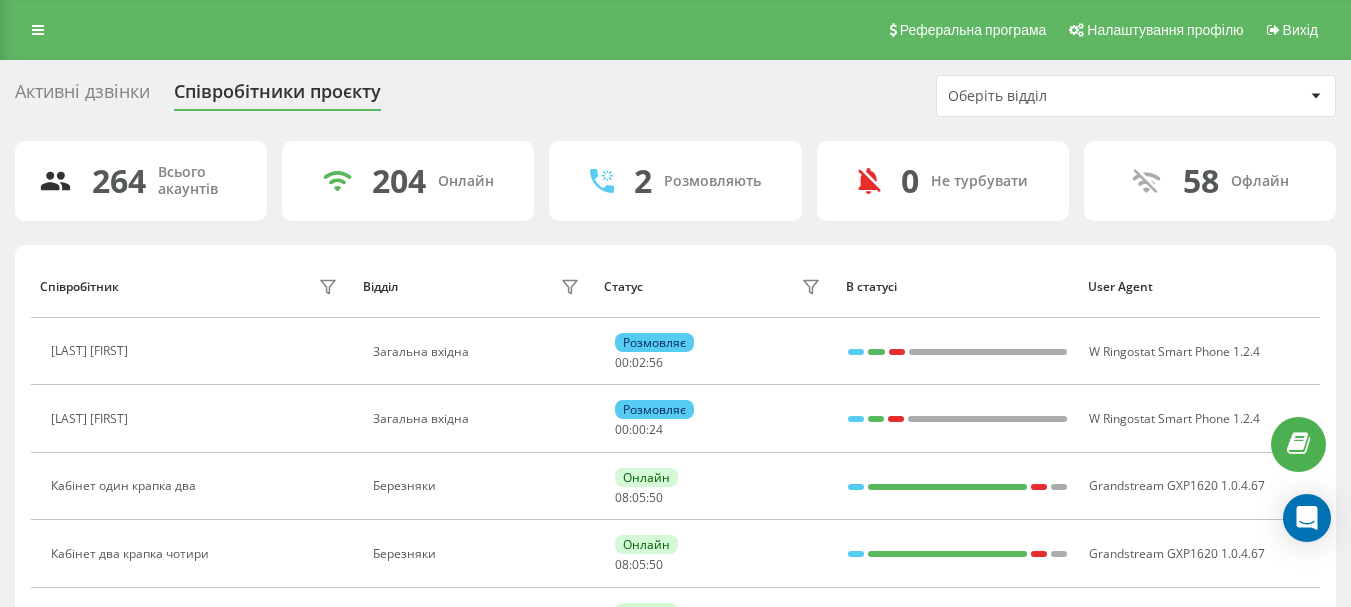 scroll, scrollTop: 0, scrollLeft: 0, axis: both 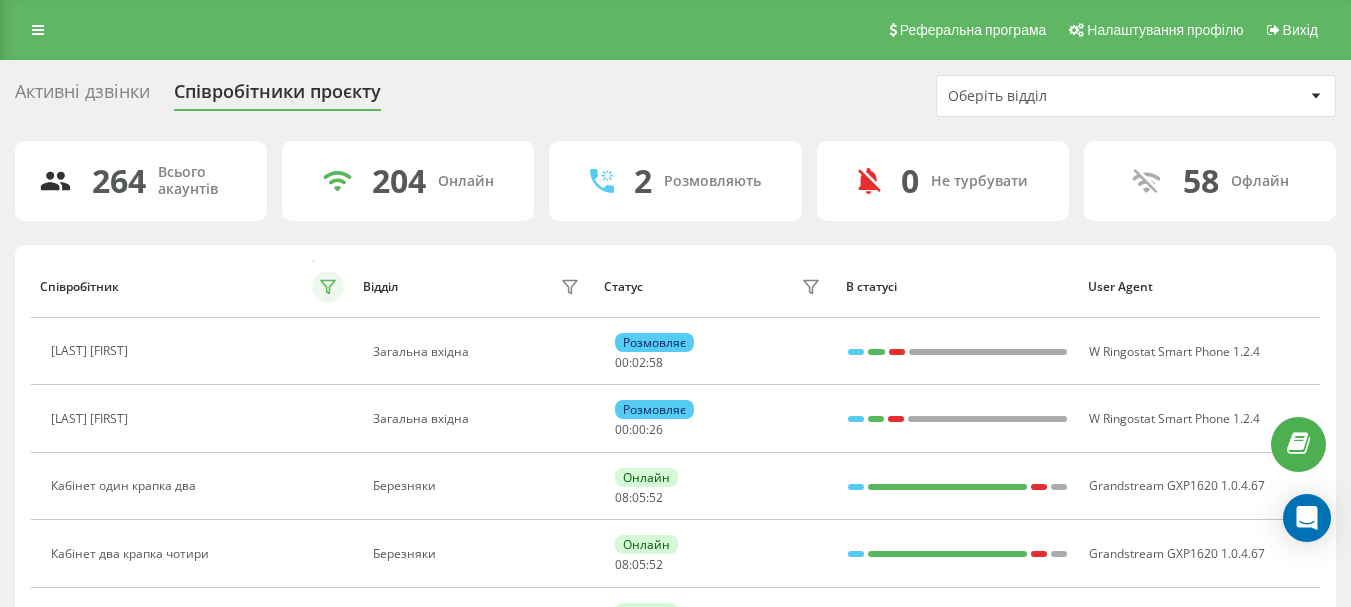 click 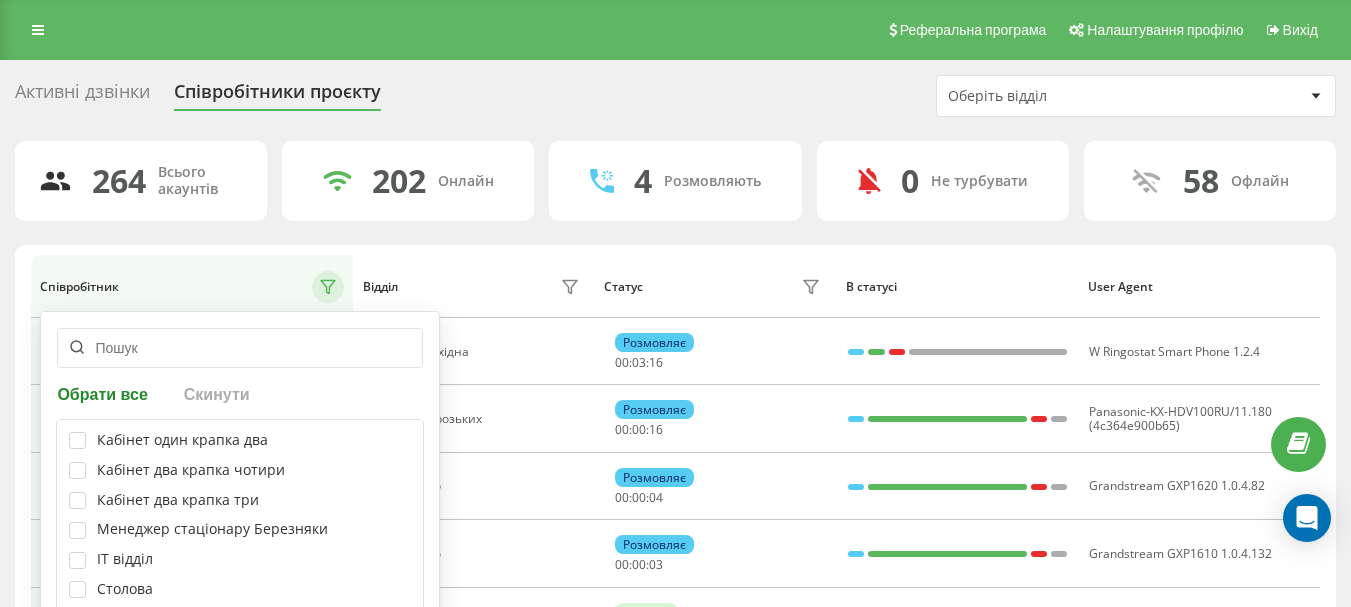 click at bounding box center [240, 348] 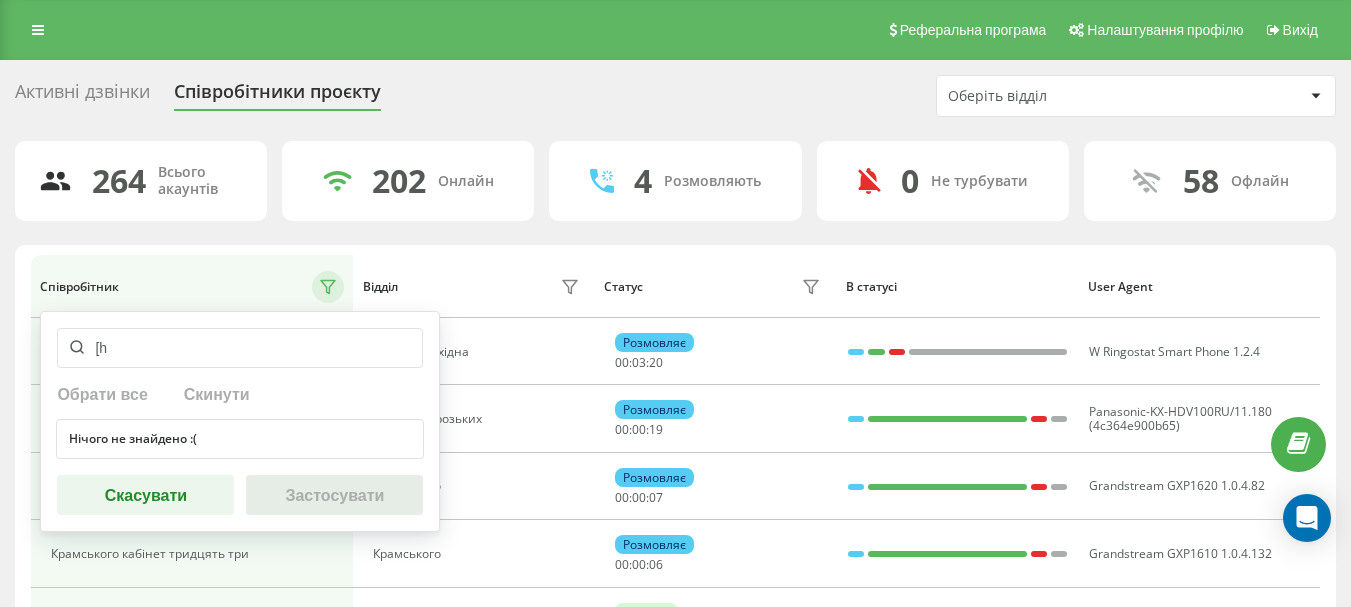 type on "[" 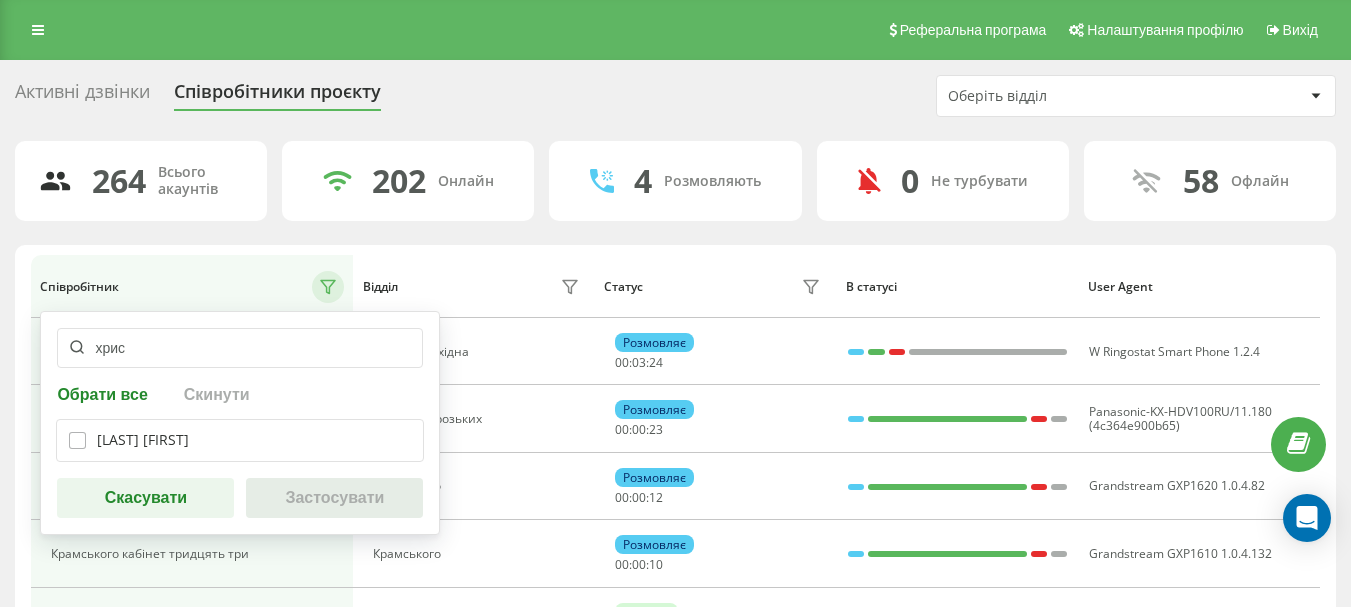 type on "хрис" 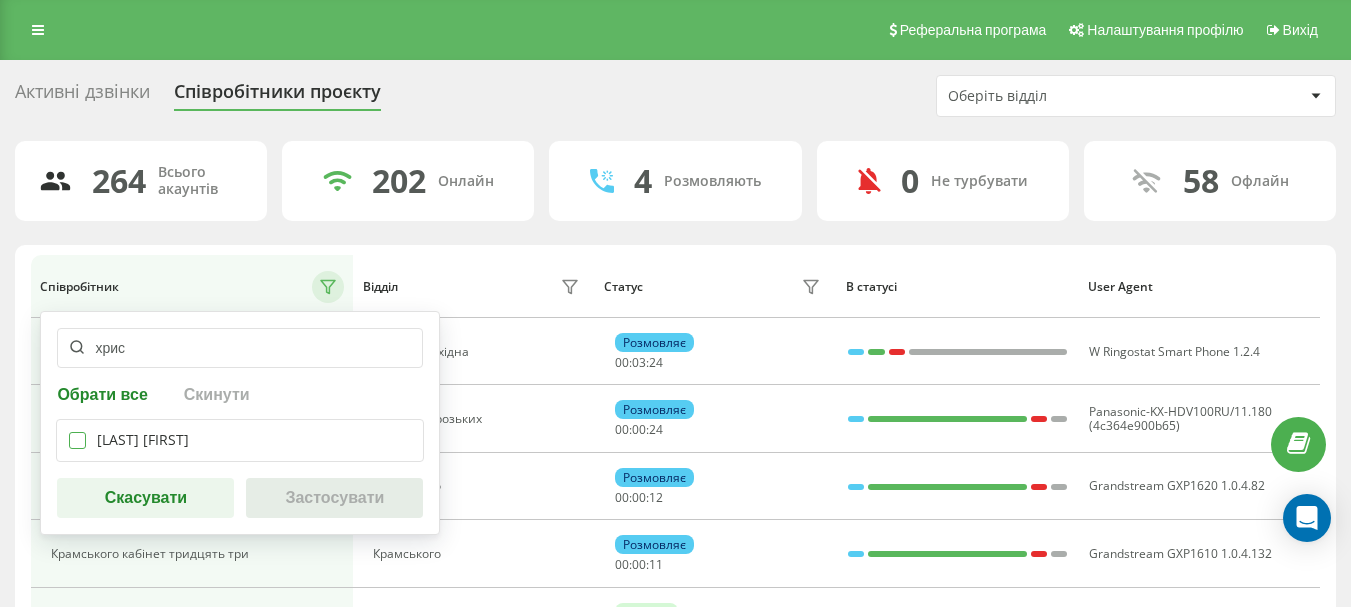 click at bounding box center (77, 432) 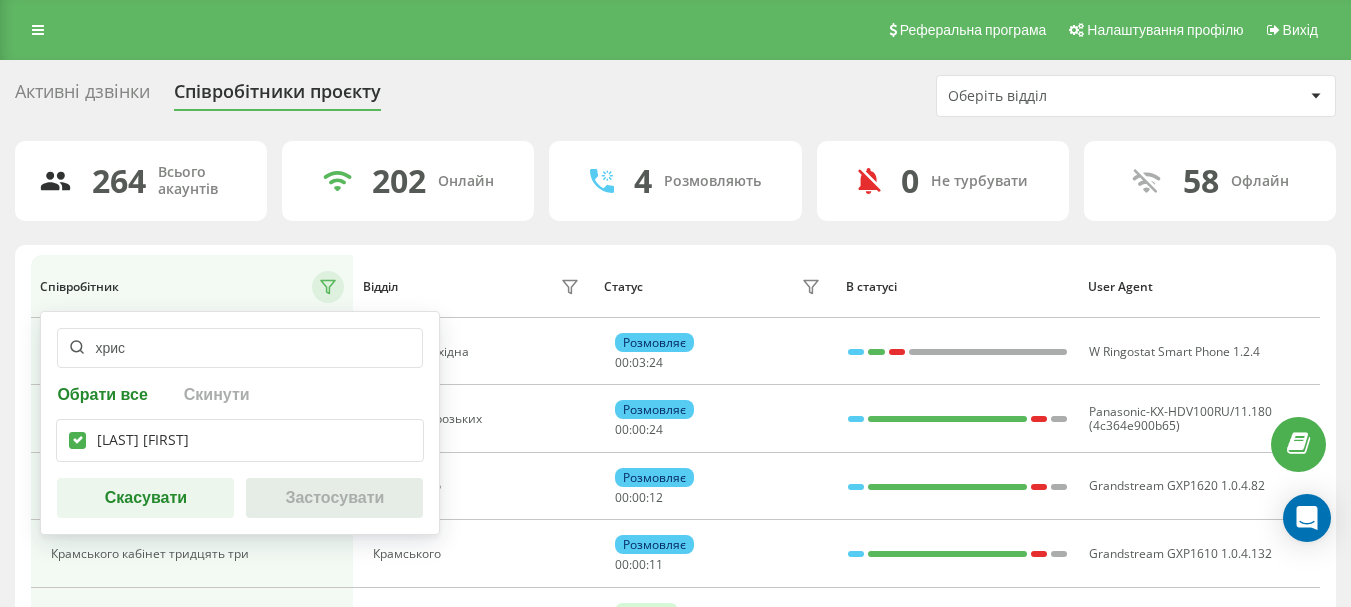 checkbox on "true" 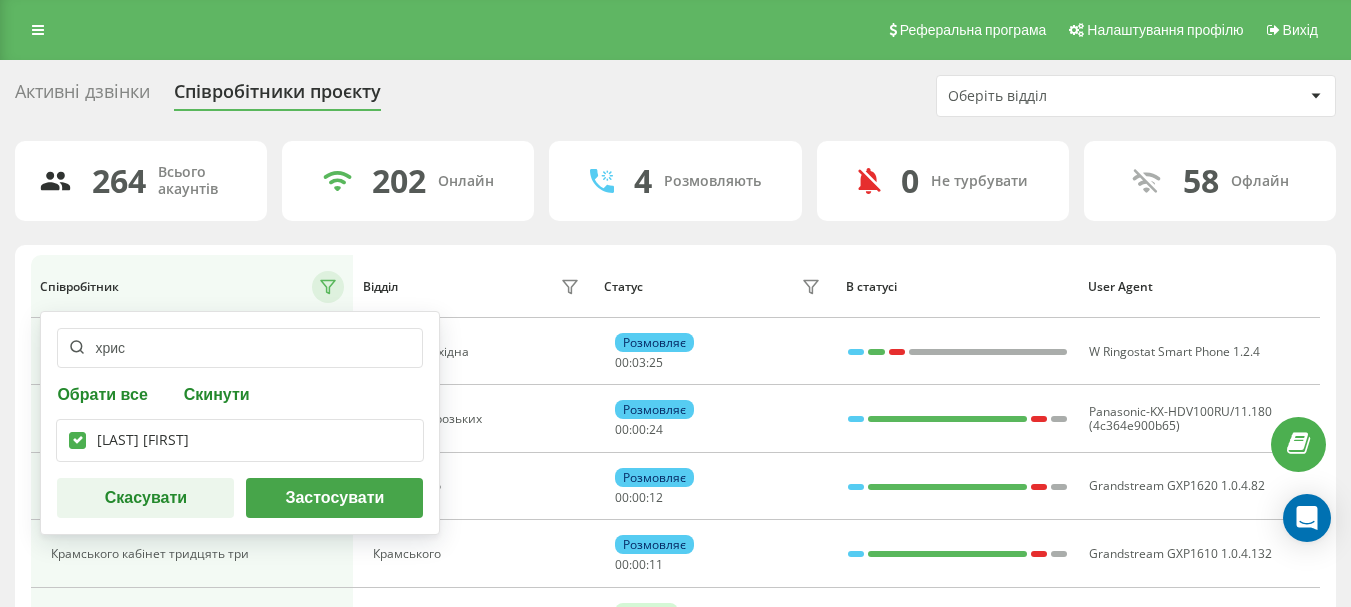 click on "Застосувати" at bounding box center [334, 498] 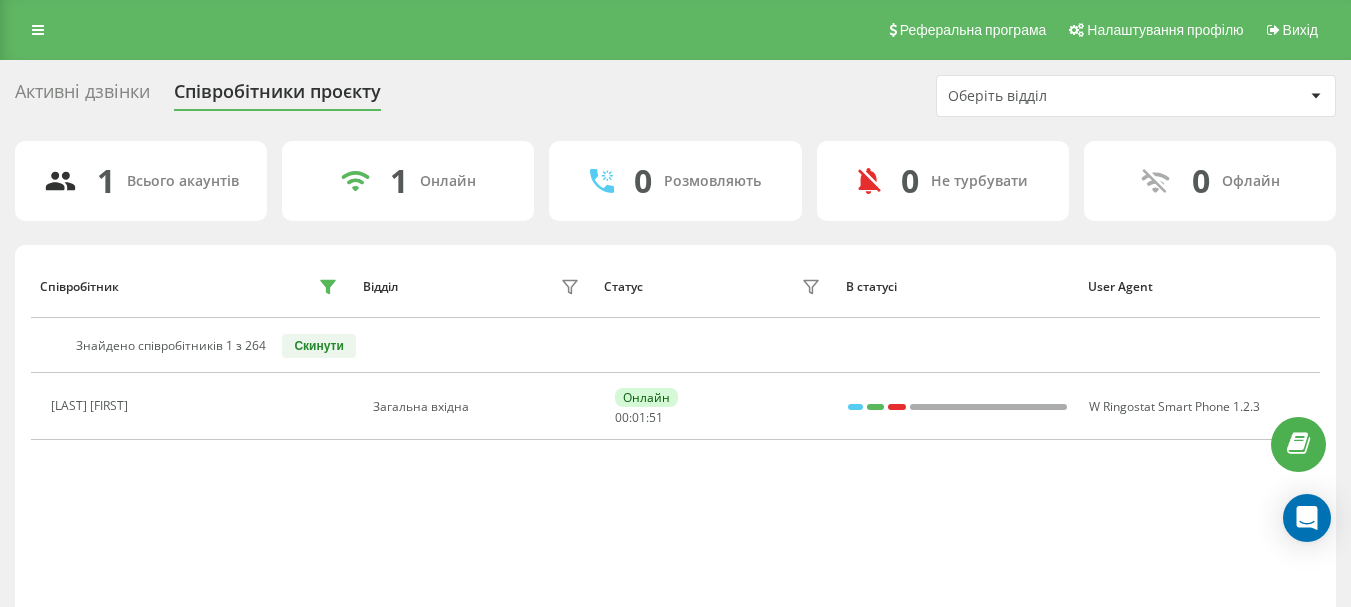 click on "Активні дзвінки" at bounding box center [82, 96] 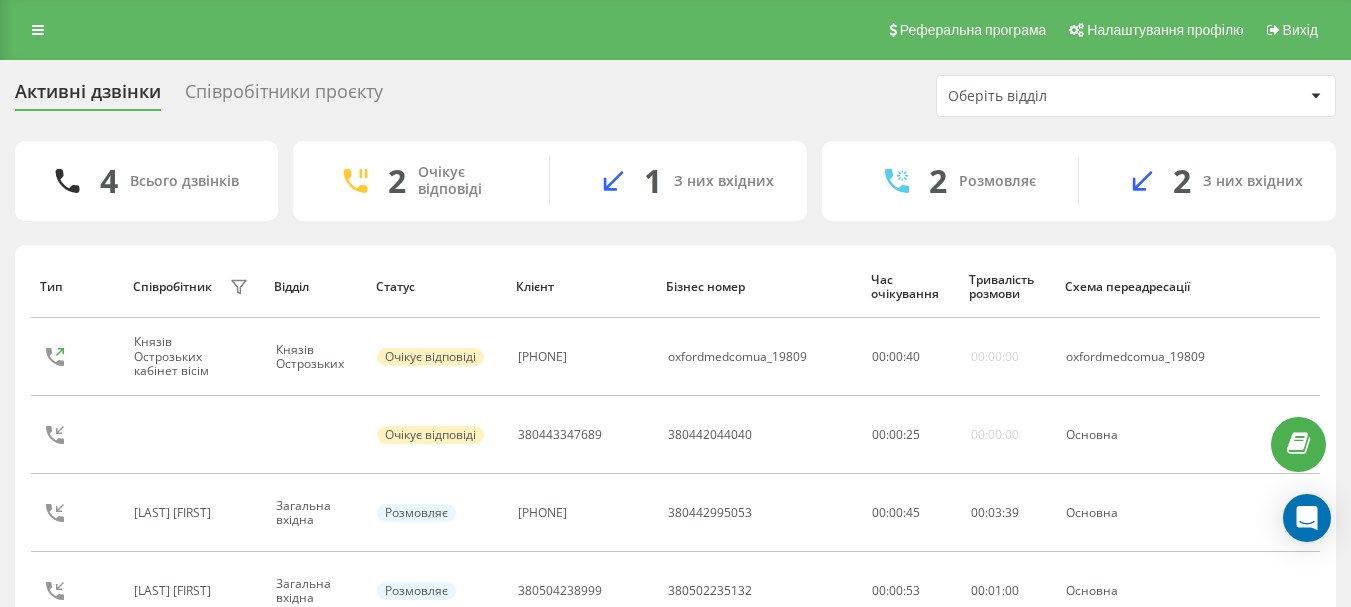 scroll, scrollTop: 0, scrollLeft: 0, axis: both 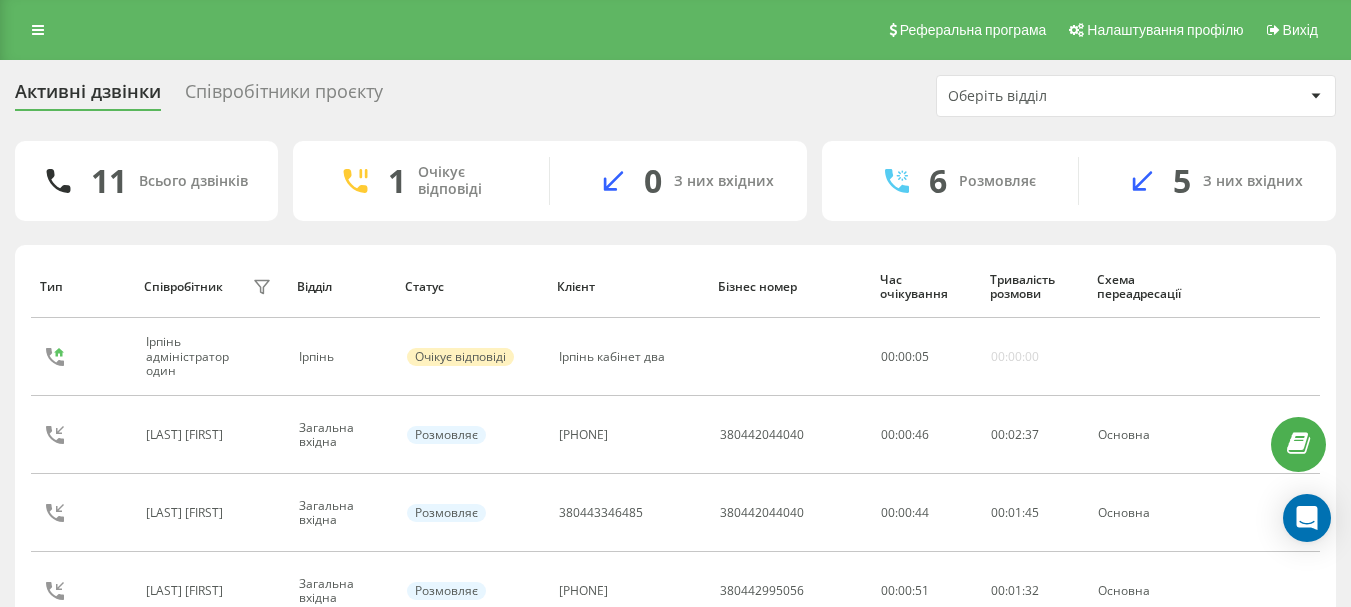click on "Співробітники проєкту" at bounding box center [284, 96] 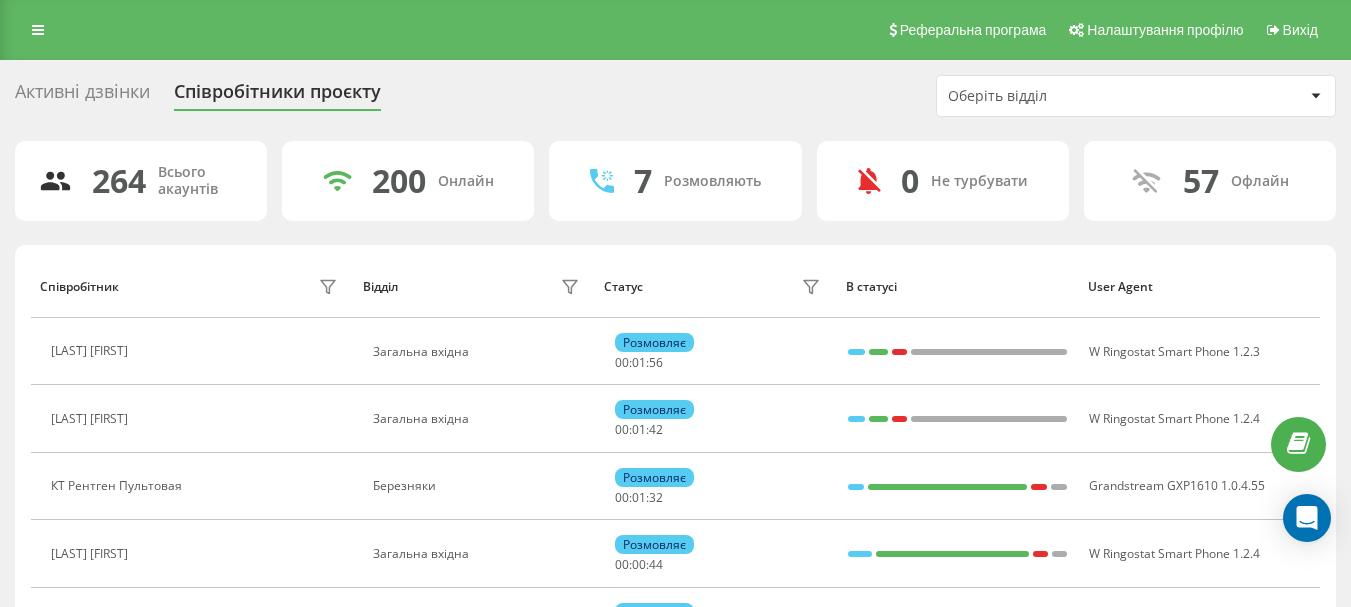scroll, scrollTop: 0, scrollLeft: 0, axis: both 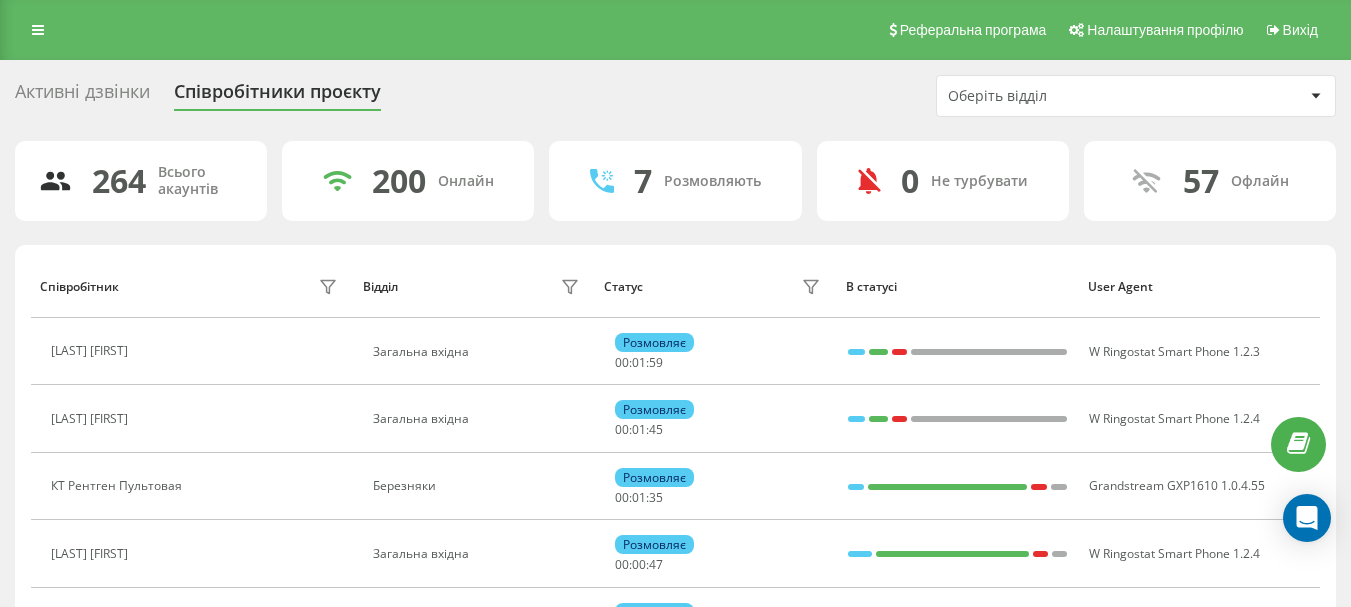 click on "Співробітник" at bounding box center [79, 287] 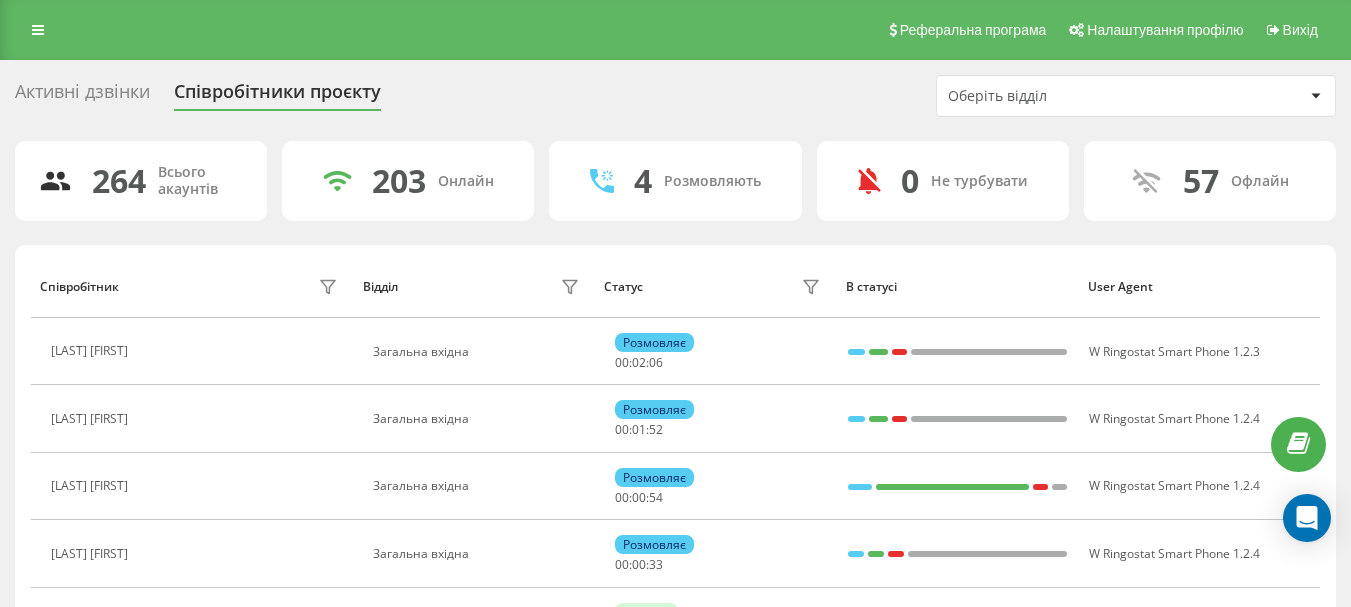click 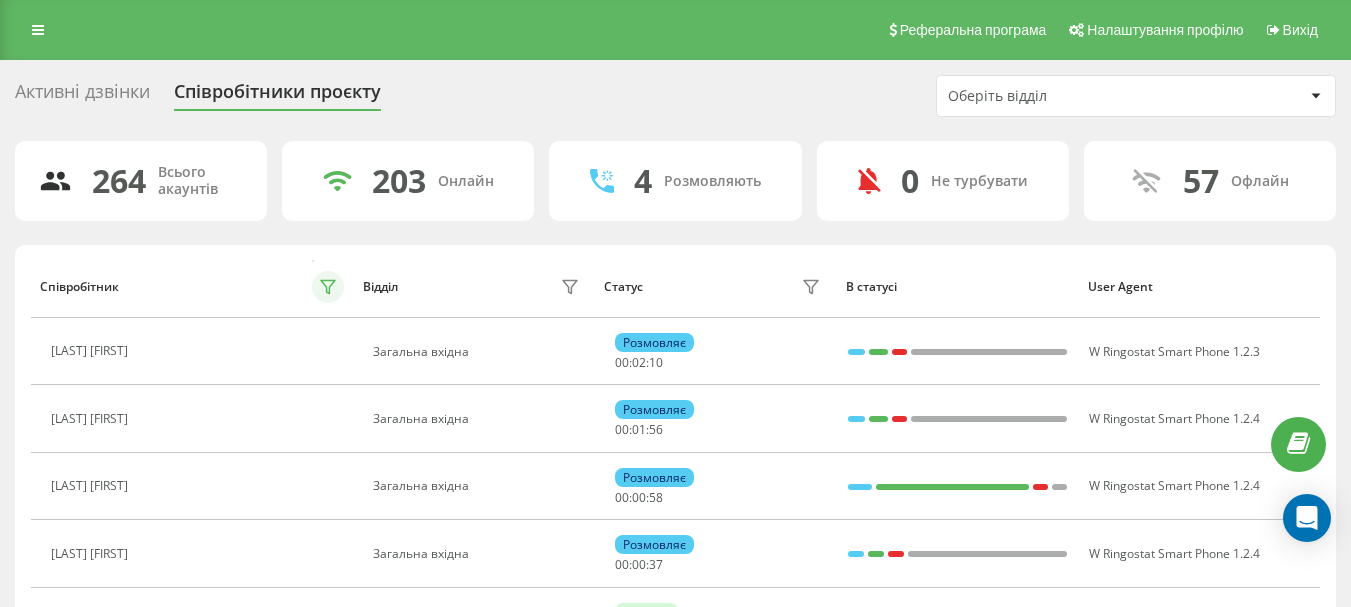click 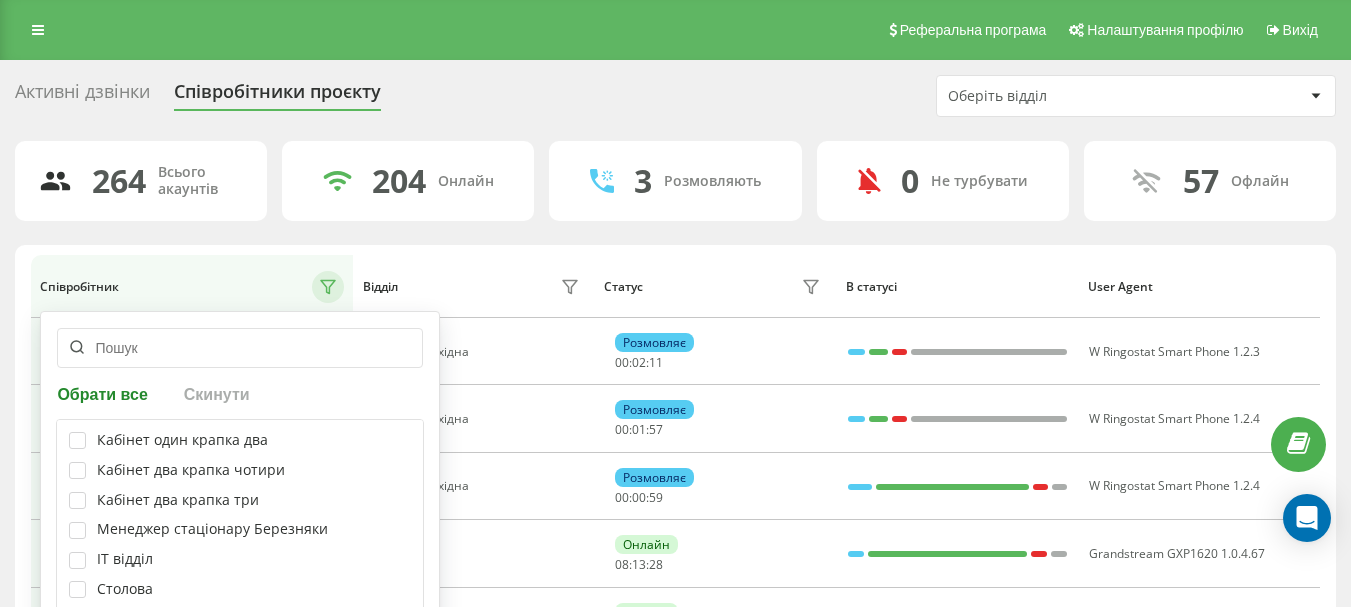 click at bounding box center (240, 348) 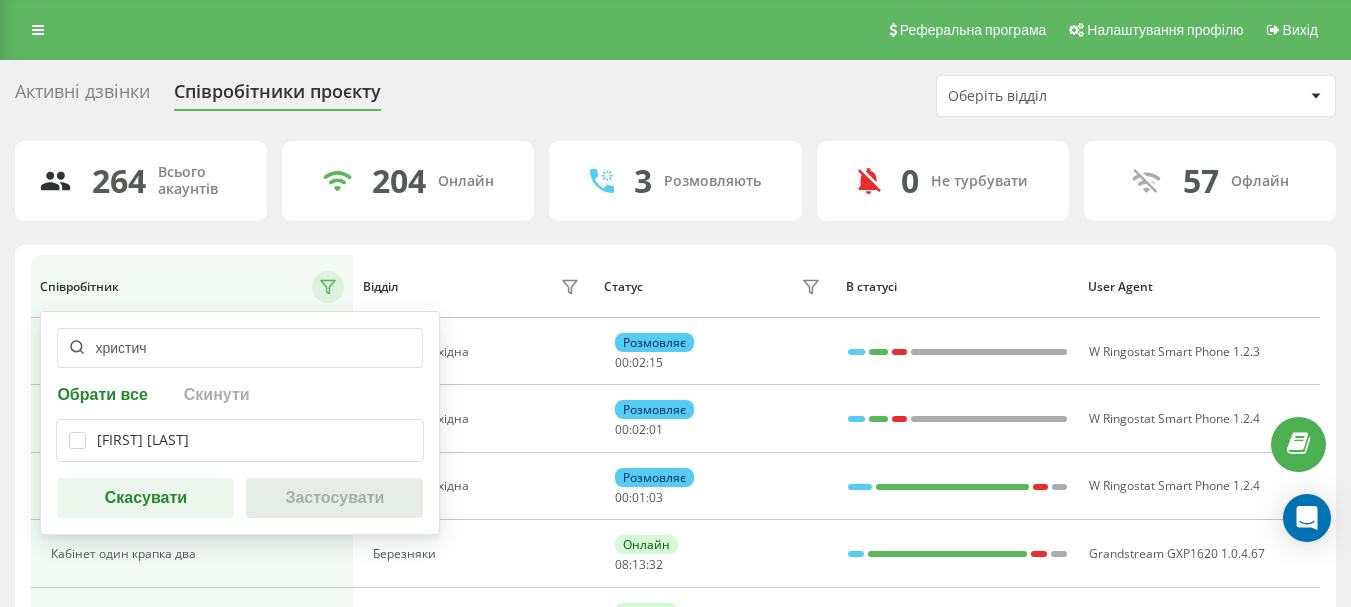 type on "христич" 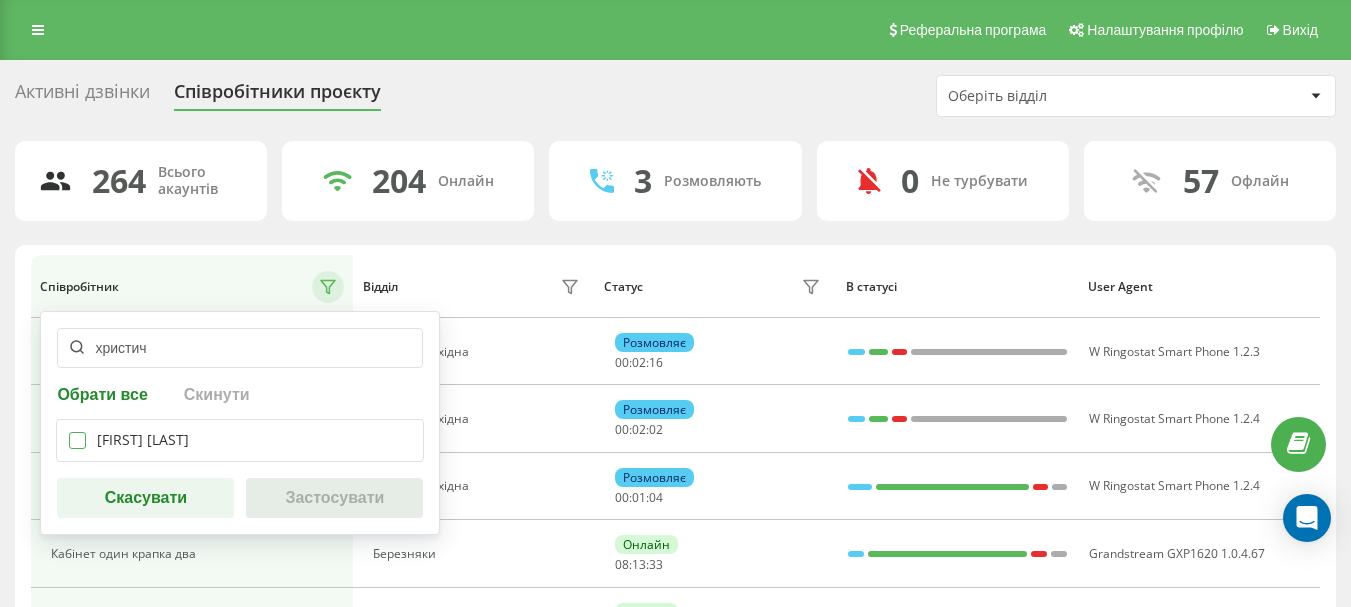click at bounding box center (77, 432) 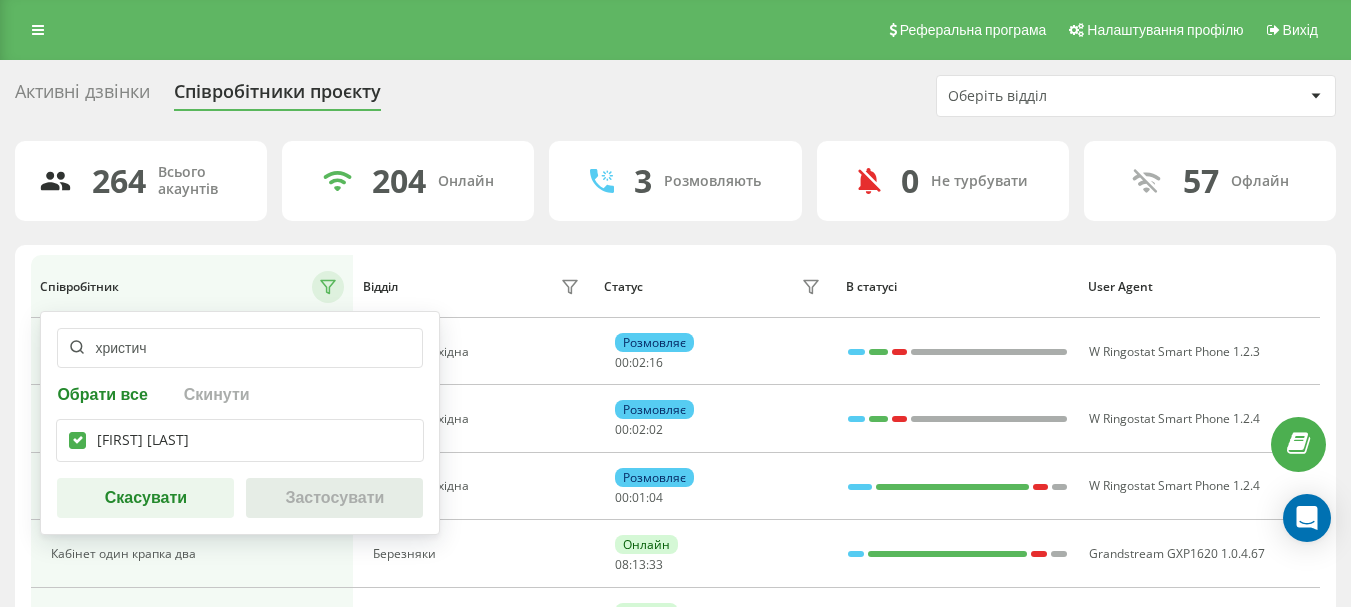 checkbox on "true" 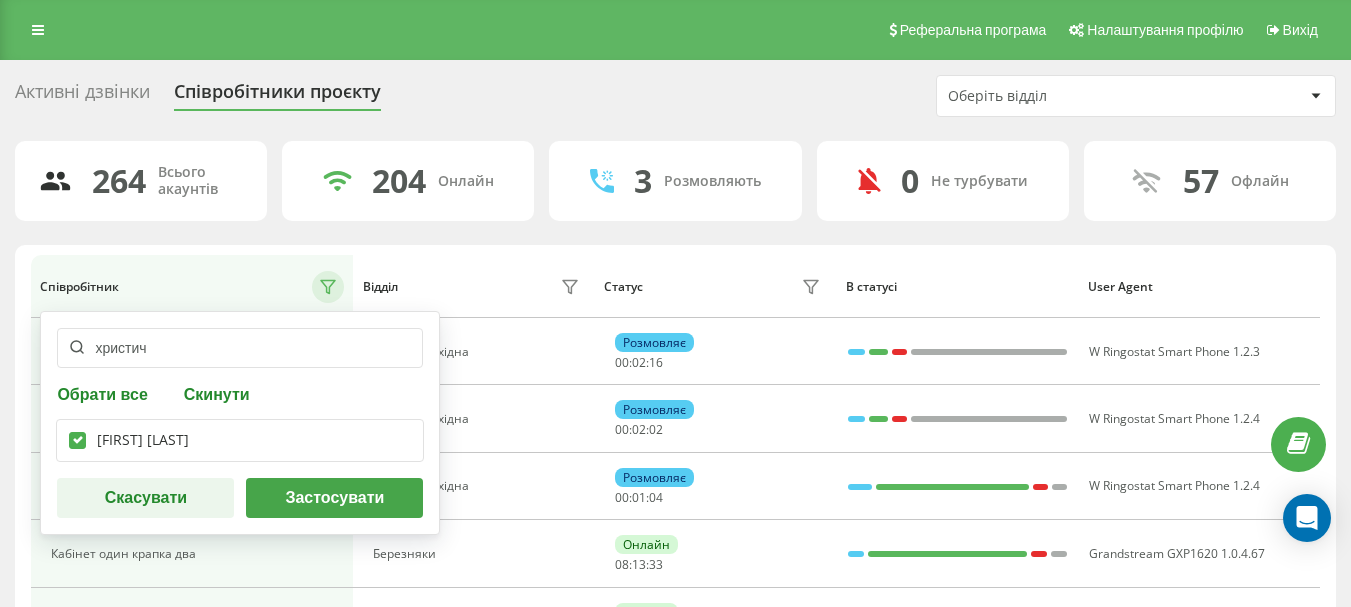 click on "Застосувати" at bounding box center (334, 498) 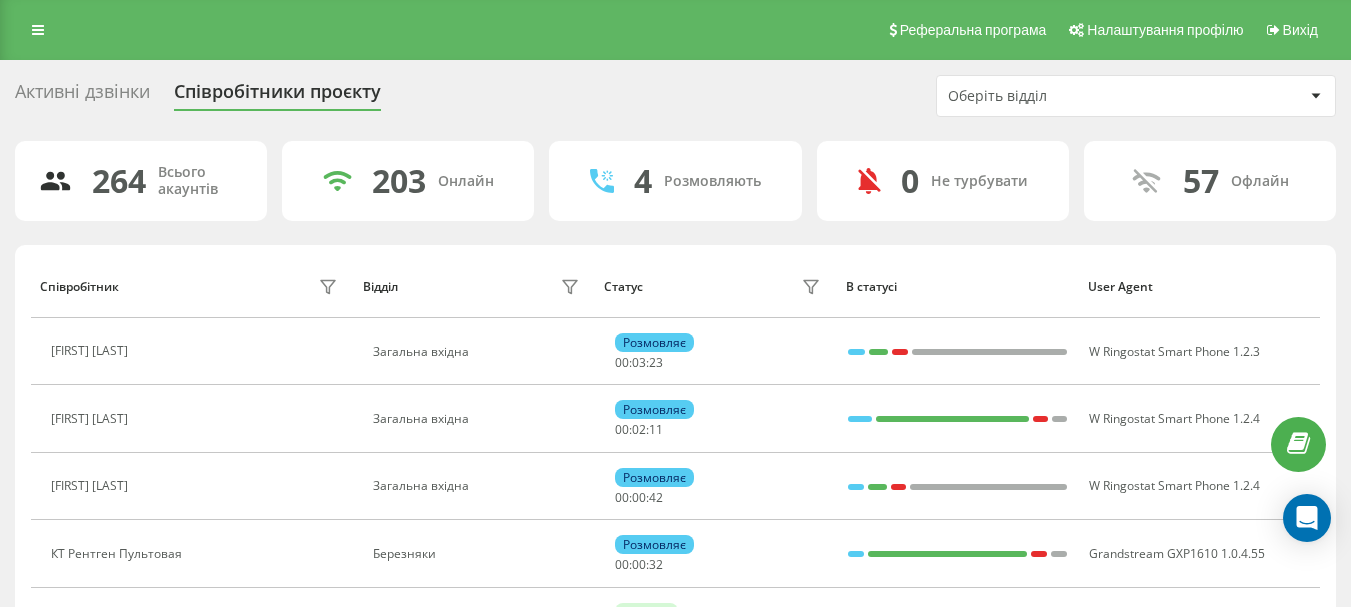 scroll, scrollTop: 0, scrollLeft: 0, axis: both 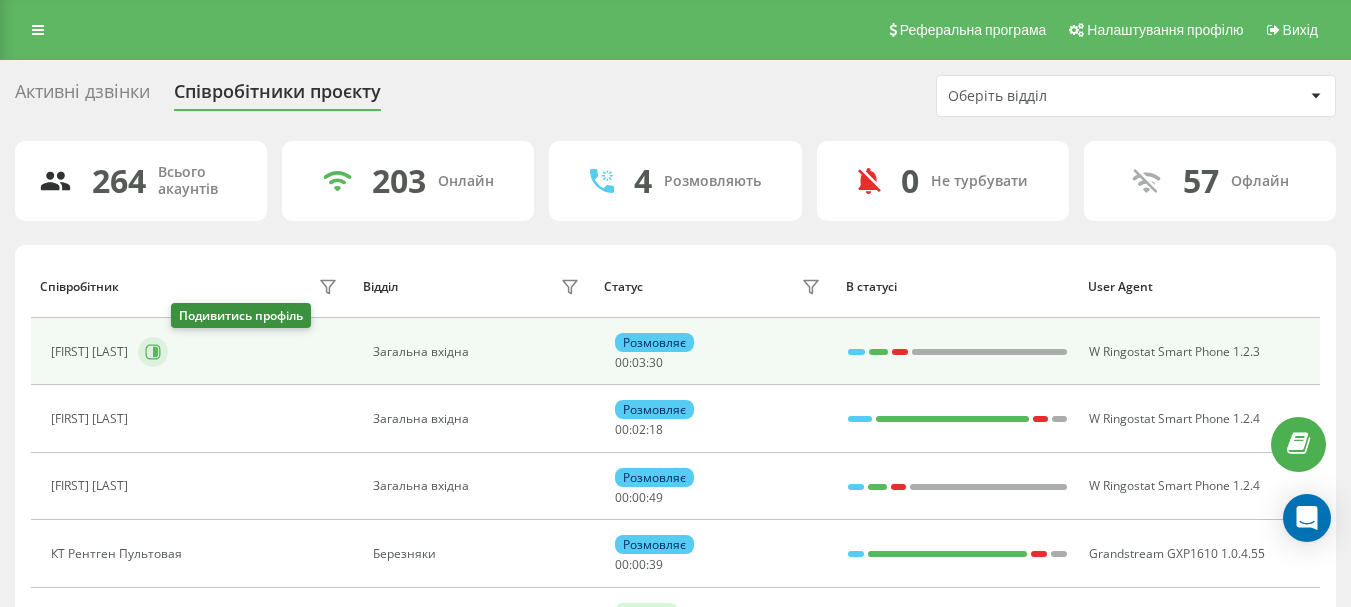 click 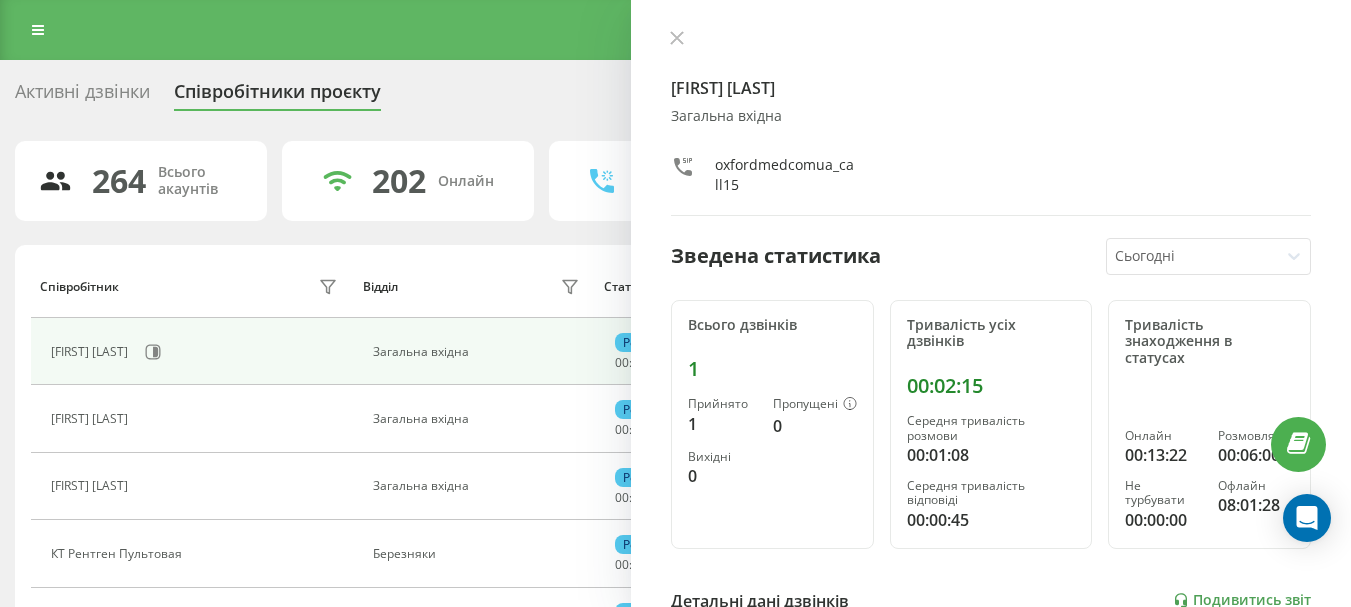 click 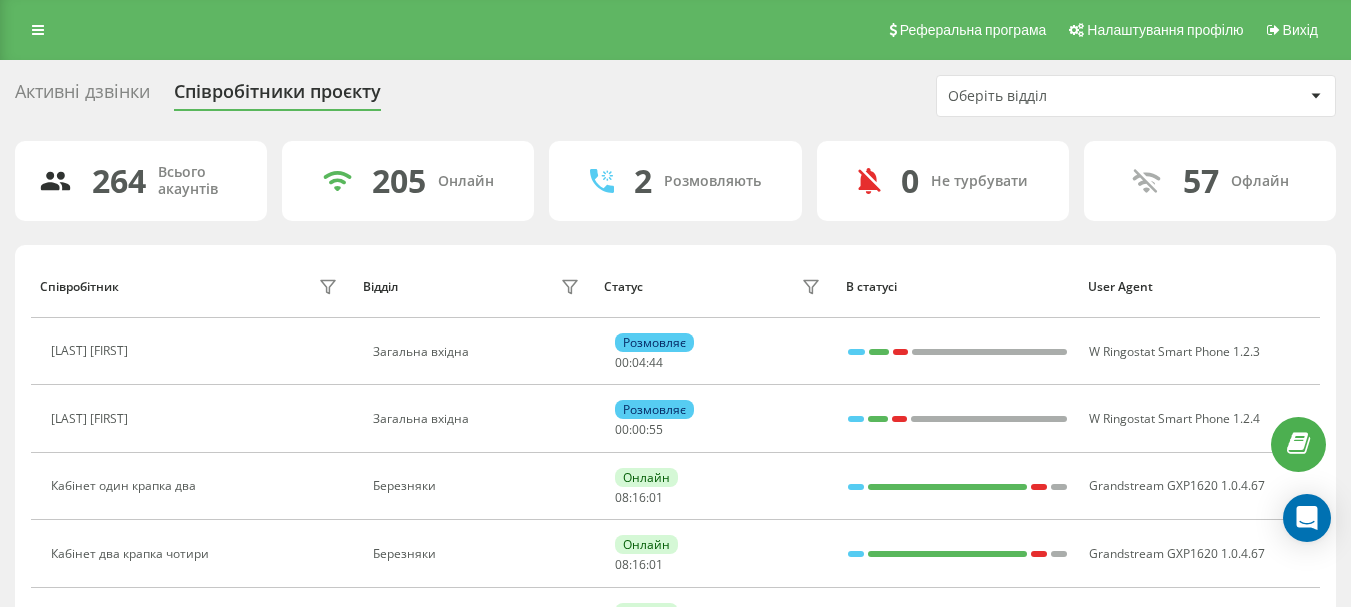 scroll, scrollTop: 0, scrollLeft: 0, axis: both 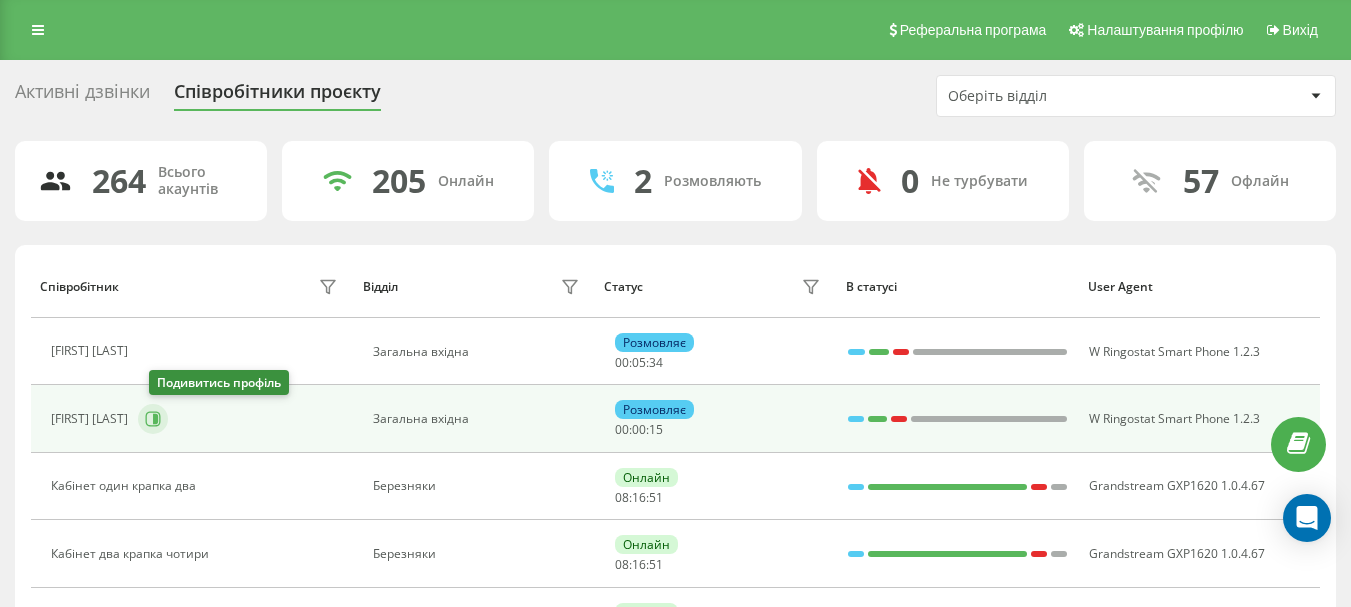 click 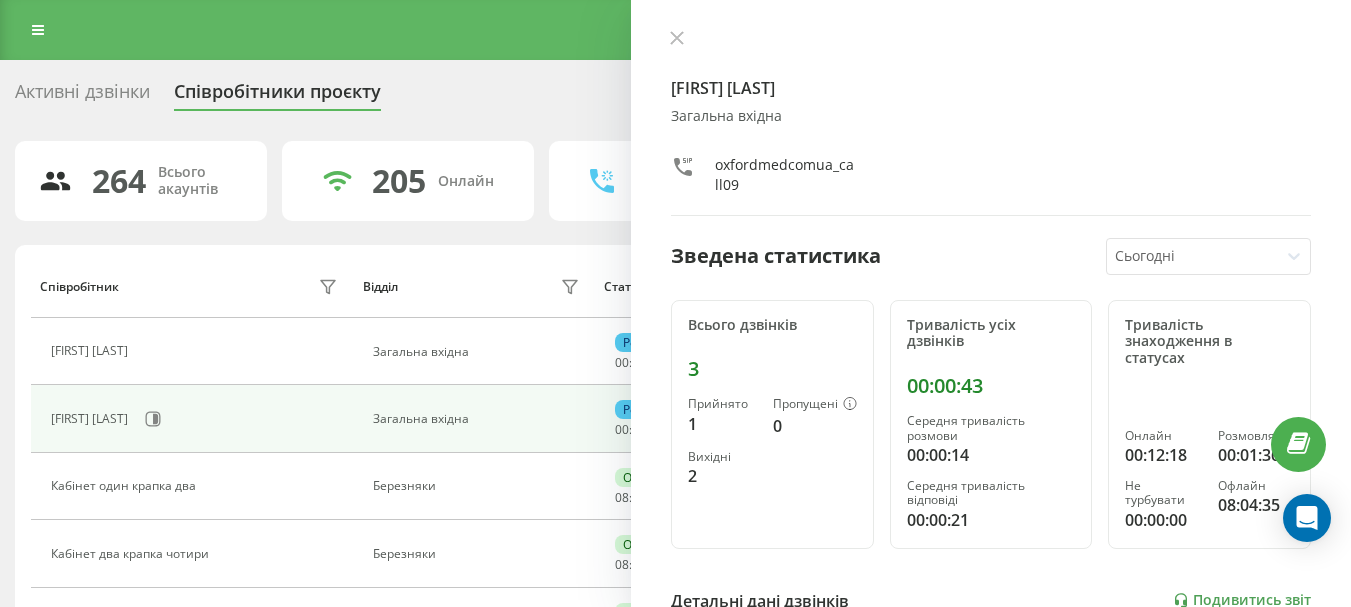 click on "264   Всього акаунтів   205   Онлайн   2   Розмовляють   0   Не турбувати   57   Офлайн Співробітник Відділ Статус В статусі User Agent Федоришина Юлія Загальна вхідна Розмовляє 00 : 05 : 37 W Ringostat Smart Phone 1.2.3 Бабаєва Олена Загальна вхідна Розмовляє 00 : 00 : 18 W Ringostat Smart Phone 1.2.3 Кабінет один крапка два Березняки Онлайн 08 : 16 : 54 Grandstream GXP1620 1.0.4.67 Кабінет два крапка чотири Березняки Онлайн 08 : 16 : 54 Grandstream GXP1620 1.0.4.67 Кабінет два крапка три Березняки Онлайн 08 : 16 : 54 C530A IP/42.263.00.000.000 Менеджер стаціонару Березняки Березняки Онлайн 08 : 16 : 54 C530A IP/42.263.00.000.000 ІТ відділ Березняки Онлайн 08 : 16 : 54 Столова 08 :" at bounding box center (675, 1102) 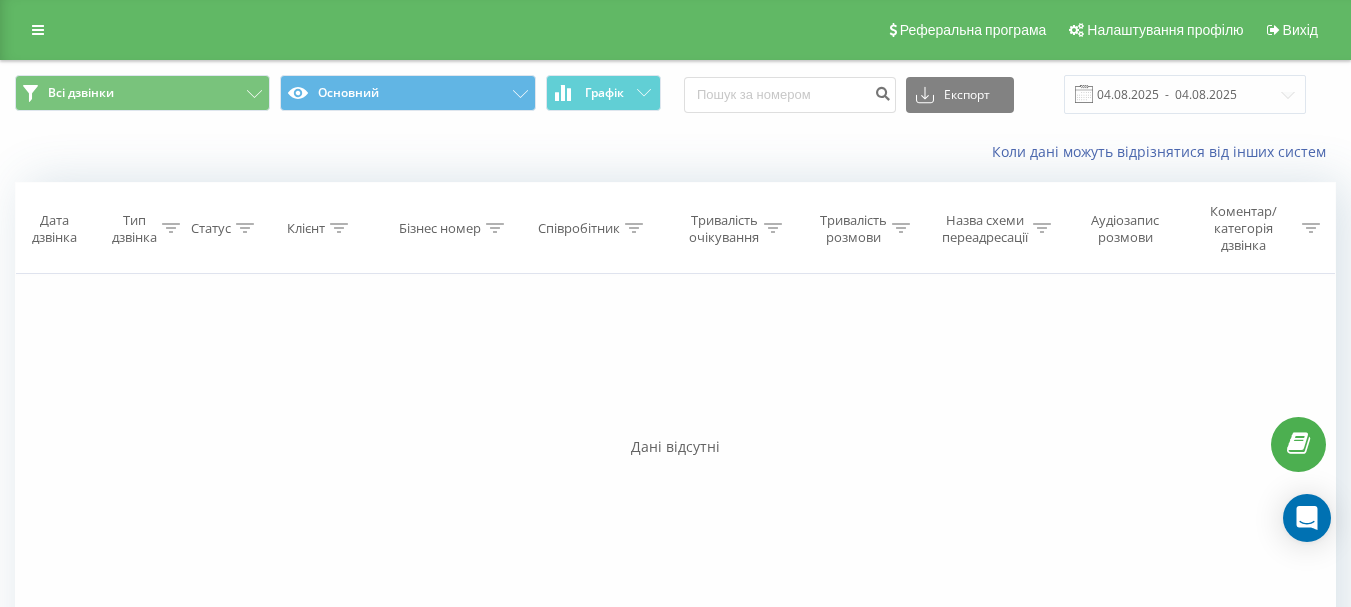 scroll, scrollTop: 0, scrollLeft: 0, axis: both 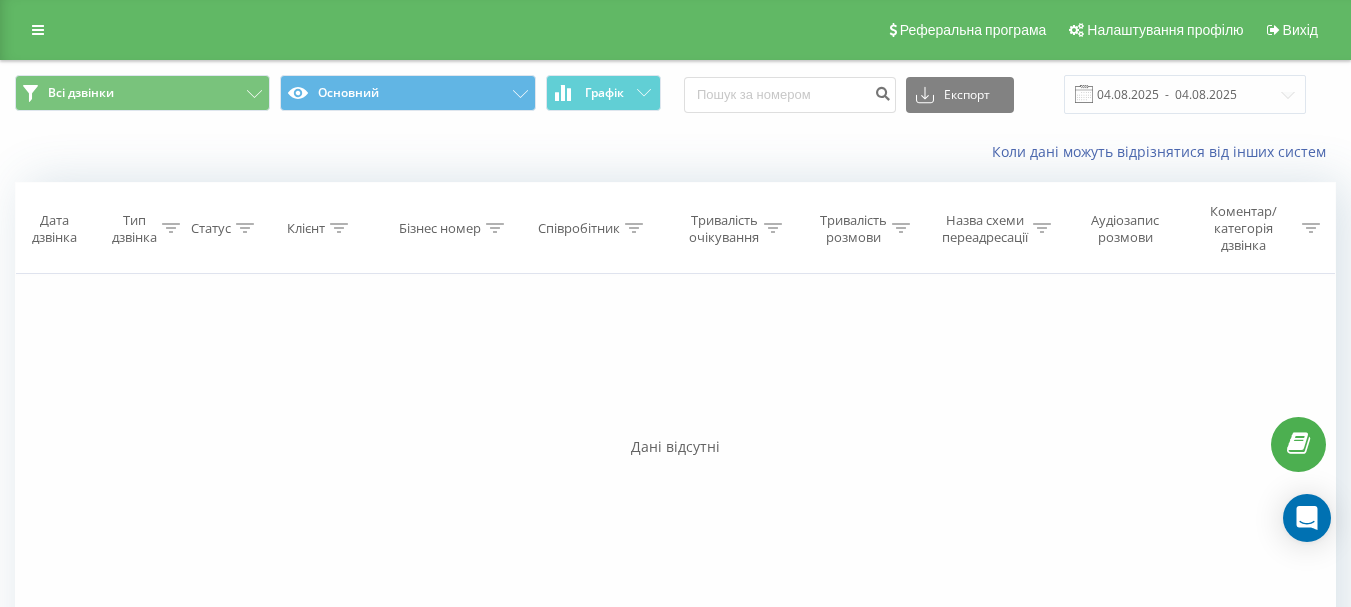 click on "Дані відсутні" at bounding box center [675, 447] 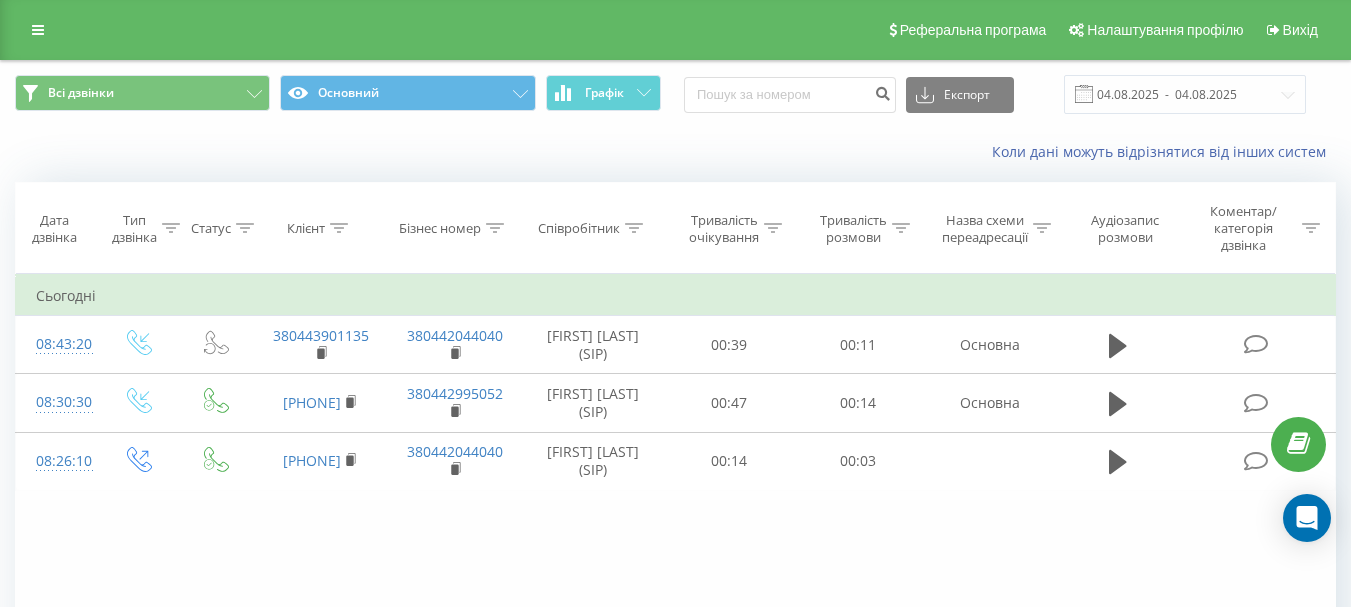 scroll, scrollTop: 0, scrollLeft: 0, axis: both 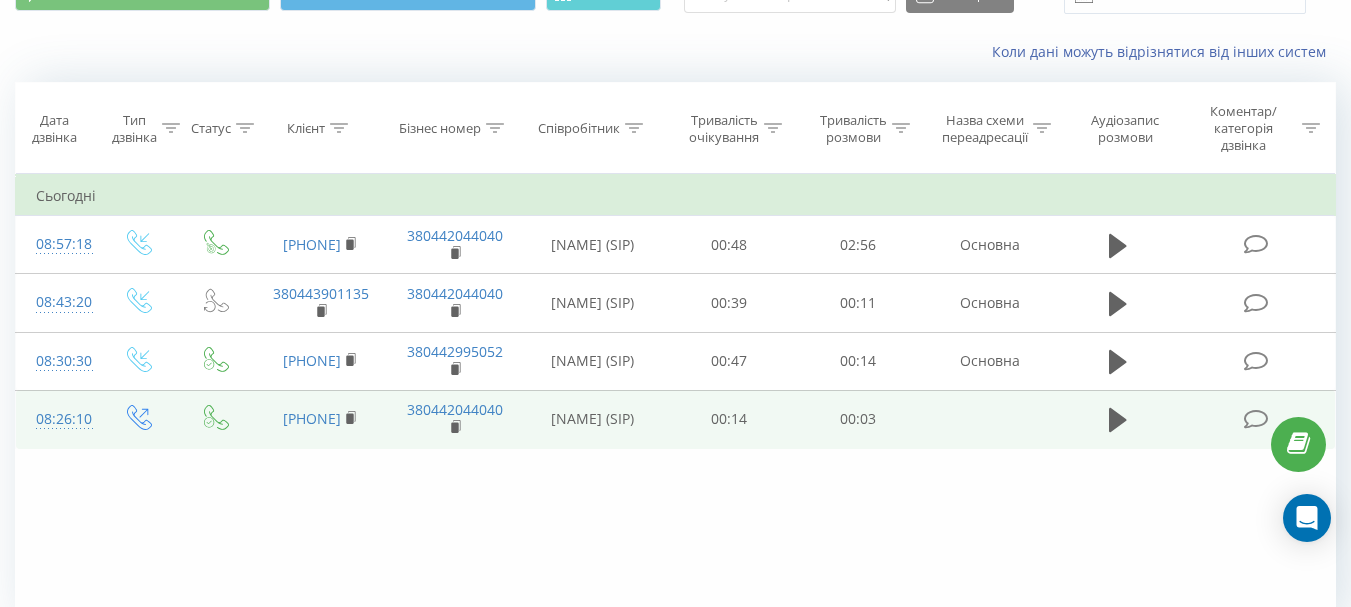 click at bounding box center (1255, 419) 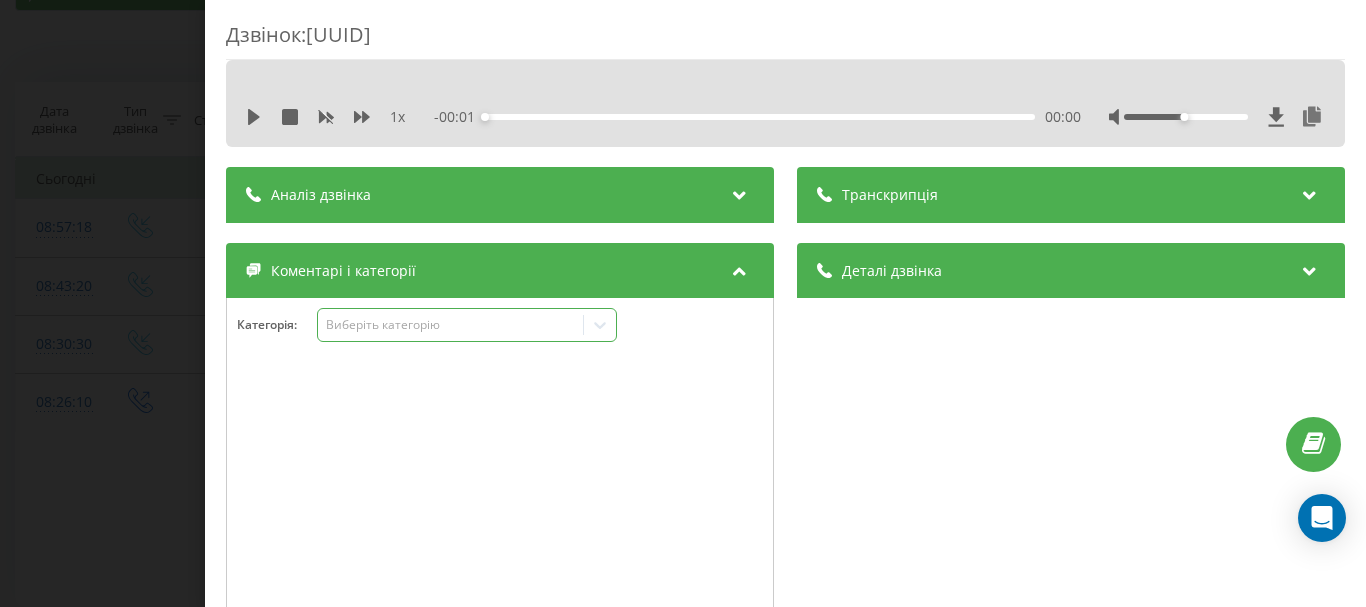click on "Виберіть категорію" at bounding box center (450, 325) 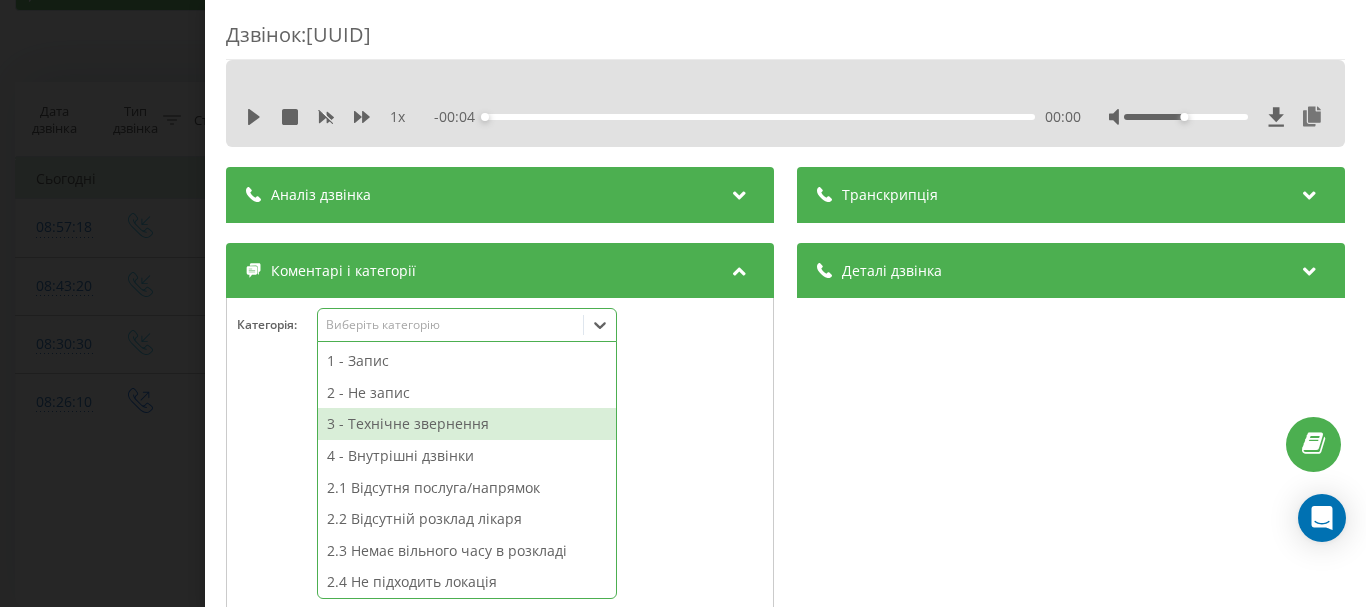 click on "3 - Технічне звернення" at bounding box center [467, 424] 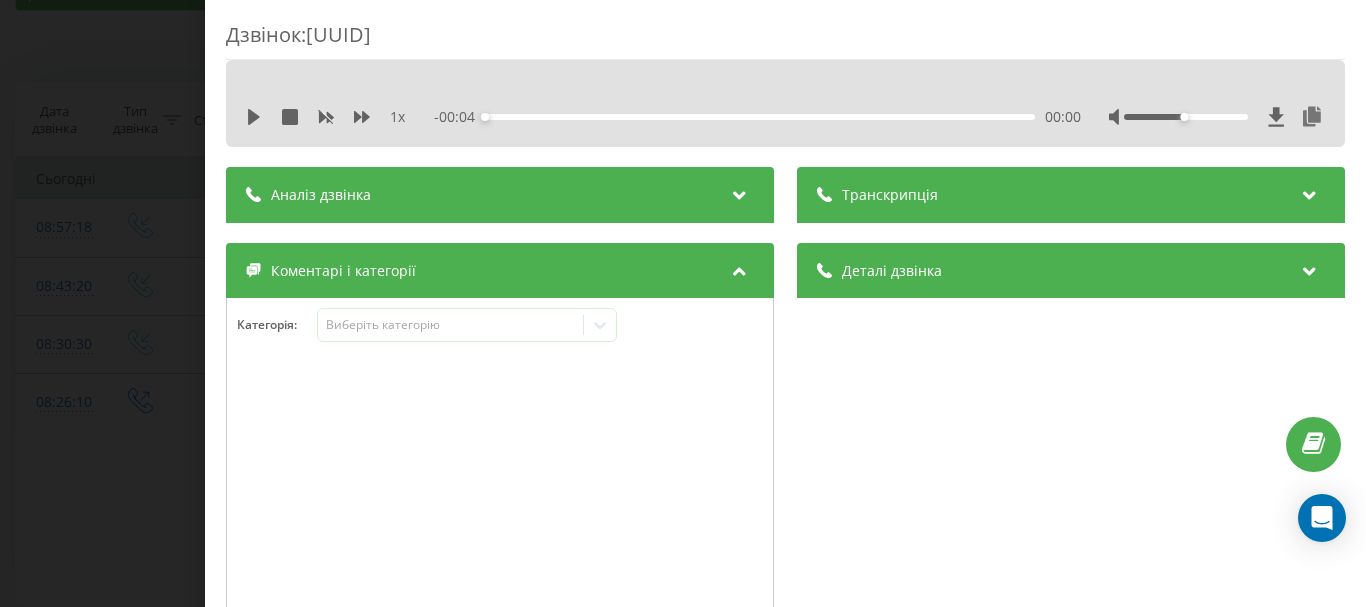 click on "Дзвінок :  ua13_-1754285170.2144805   1 x  - 00:04 00:00   00:00   Транскрипція Для AI-аналізу майбутніх дзвінків  налаштуйте та активуйте профіль на сторінці . Якщо профіль вже є і дзвінок відповідає його умовам, оновіть сторінку через 10 хвилин - AI аналізує поточний дзвінок. Аналіз дзвінка Для AI-аналізу майбутніх дзвінків  налаштуйте та активуйте профіль на сторінці . Якщо профіль вже є і дзвінок відповідає його умовам, оновіть сторінку через 10 хвилин - AI аналізує поточний дзвінок. Деталі дзвінка Загальне Дата дзвінка 2025-08-04 08:26:10 Тип дзвінка Вихідний Статус дзвінка Успішний 380442044040" at bounding box center [683, 303] 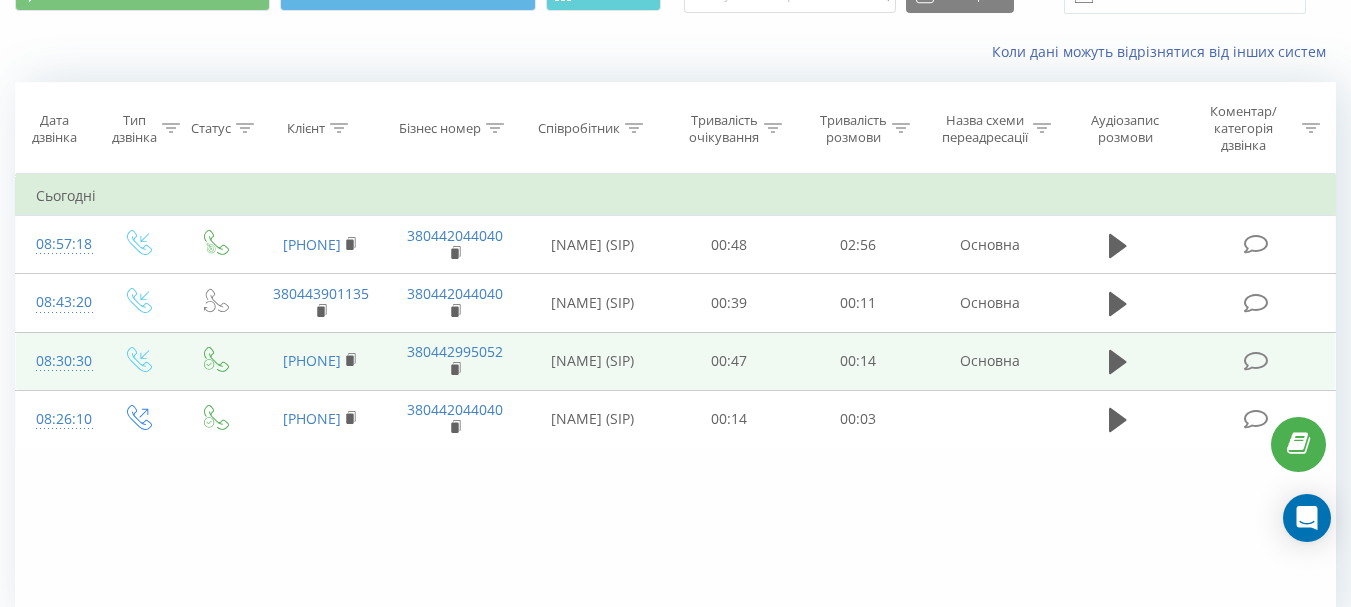 click at bounding box center (1255, 361) 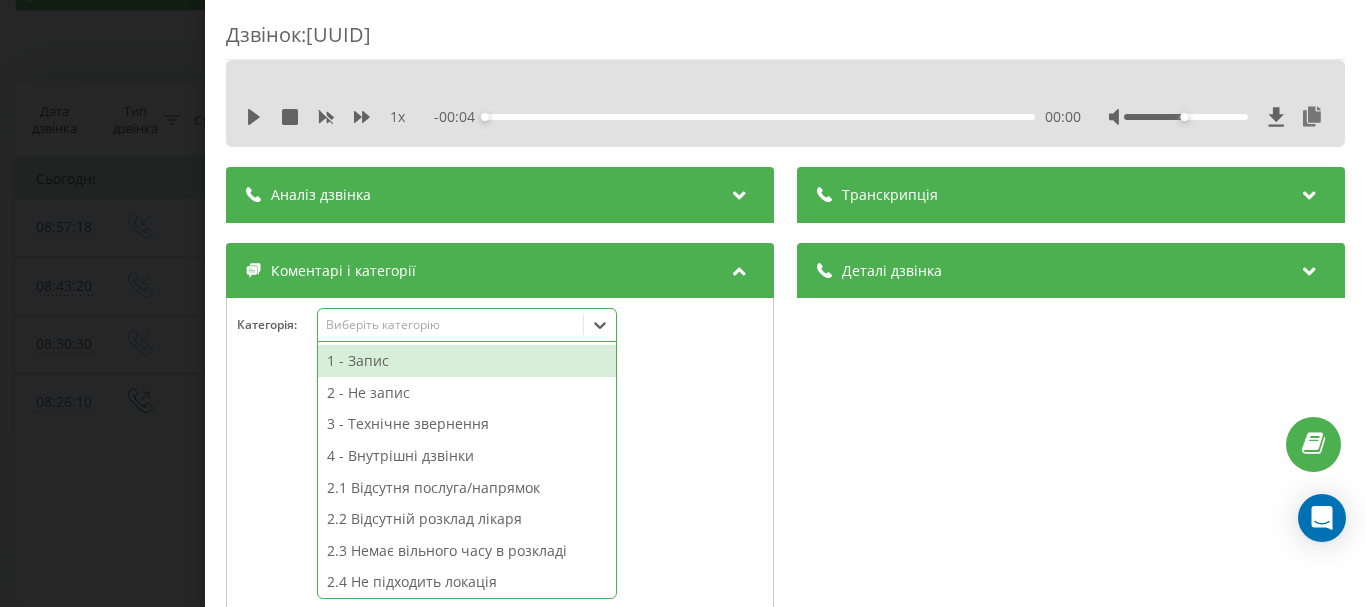 click on "Виберіть категорію" at bounding box center (467, 325) 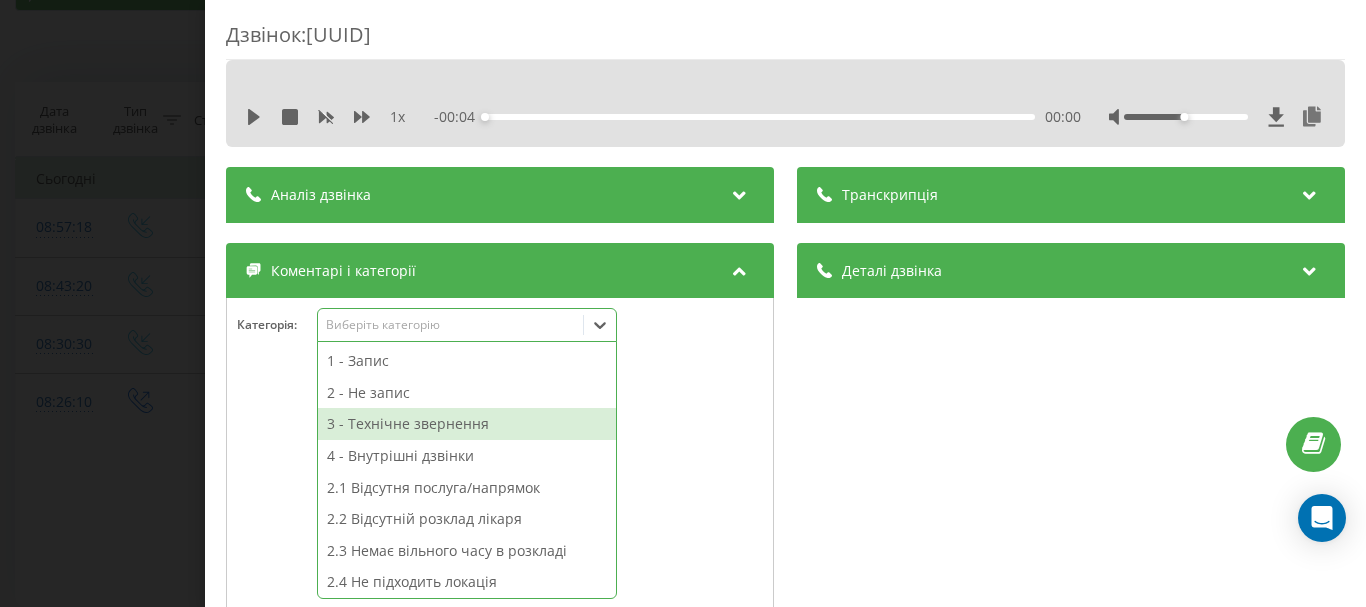 drag, startPoint x: 471, startPoint y: 425, endPoint x: 344, endPoint y: 415, distance: 127.39309 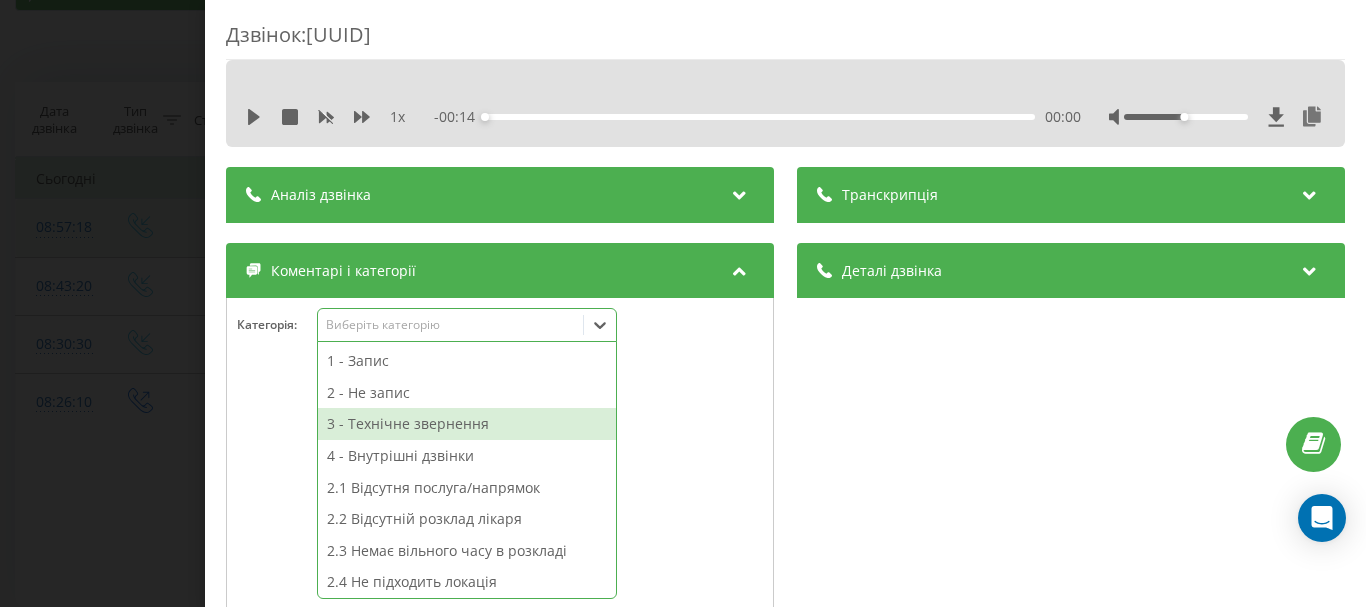 drag, startPoint x: 112, startPoint y: 399, endPoint x: 679, endPoint y: 261, distance: 583.55206 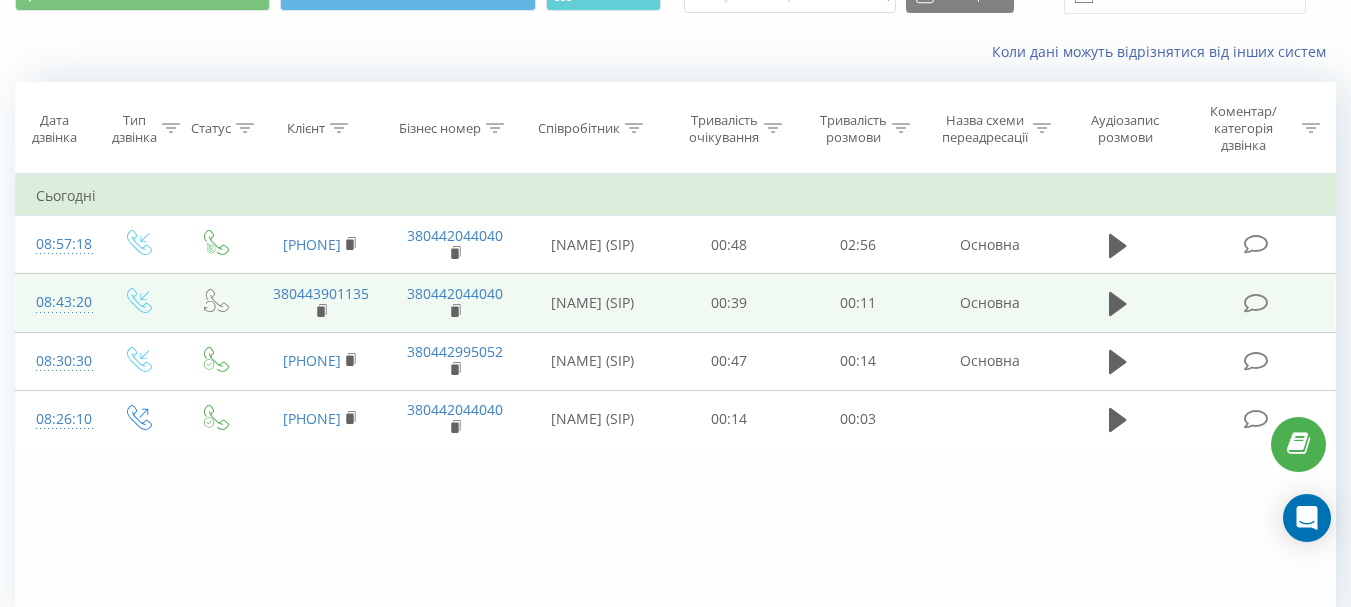 click at bounding box center (1255, 303) 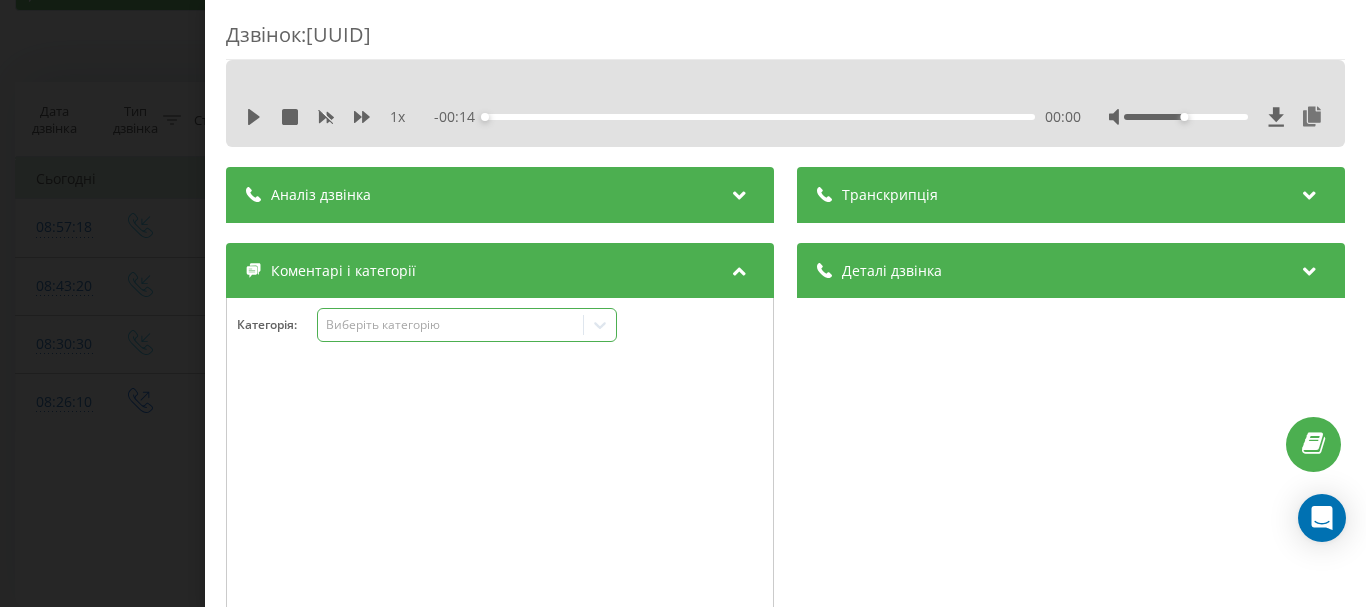 click on "Виберіть категорію" at bounding box center (450, 325) 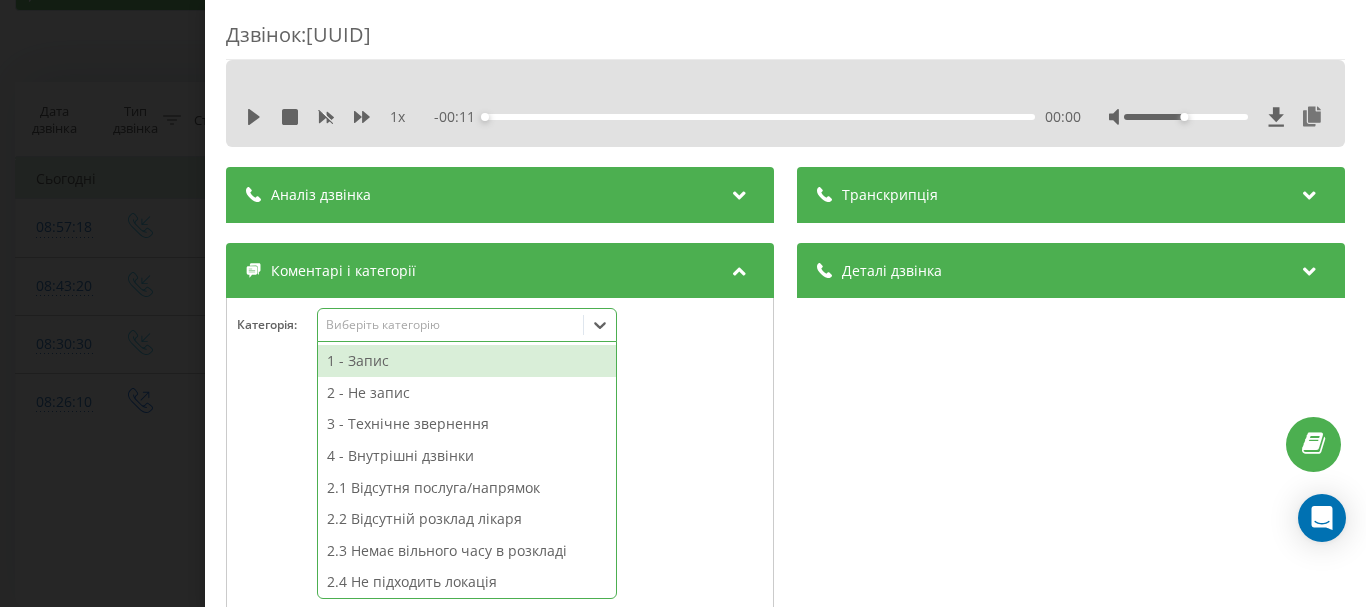 click on "4 - Внутрішні дзвінки" at bounding box center [467, 456] 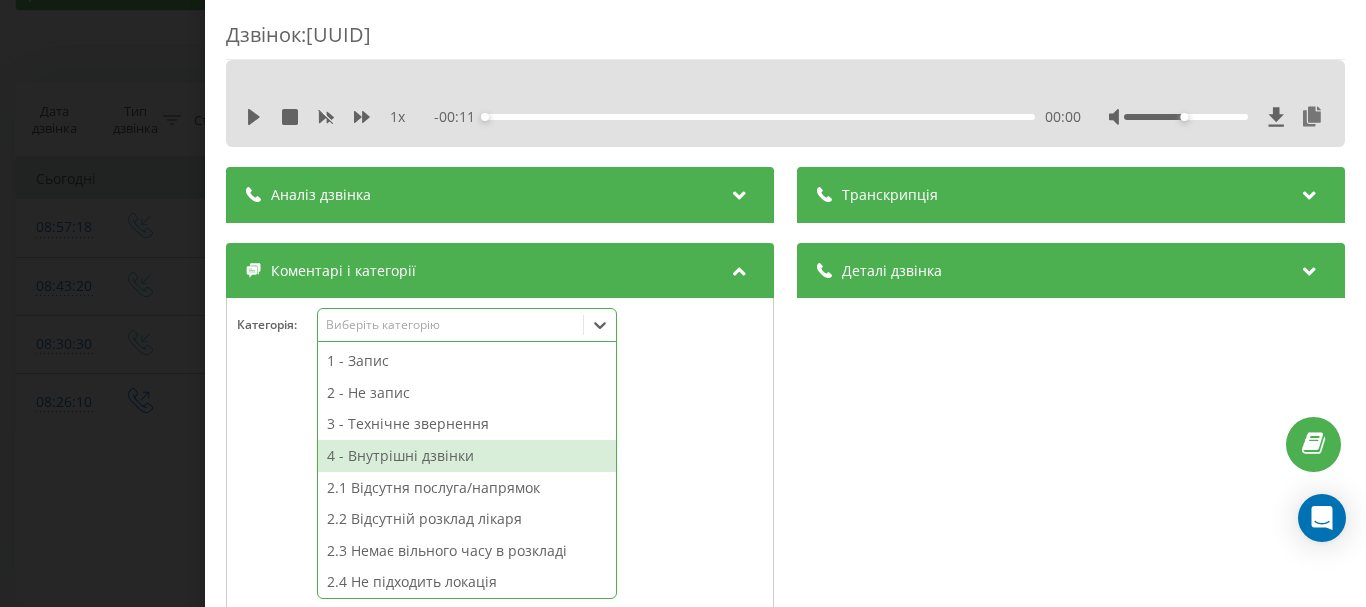 click at bounding box center (500, 488) 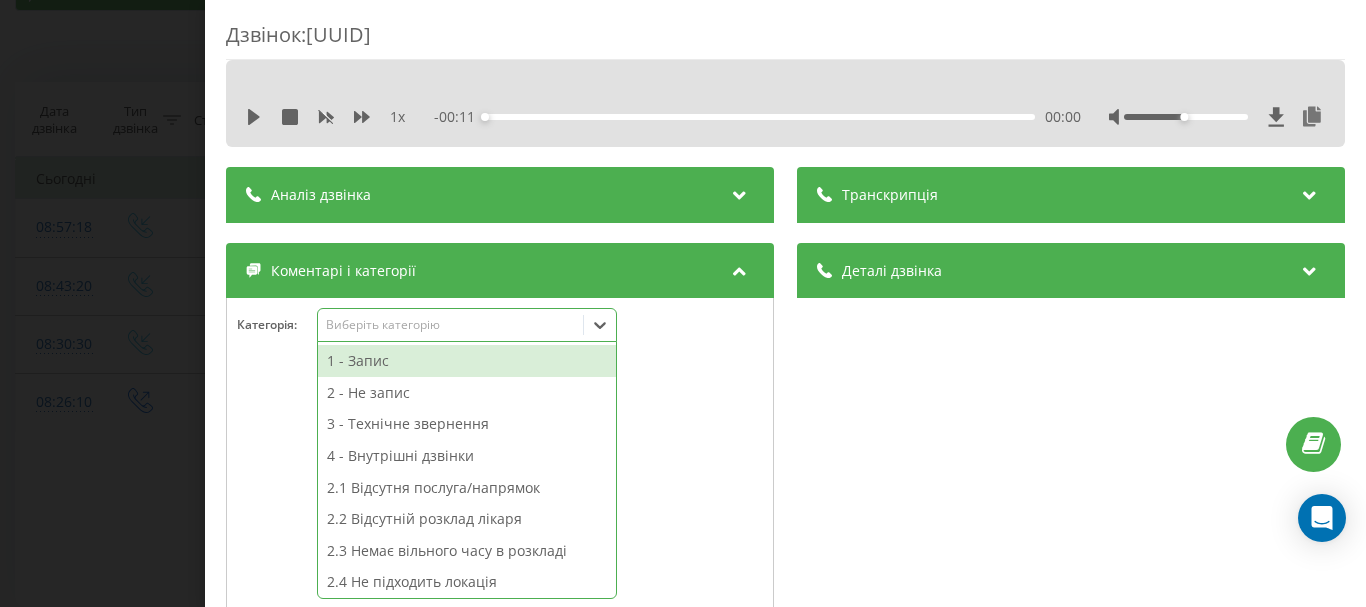 click on "Виберіть категорію" at bounding box center (450, 325) 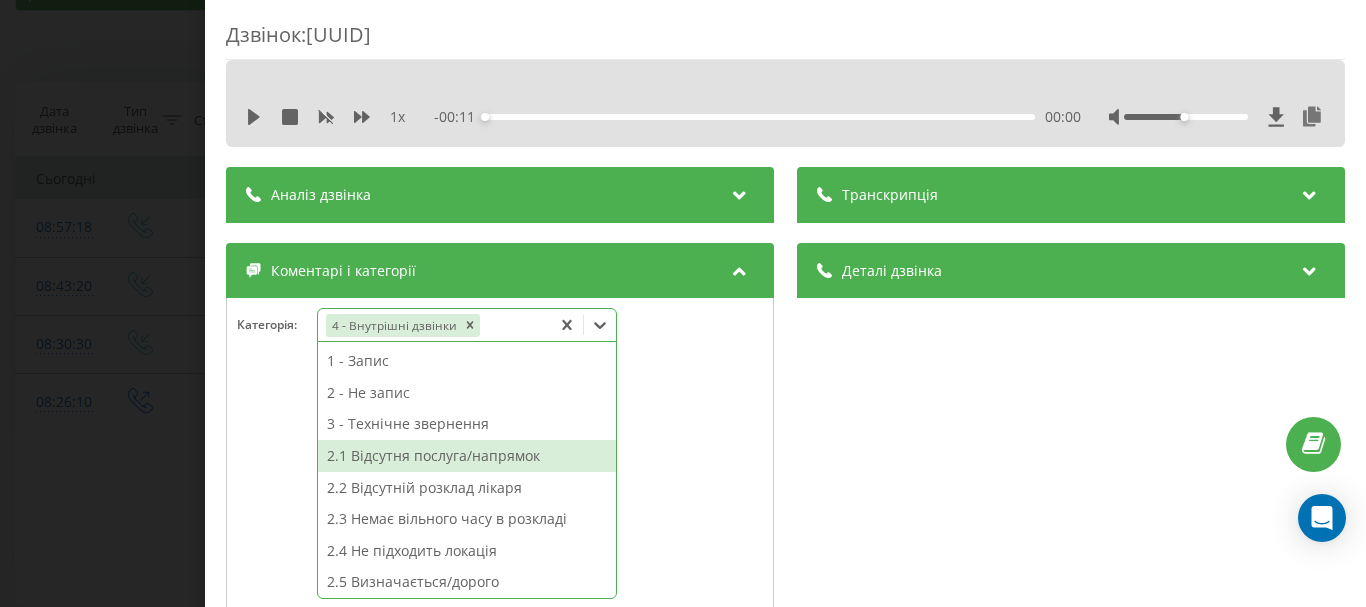 click on "Дзвінок :  ua1_-1754286200.2141701   1 x  - 00:11 00:00   00:00   Транскрипція Для AI-аналізу майбутніх дзвінків  налаштуйте та активуйте профіль на сторінці . Якщо профіль вже є і дзвінок відповідає його умовам, оновіть сторінку через 10 хвилин - AI аналізує поточний дзвінок. Аналіз дзвінка Для AI-аналізу майбутніх дзвінків  налаштуйте та активуйте профіль на сторінці . Якщо профіль вже є і дзвінок відповідає його умовам, оновіть сторінку через 10 хвилин - AI аналізує поточний дзвінок. Деталі дзвінка Загальне Дата дзвінка 2025-08-04 08:43:20 Тип дзвінка Вхідний Статус дзвінка Повторний 380443901135" at bounding box center (683, 303) 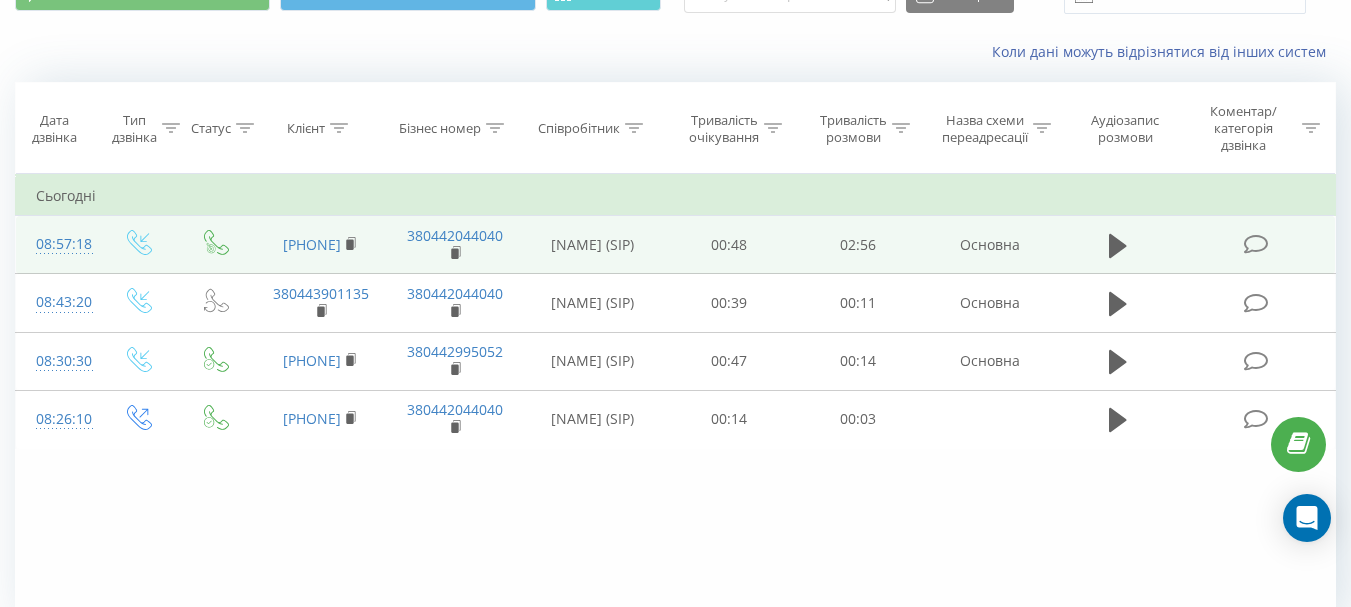 click at bounding box center [1255, 244] 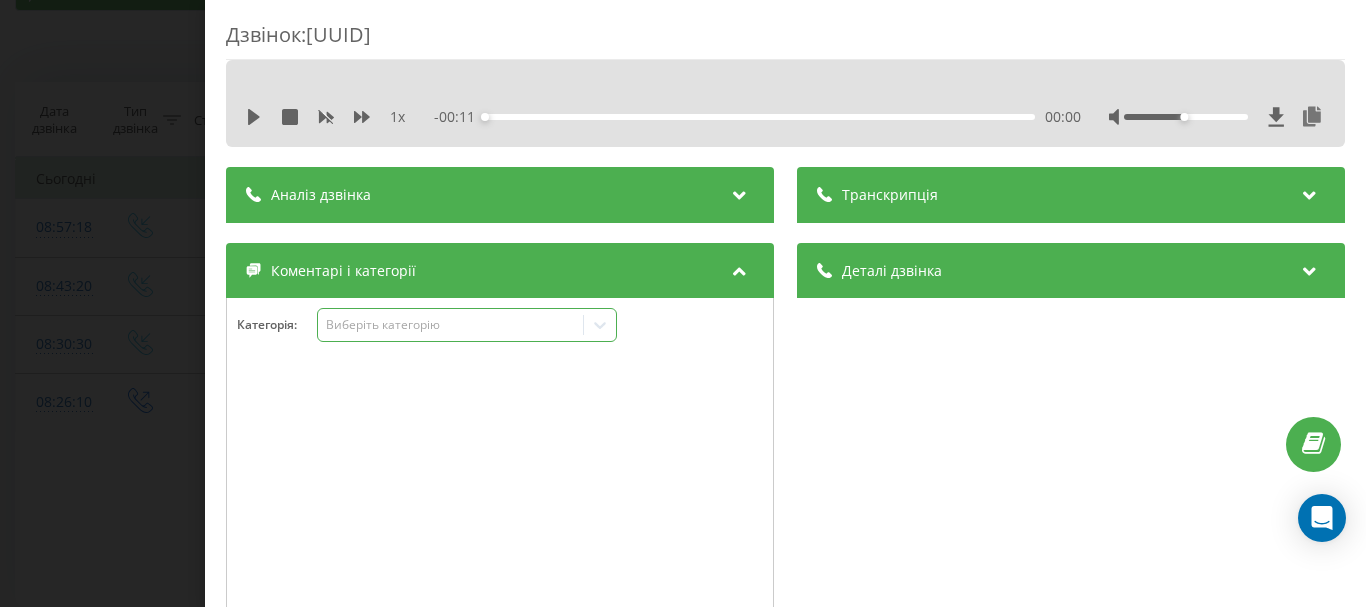click on "Виберіть категорію" at bounding box center (450, 325) 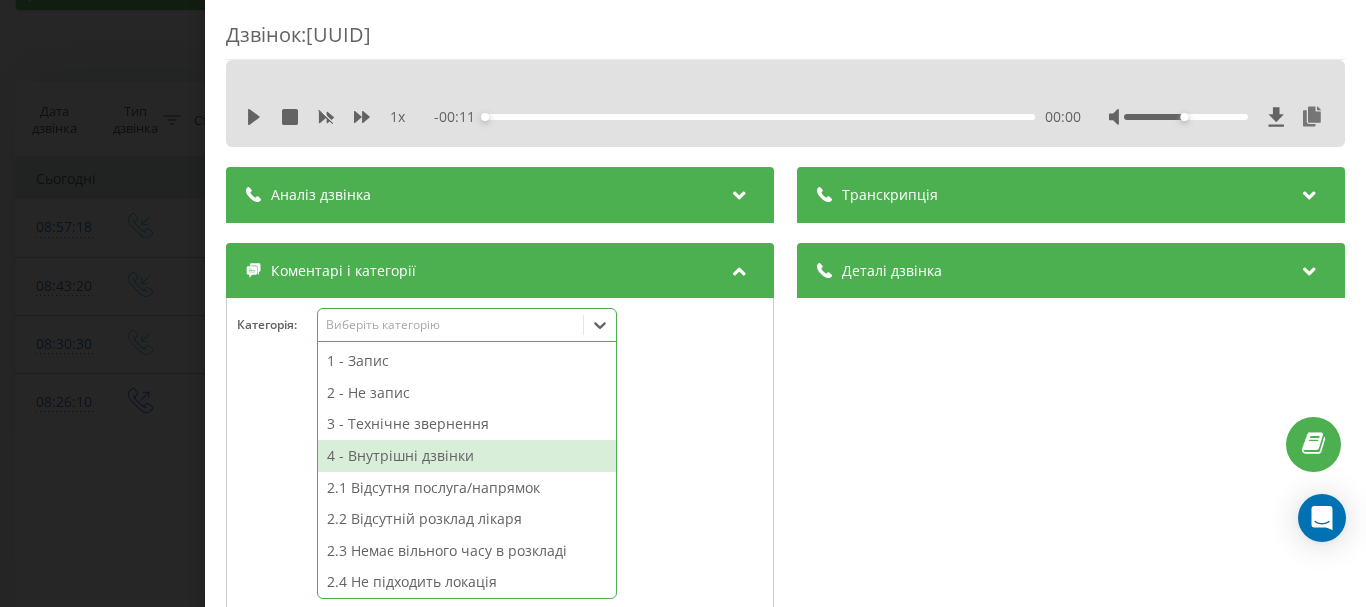click on "4 - Внутрішні дзвінки" at bounding box center (467, 456) 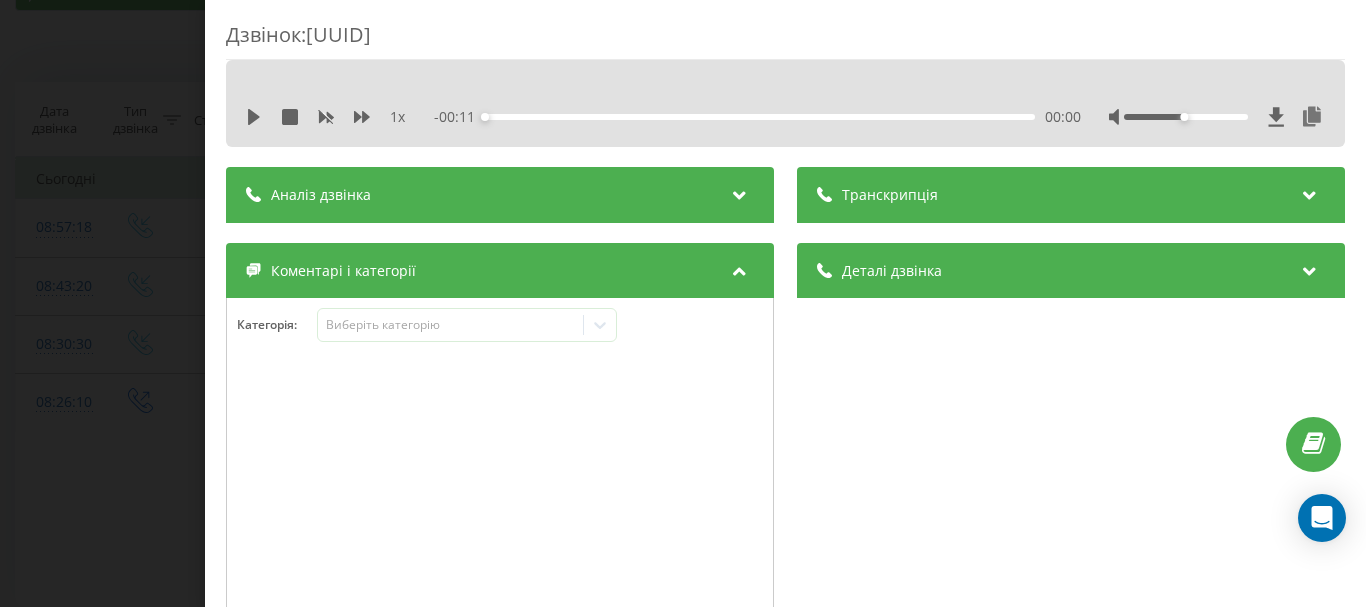 click on "Дзвінок :  ua2_-1754287038.11772809   1 x  - 00:11 00:00   00:00   Транскрипція Для AI-аналізу майбутніх дзвінків  налаштуйте та активуйте профіль на сторінці . Якщо профіль вже є і дзвінок відповідає його умовам, оновіть сторінку через 10 хвилин - AI аналізує поточний дзвінок. Аналіз дзвінка Для AI-аналізу майбутніх дзвінків  налаштуйте та активуйте профіль на сторінці . Якщо профіль вже є і дзвінок відповідає його умовам, оновіть сторінку через 10 хвилин - AI аналізує поточний дзвінок. Деталі дзвінка Загальне Дата дзвінка 2025-08-04 08:57:18 Тип дзвінка Вхідний Статус дзвінка Цільовий 380444088109 :" at bounding box center (683, 303) 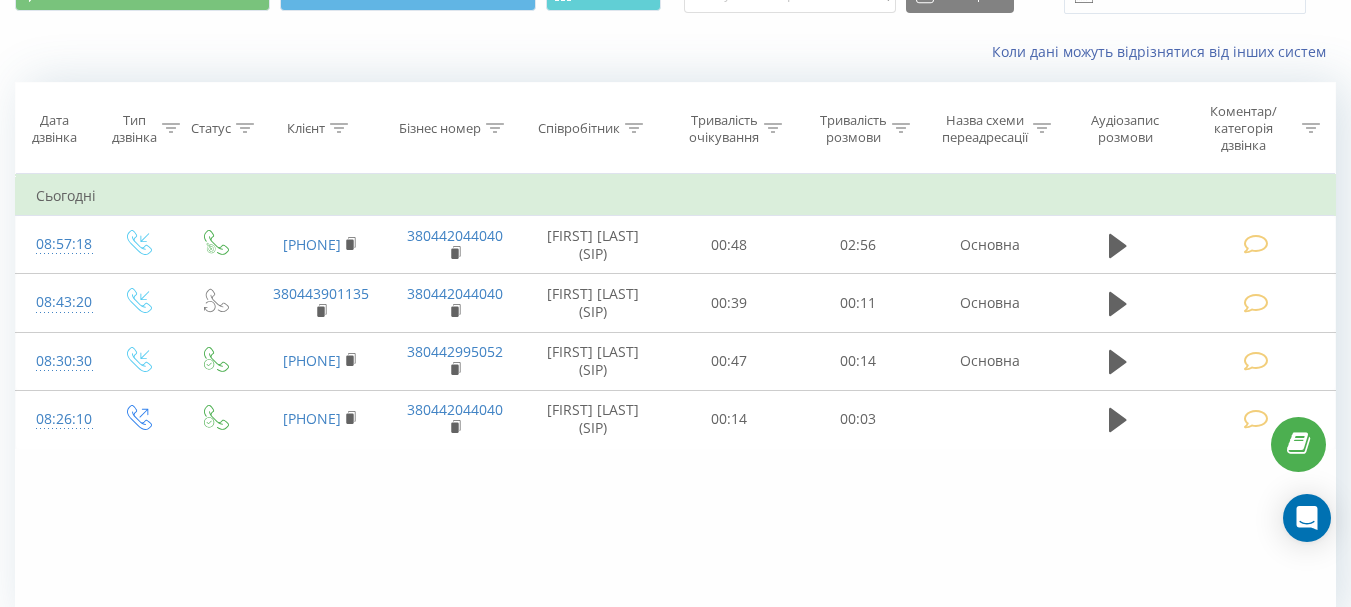 scroll, scrollTop: 100, scrollLeft: 0, axis: vertical 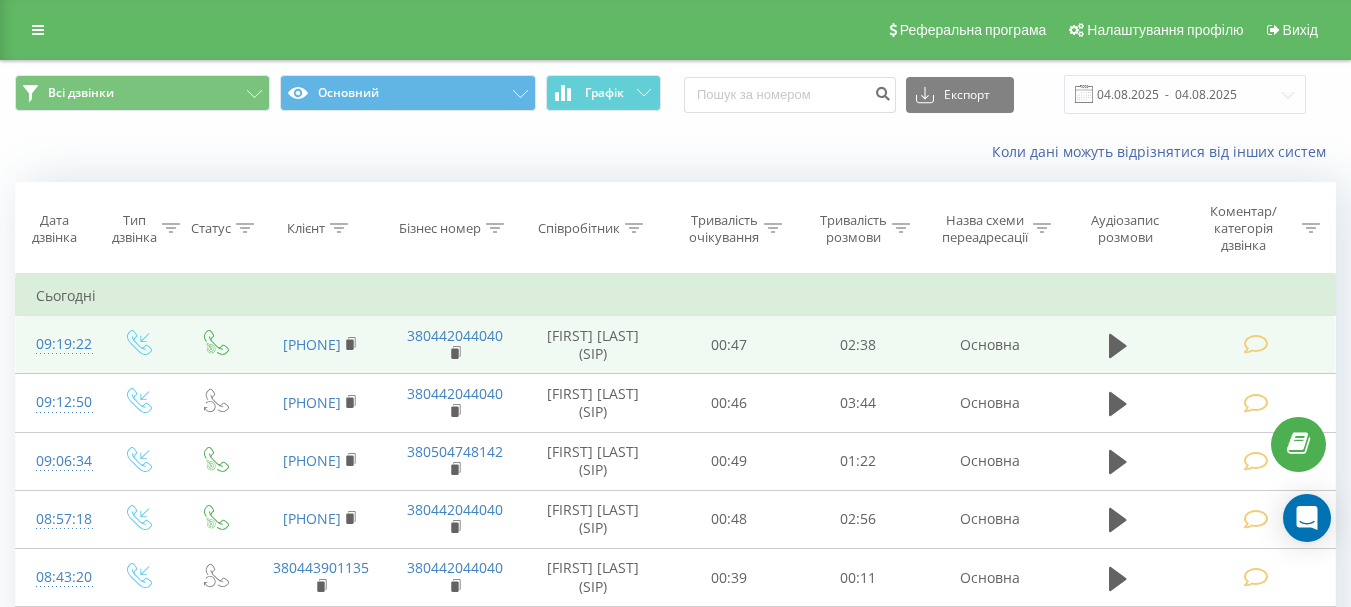 click at bounding box center [1255, 344] 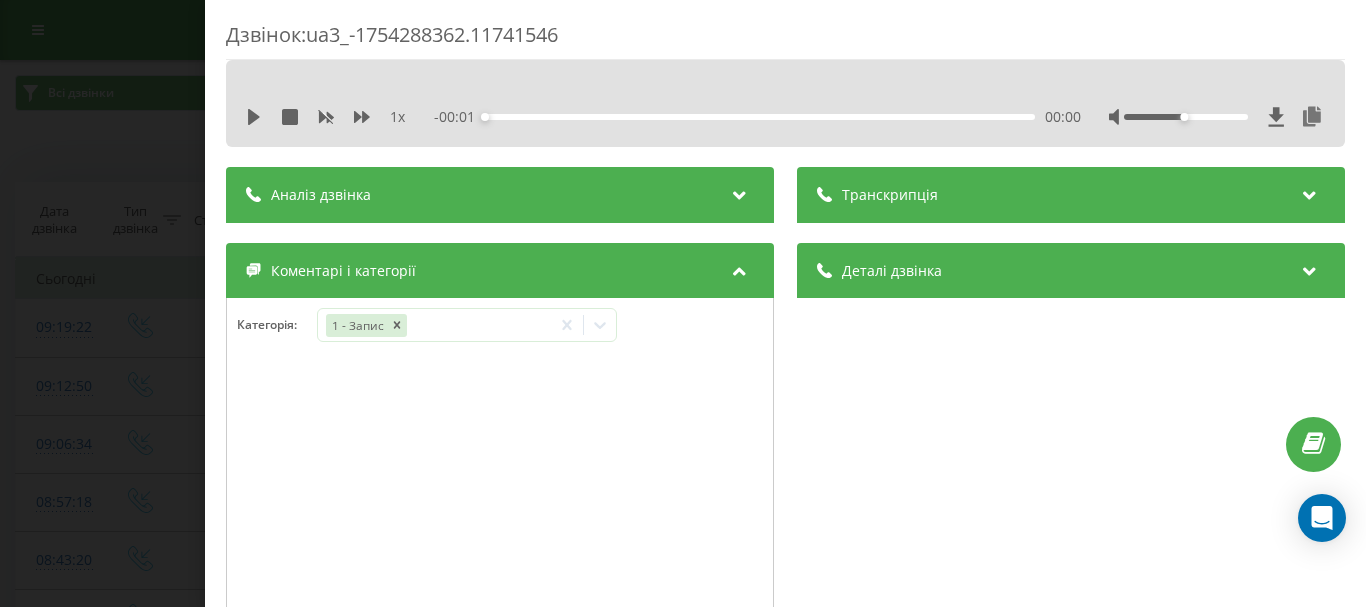 click on "Дзвінок : [UUID] 1 x - 00:01 00:00 00:00 Транскрипція Для AI-аналізу майбутніх дзвінків налаштуйте та активуйте профіль на сторінці . Якщо профіль вже є і дзвінок відповідає його умовам, оновіть сторінку через 10 хвилин - AI аналізує поточний дзвінок. Аналіз дзвінка Для AI-аналізу майбутніх дзвінків налаштуйте та активуйте профіль на сторінці . Якщо профіль вже є і дзвінок відповідає його умовам, оновіть сторінку через 10 хвилин - AI аналізує поточний дзвінок. Деталі дзвінка Загальне Дата дзвінка [DATE] [TIME] Тип дзвінка Вхідний Статус дзвінка Цільовий [PHONE] :" at bounding box center (683, 303) 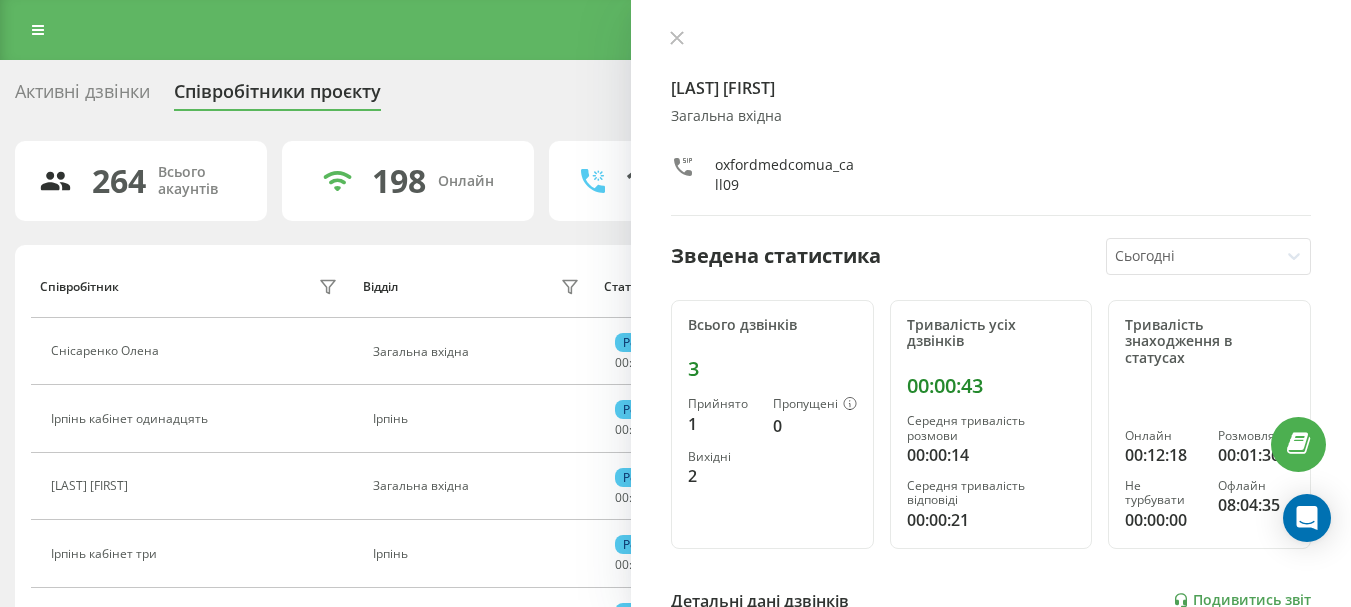 scroll, scrollTop: 0, scrollLeft: 0, axis: both 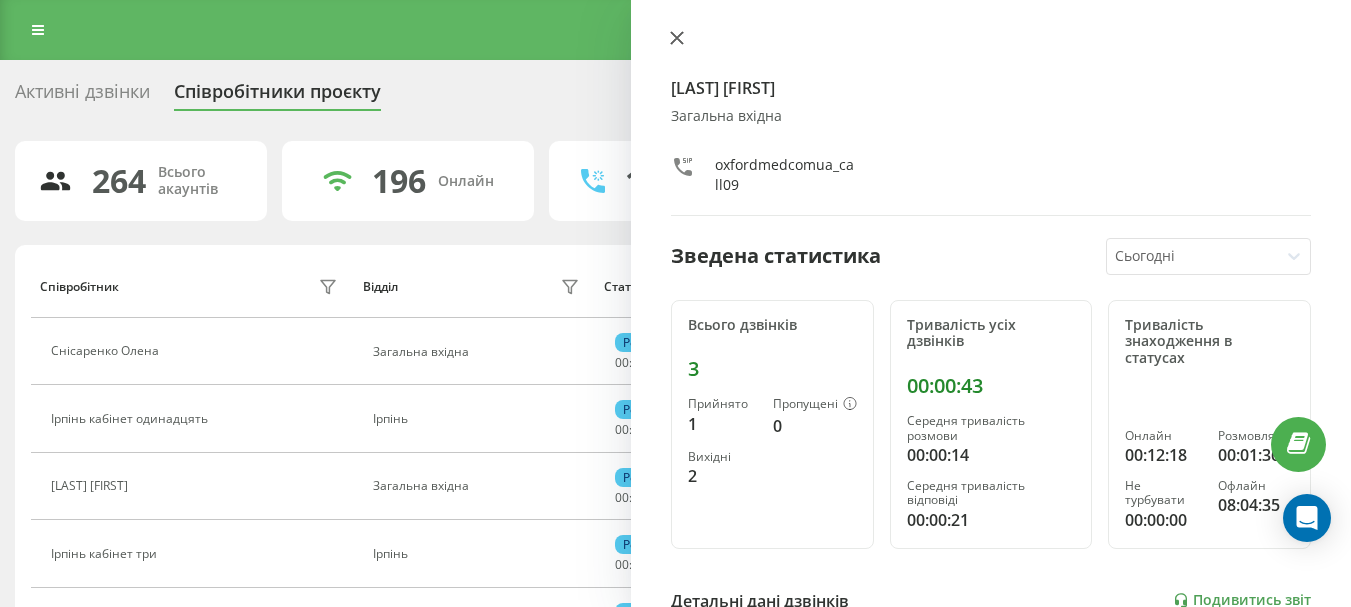click 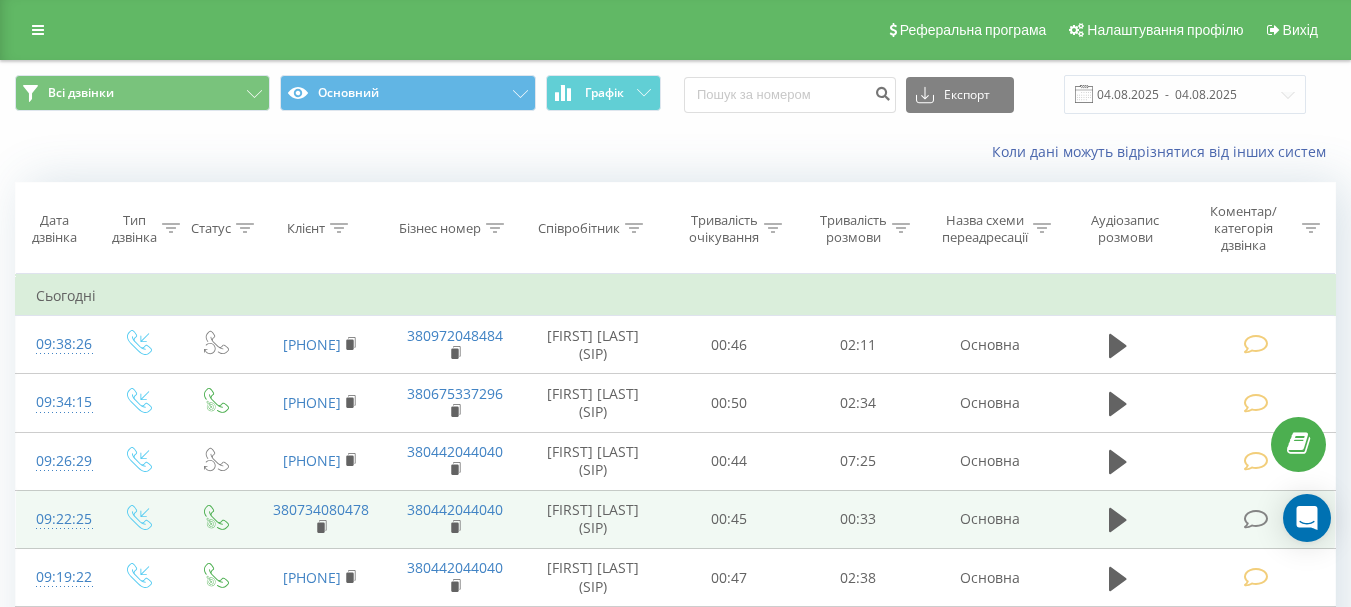 scroll, scrollTop: 0, scrollLeft: 0, axis: both 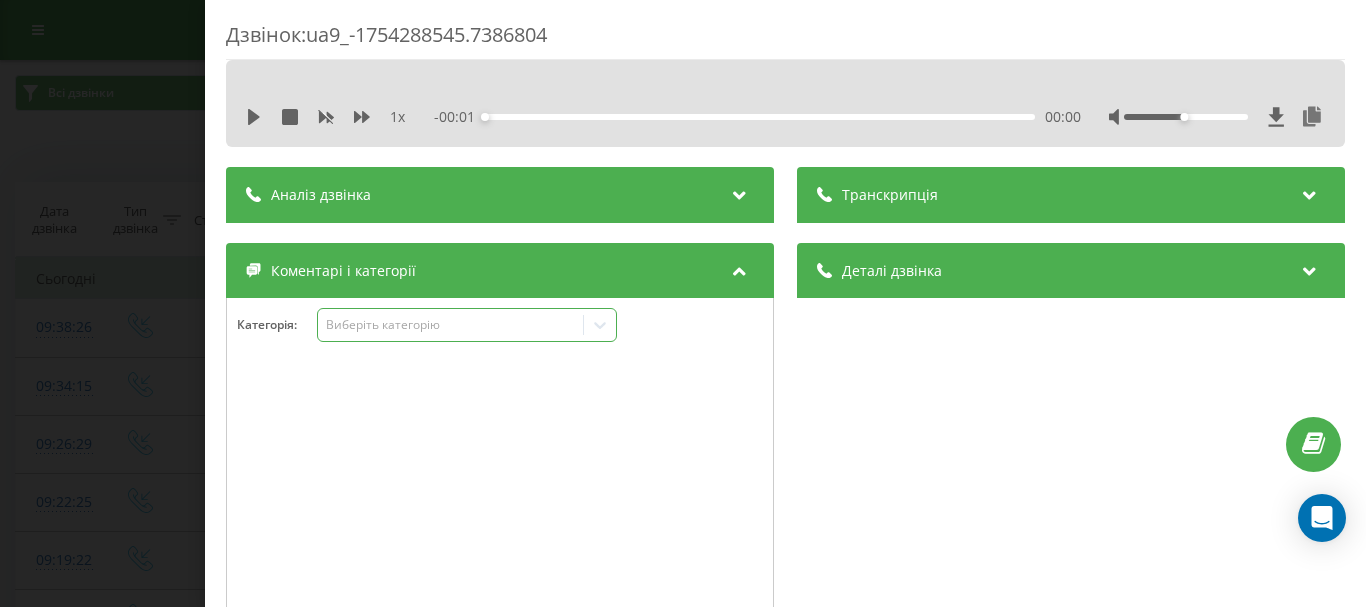 click on "Виберіть категорію" at bounding box center (467, 325) 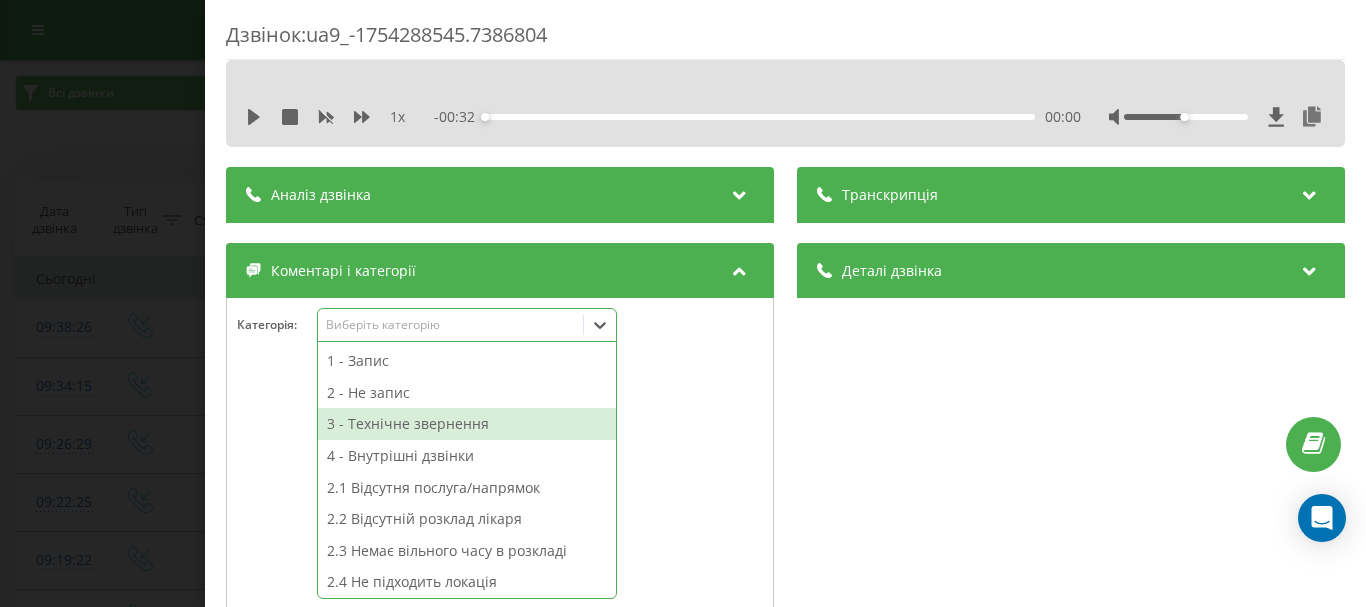 click on "3 - Технічне звернення" at bounding box center [467, 424] 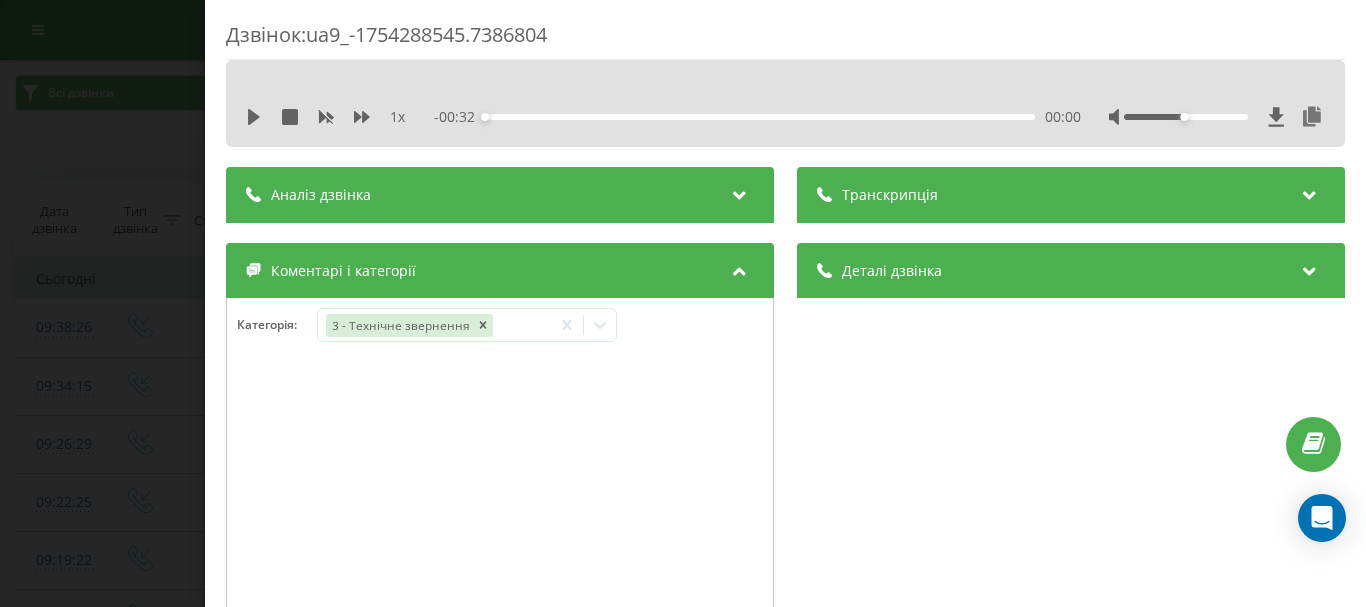 click on "Дзвінок :  ua9_-1754288545.7386804   1 x  - 00:32 00:00   00:00   Транскрипція Для AI-аналізу майбутніх дзвінків  налаштуйте та активуйте профіль на сторінці . Якщо профіль вже є і дзвінок відповідає його умовам, оновіть сторінку через 10 хвилин - AI аналізує поточний дзвінок. Аналіз дзвінка Для AI-аналізу майбутніх дзвінків  налаштуйте та активуйте профіль на сторінці . Якщо профіль вже є і дзвінок відповідає його умовам, оновіть сторінку через 10 хвилин - AI аналізує поточний дзвінок. Деталі дзвінка Загальне Дата дзвінка 2025-08-04 09:22:25 Тип дзвінка Вхідний Статус дзвінка Цільовий 380734080478 /" at bounding box center [683, 303] 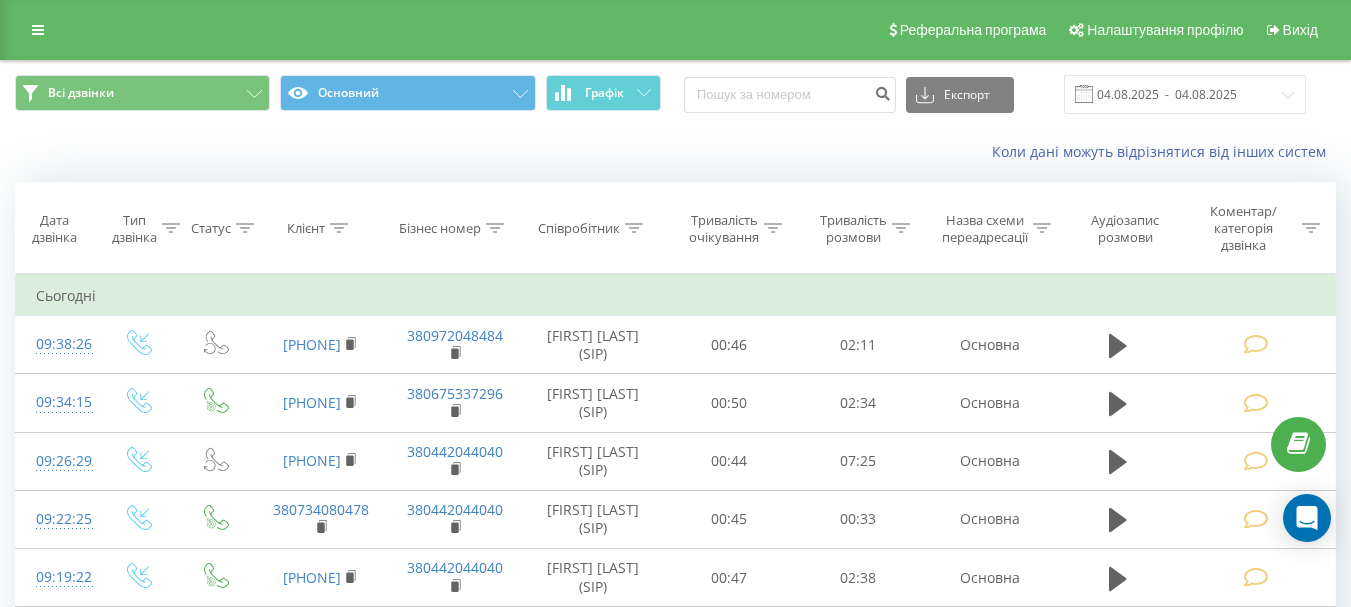 scroll, scrollTop: 0, scrollLeft: 0, axis: both 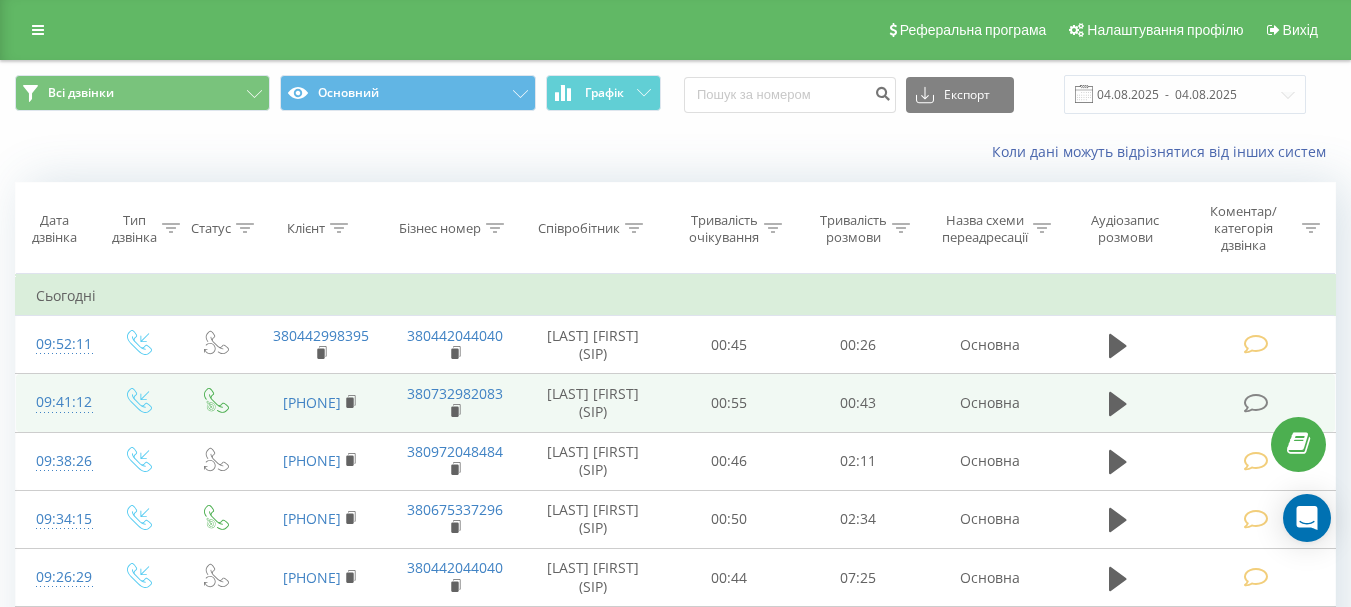 click at bounding box center [1255, 403] 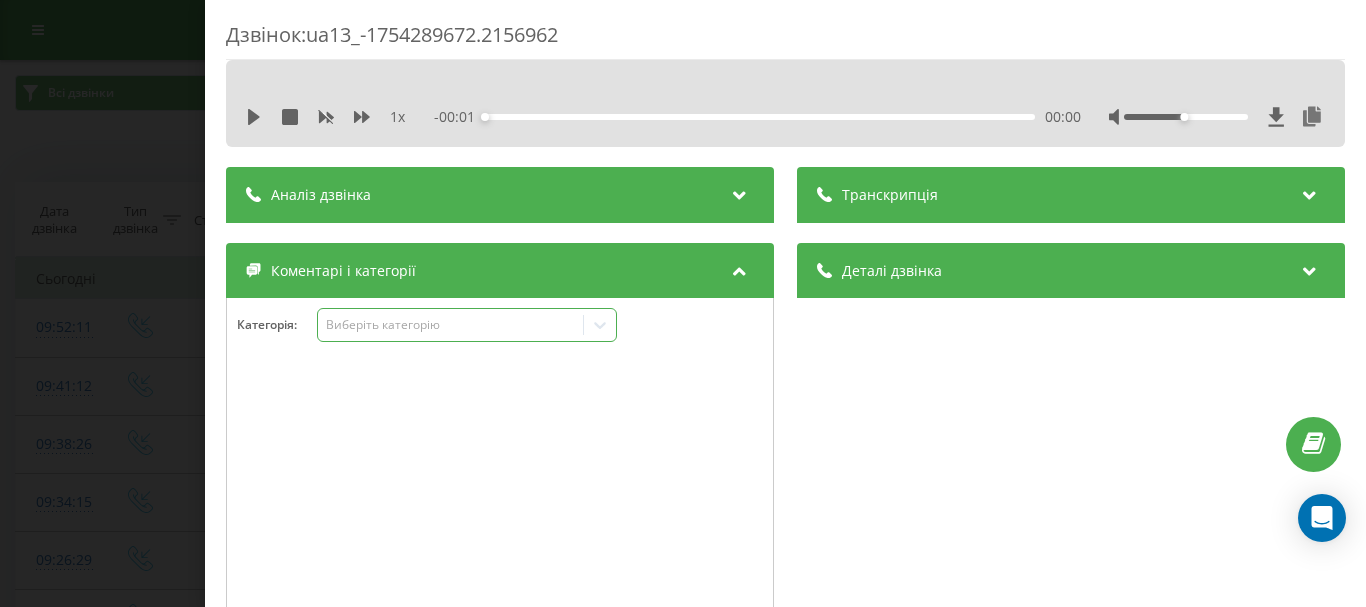 click on "Виберіть категорію" at bounding box center [450, 325] 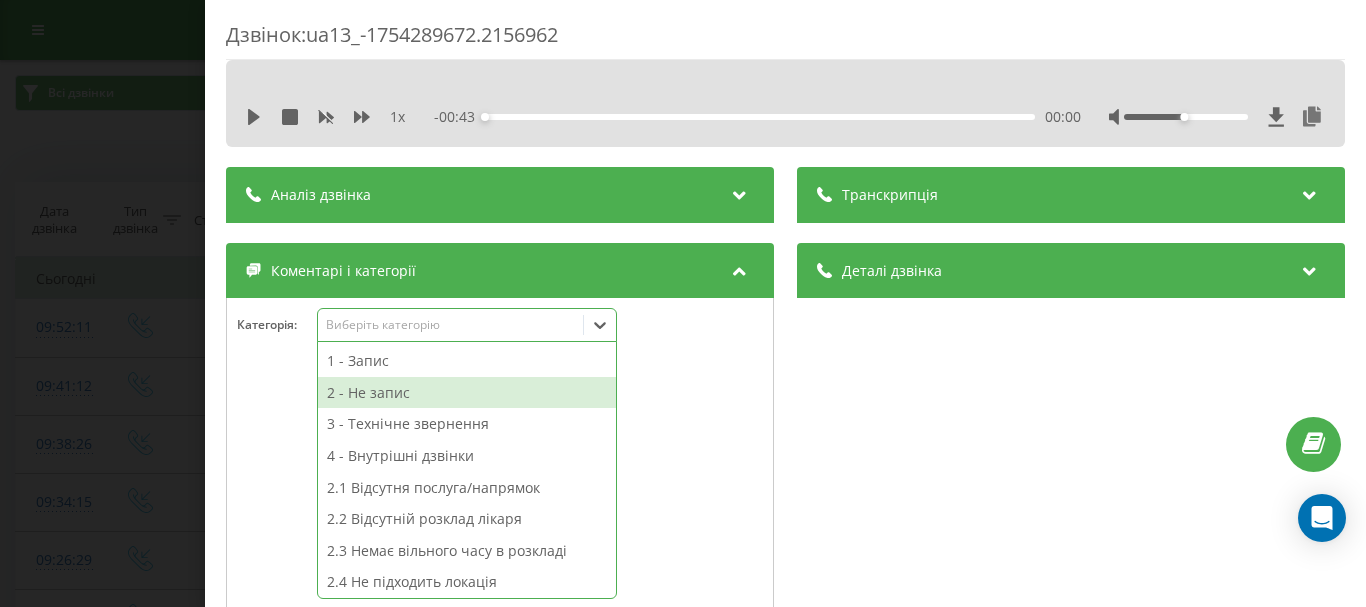 click on "2 - Не запис" at bounding box center [467, 393] 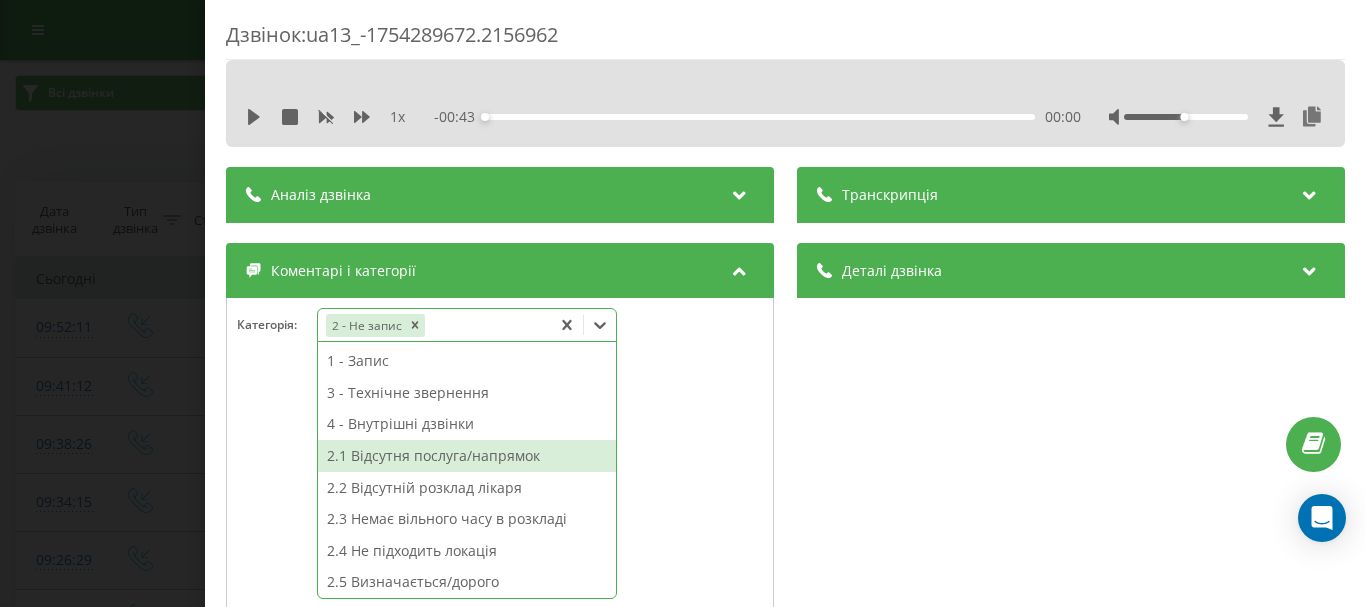 click on "2.1 Відсутня послуга/напрямок" at bounding box center [467, 456] 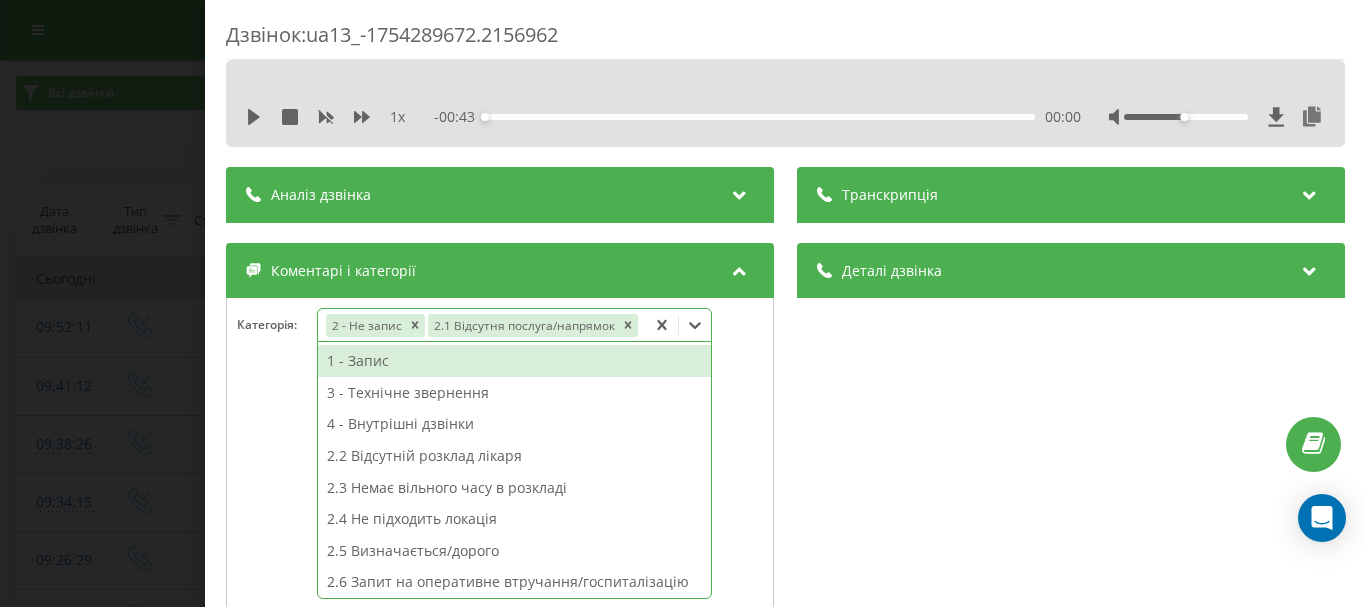 click on "Дзвінок :  ua13_-1754289672.2156962   1 x  - 00:43 00:00   00:00   Транскрипція Для AI-аналізу майбутніх дзвінків  налаштуйте та активуйте профіль на сторінці . Якщо профіль вже є і дзвінок відповідає його умовам, оновіть сторінку через 10 хвилин - AI аналізує поточний дзвінок. Аналіз дзвінка Для AI-аналізу майбутніх дзвінків  налаштуйте та активуйте профіль на сторінці . Якщо профіль вже є і дзвінок відповідає його умовам, оновіть сторінку через 10 хвилин - AI аналізує поточний дзвінок. Деталі дзвінка Загальне Дата дзвінка 2025-08-04 09:41:12 Тип дзвінка Вхідний Статус дзвінка Цільовий 380632676284 :" at bounding box center (683, 303) 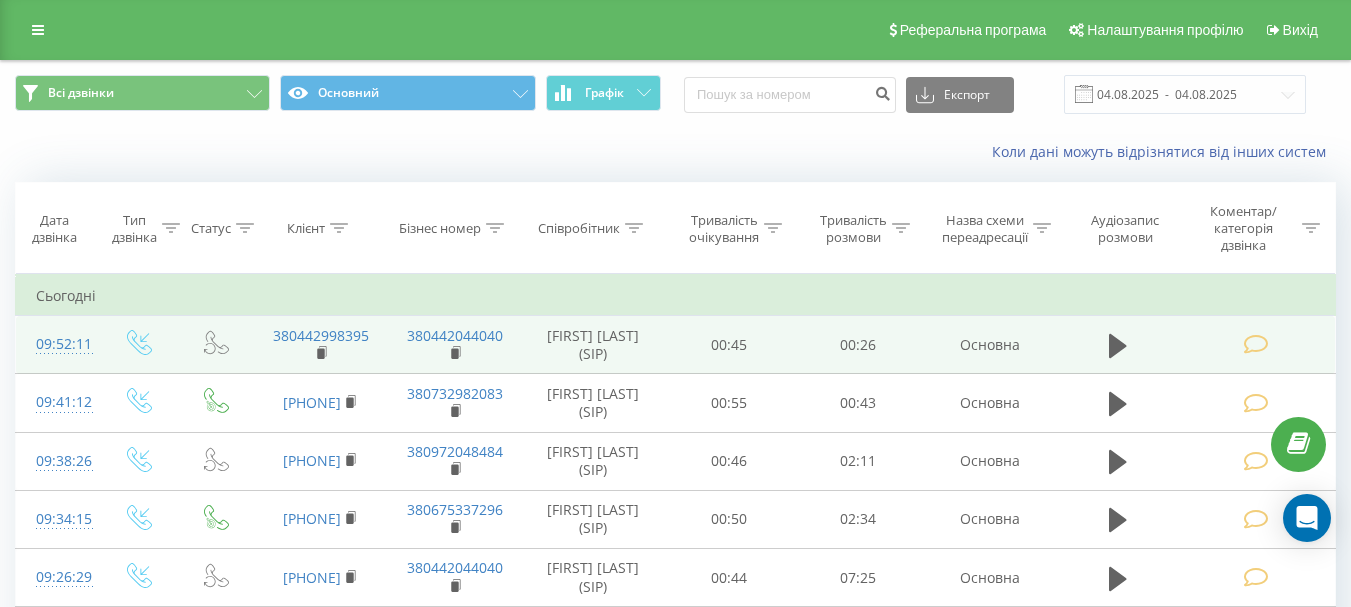 scroll, scrollTop: 0, scrollLeft: 0, axis: both 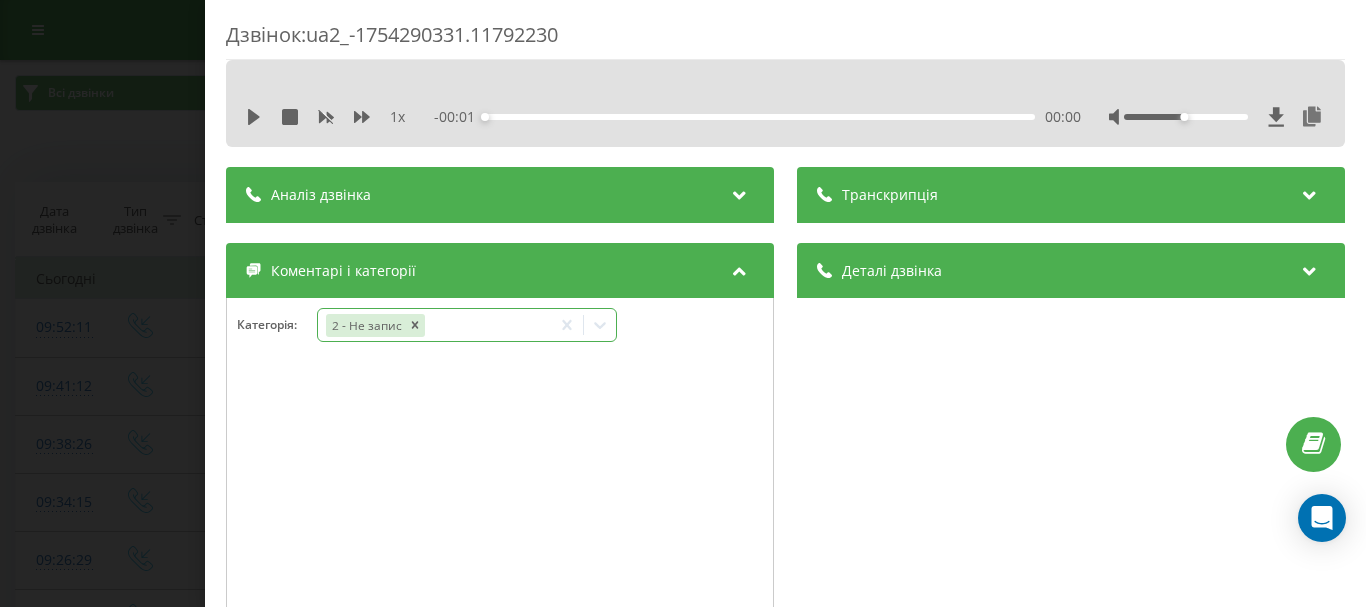 click on "Категорія : 2 - Не запис" at bounding box center [500, 338] 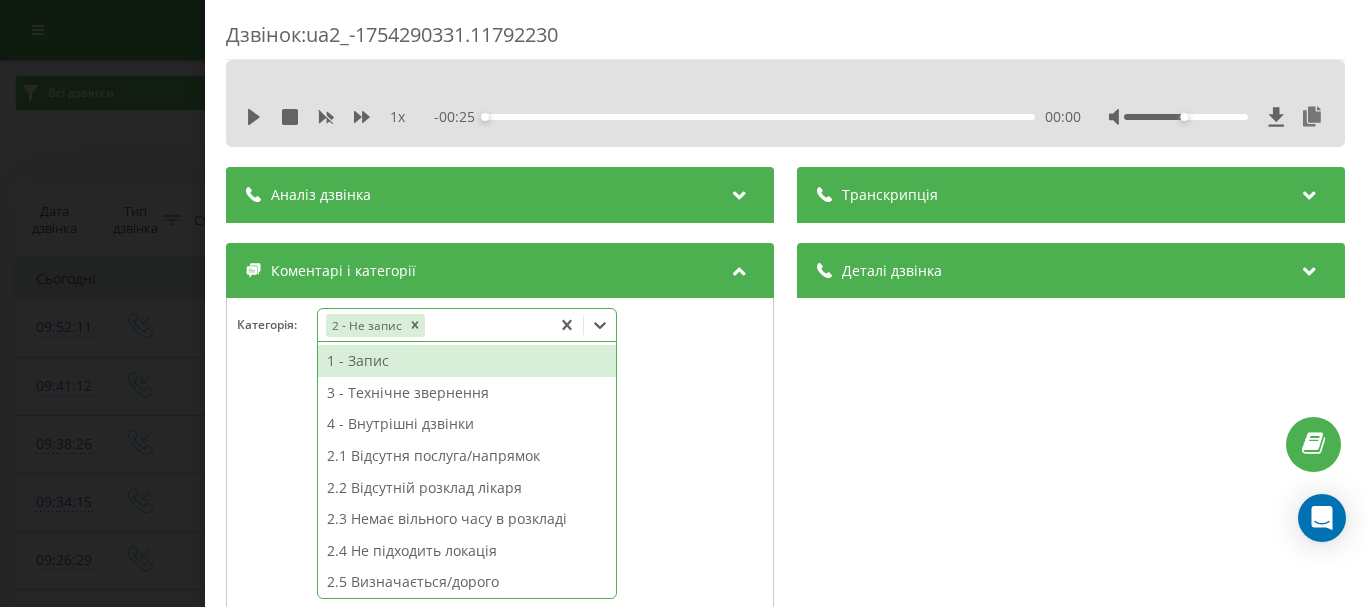 click 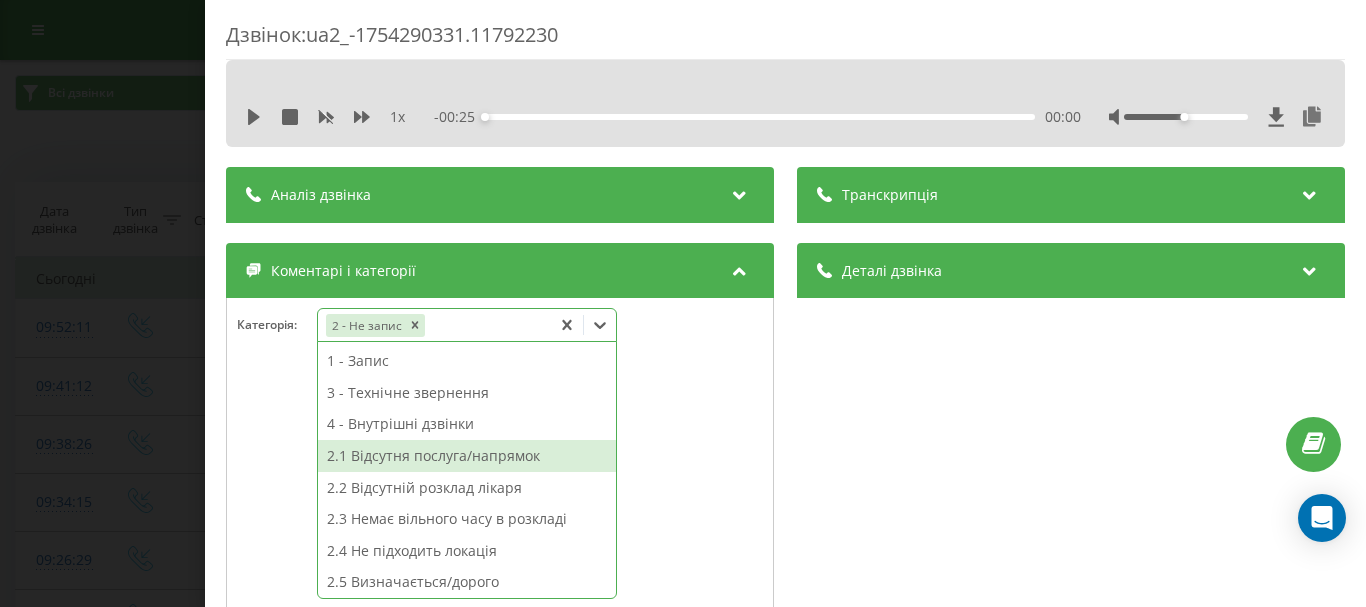 click on "2.1 Відсутня послуга/напрямок" at bounding box center [467, 456] 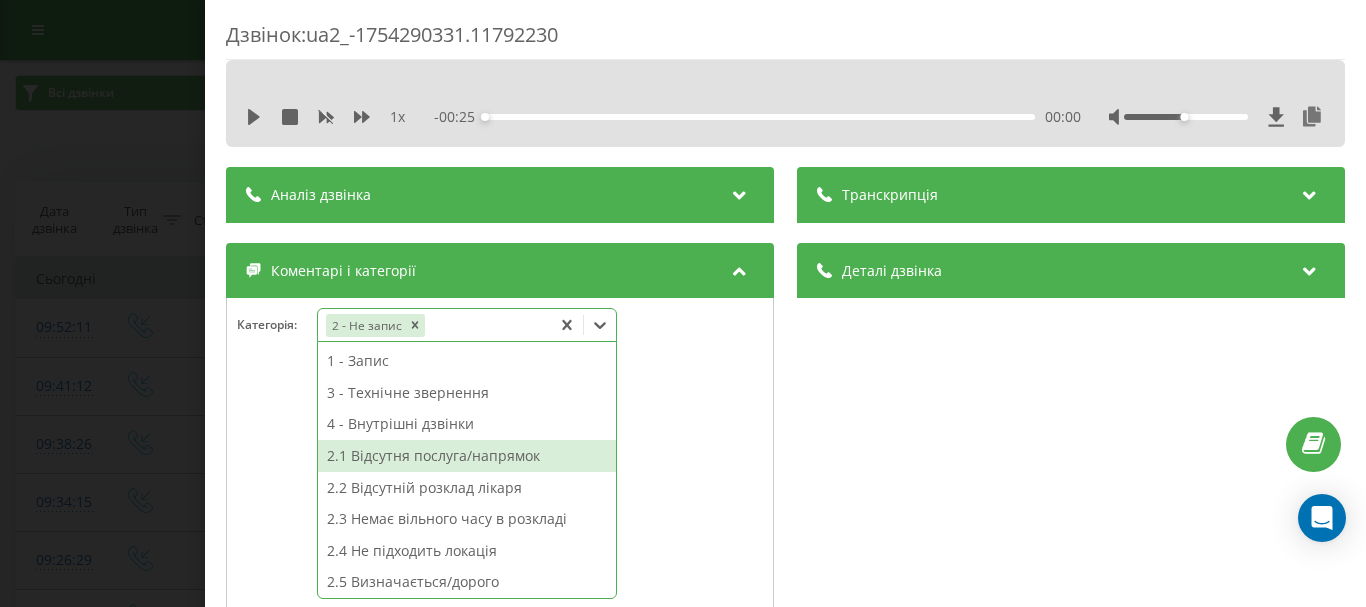 click on "Дзвінок :  ua2_-1754290331.11792230   1 x  - 00:25 00:00   00:00   Транскрипція Для AI-аналізу майбутніх дзвінків  налаштуйте та активуйте профіль на сторінці . Якщо профіль вже є і дзвінок відповідає його умовам, оновіть сторінку через 10 хвилин - AI аналізує поточний дзвінок. Аналіз дзвінка Для AI-аналізу майбутніх дзвінків  налаштуйте та активуйте профіль на сторінці . Якщо профіль вже є і дзвінок відповідає його умовам, оновіть сторінку через 10 хвилин - AI аналізує поточний дзвінок. Деталі дзвінка Загальне Дата дзвінка 2025-08-04 09:52:11 Тип дзвінка Вхідний Статус дзвінка Повторний 380442998395" at bounding box center [683, 303] 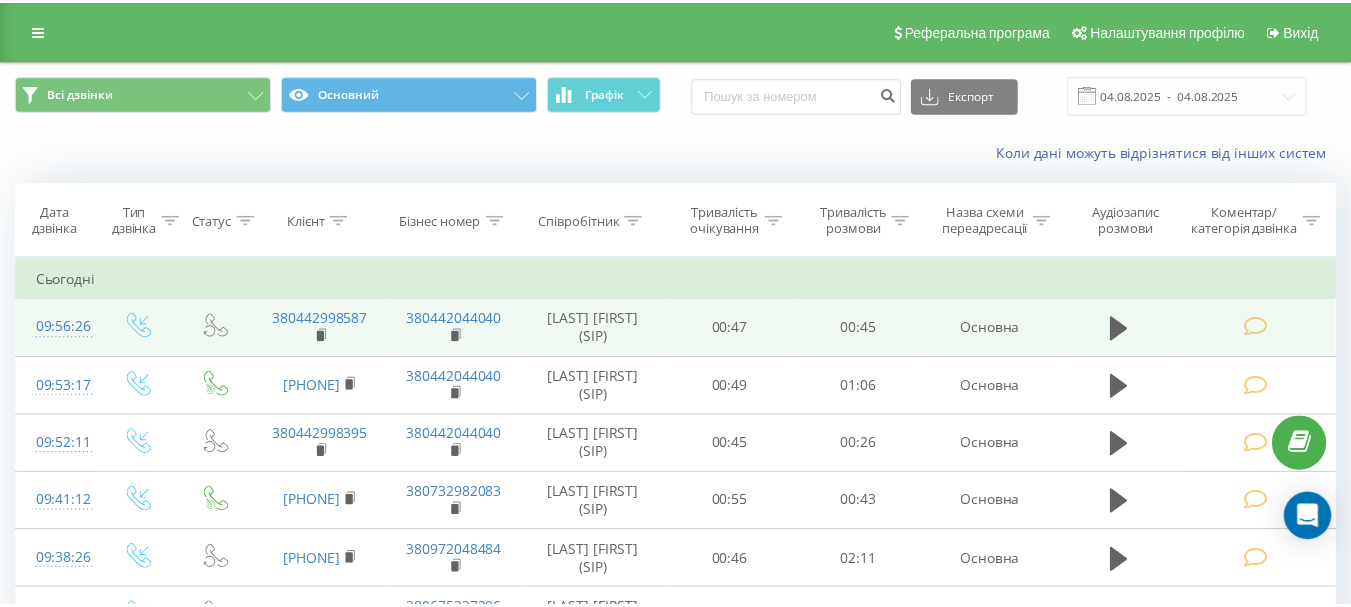 scroll, scrollTop: 0, scrollLeft: 0, axis: both 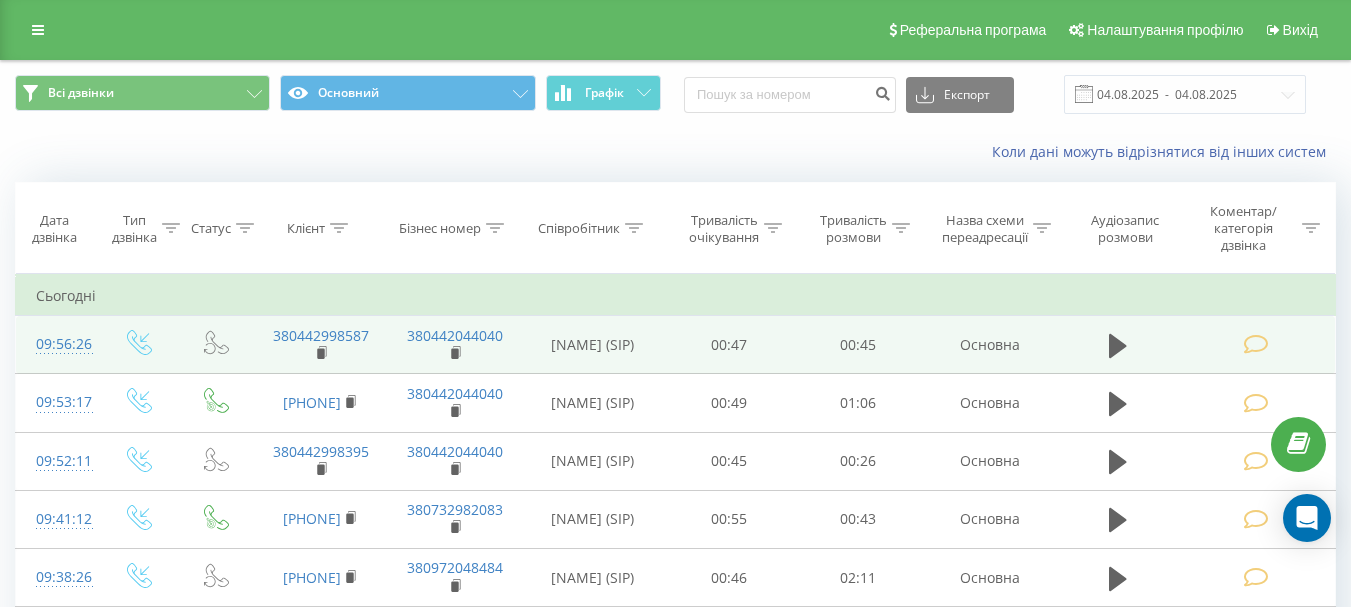 click at bounding box center [1255, 344] 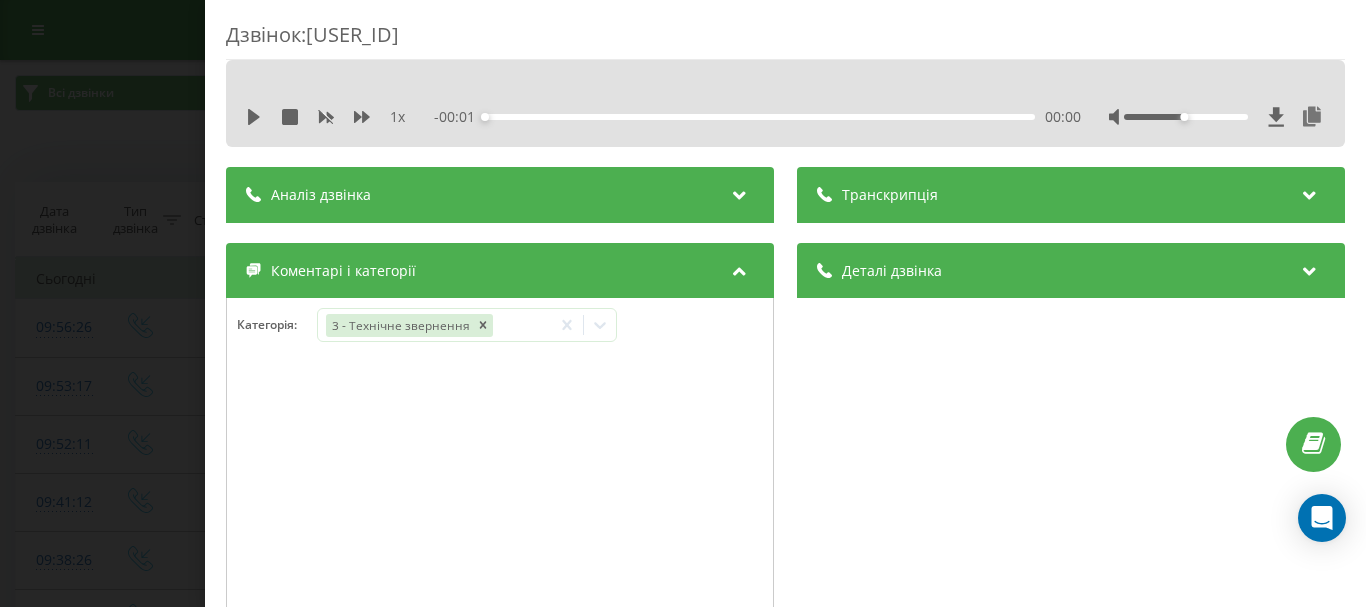 scroll, scrollTop: 500, scrollLeft: 0, axis: vertical 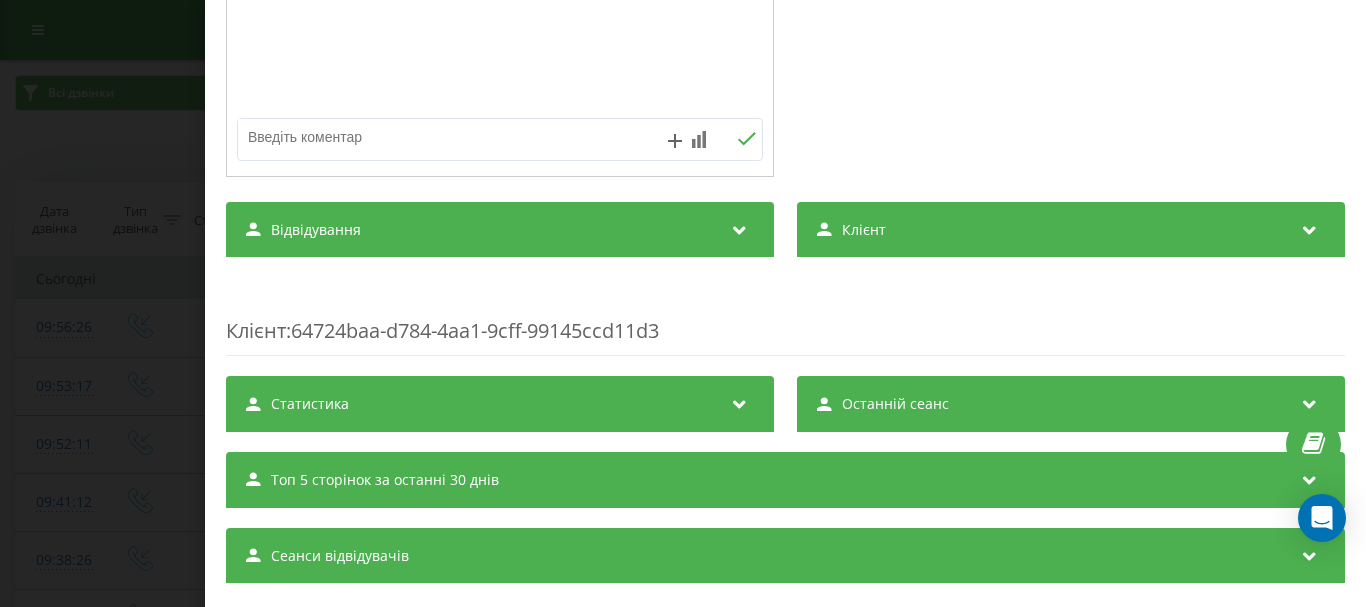 click at bounding box center [447, 137] 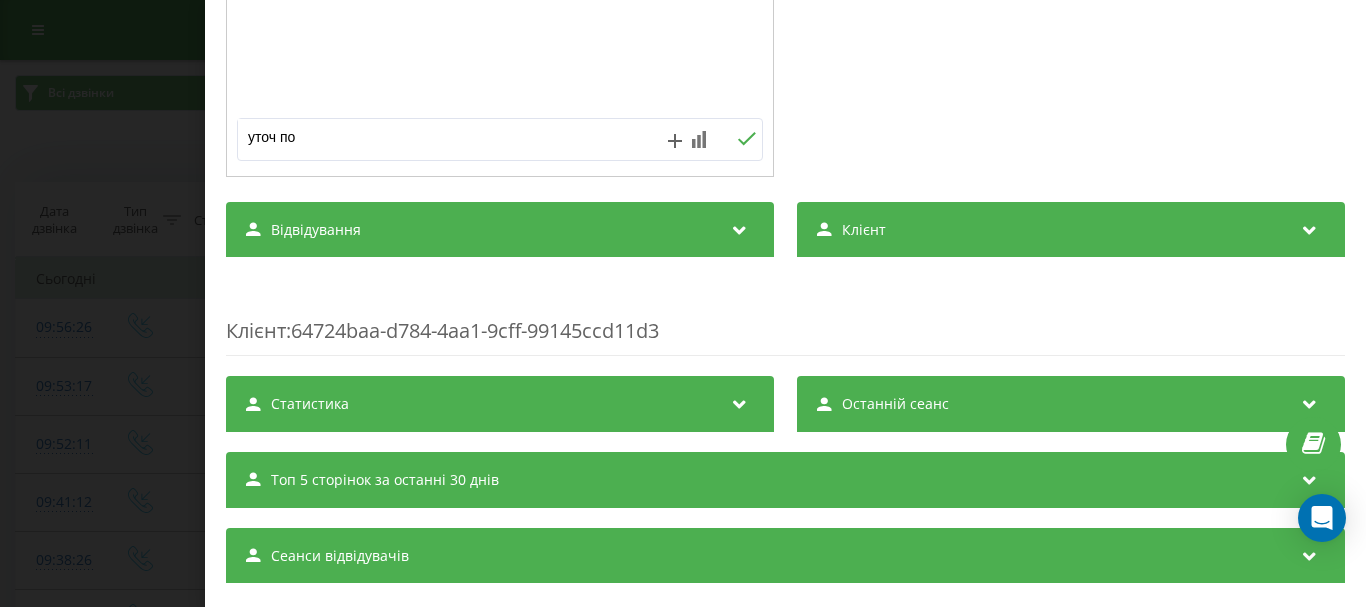type on "уточ по з" 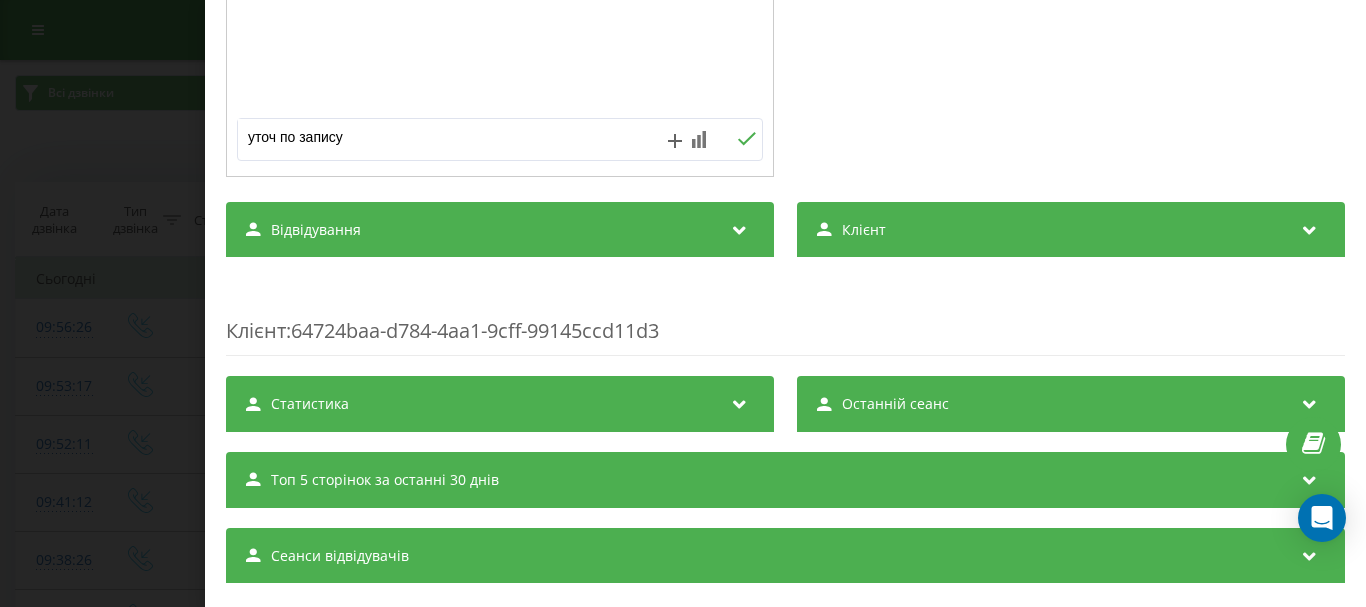 click 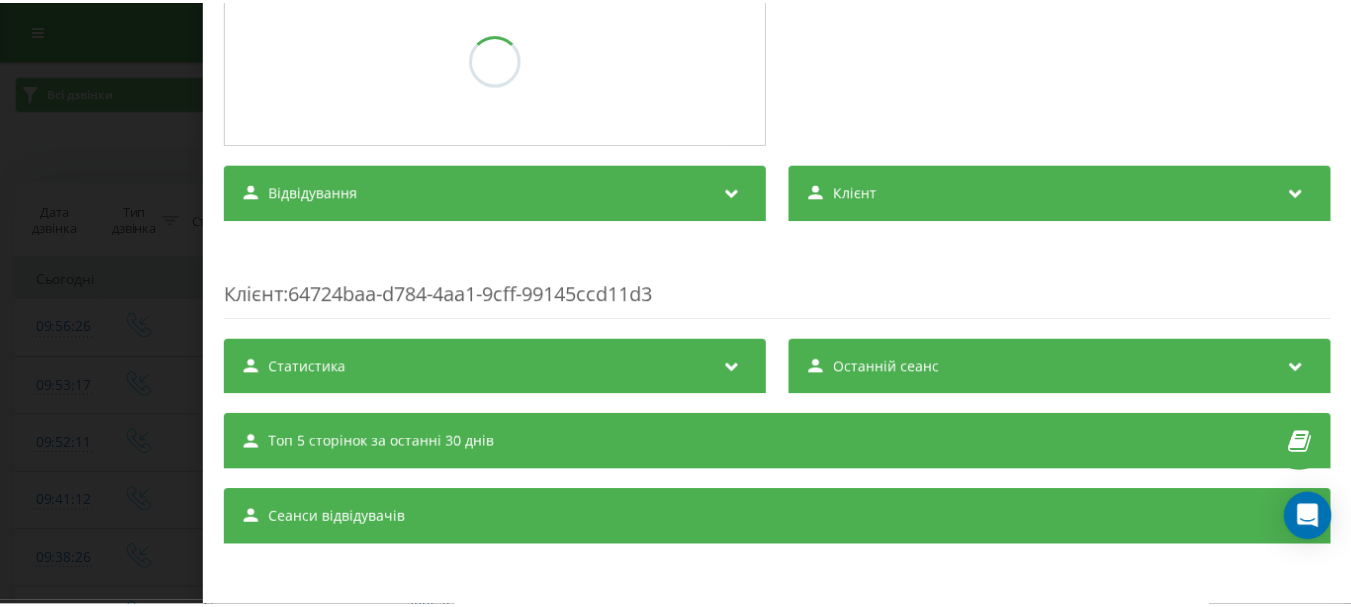 scroll, scrollTop: 24, scrollLeft: 0, axis: vertical 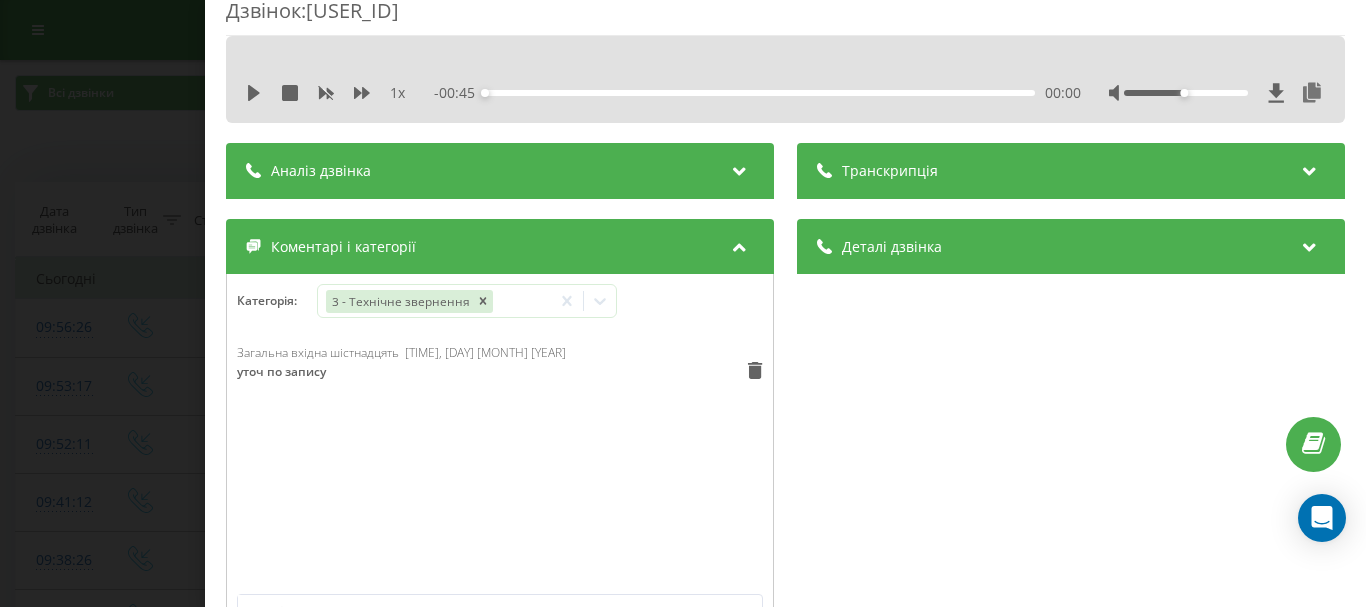 click on "Дзвінок :  ua11_-1754290586.2005815   1 x  - 00:45 00:00   00:00   Транскрипція Для AI-аналізу майбутніх дзвінків  налаштуйте та активуйте профіль на сторінці . Якщо профіль вже є і дзвінок відповідає його умовам, оновіть сторінку через 10 хвилин - AI аналізує поточний дзвінок. Аналіз дзвінка Для AI-аналізу майбутніх дзвінків  налаштуйте та активуйте профіль на сторінці . Якщо профіль вже є і дзвінок відповідає його умовам, оновіть сторінку через 10 хвилин - AI аналізує поточний дзвінок. Деталі дзвінка Загальне Дата дзвінка 2025-08-04 09:56:26 Тип дзвінка Вхідний Статус дзвінка Повторний 380442998587" at bounding box center (683, 303) 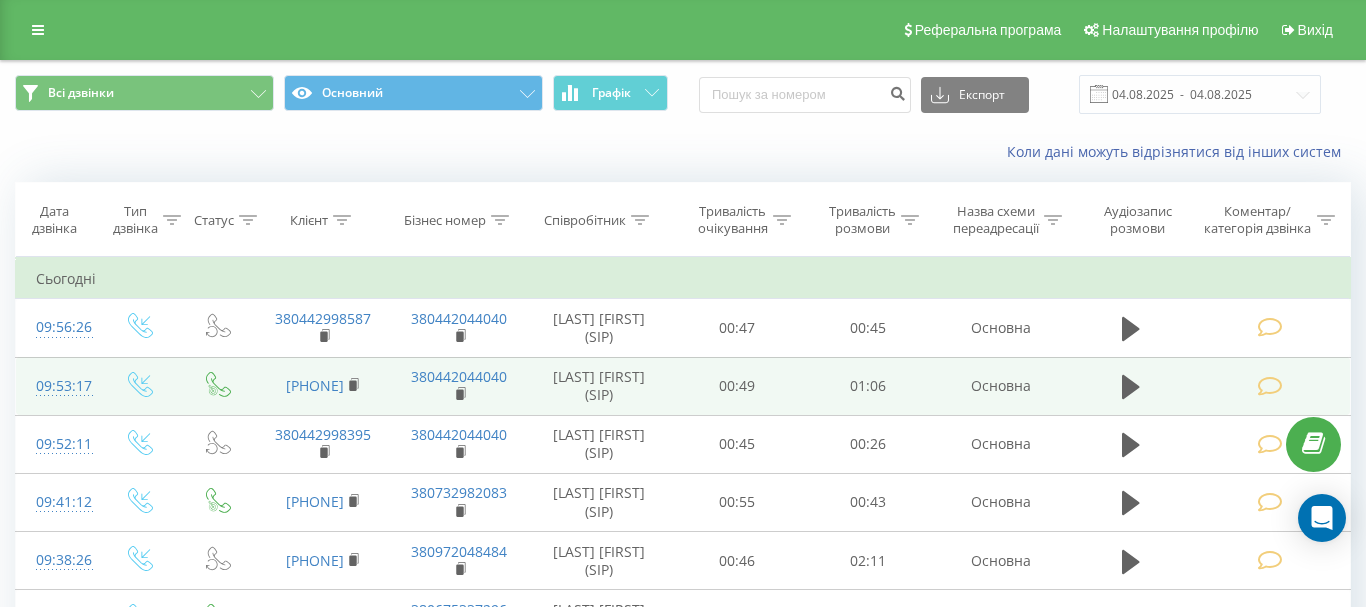 drag, startPoint x: 0, startPoint y: 0, endPoint x: 1261, endPoint y: 405, distance: 1324.4418 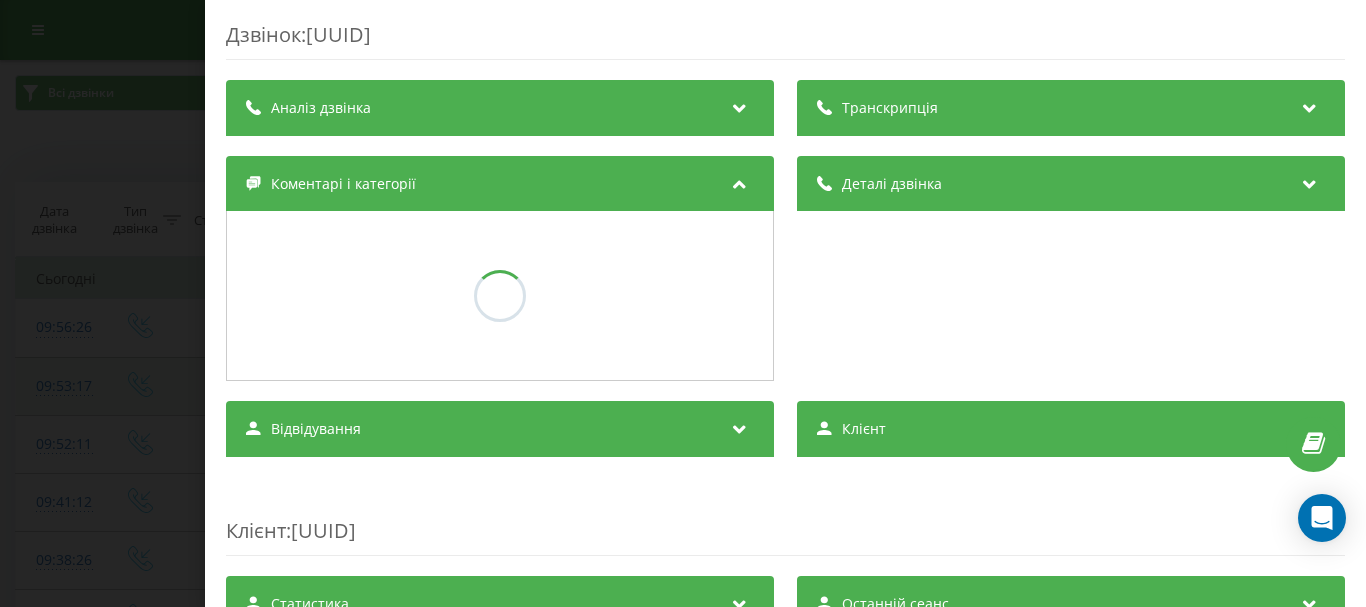 scroll, scrollTop: 0, scrollLeft: 0, axis: both 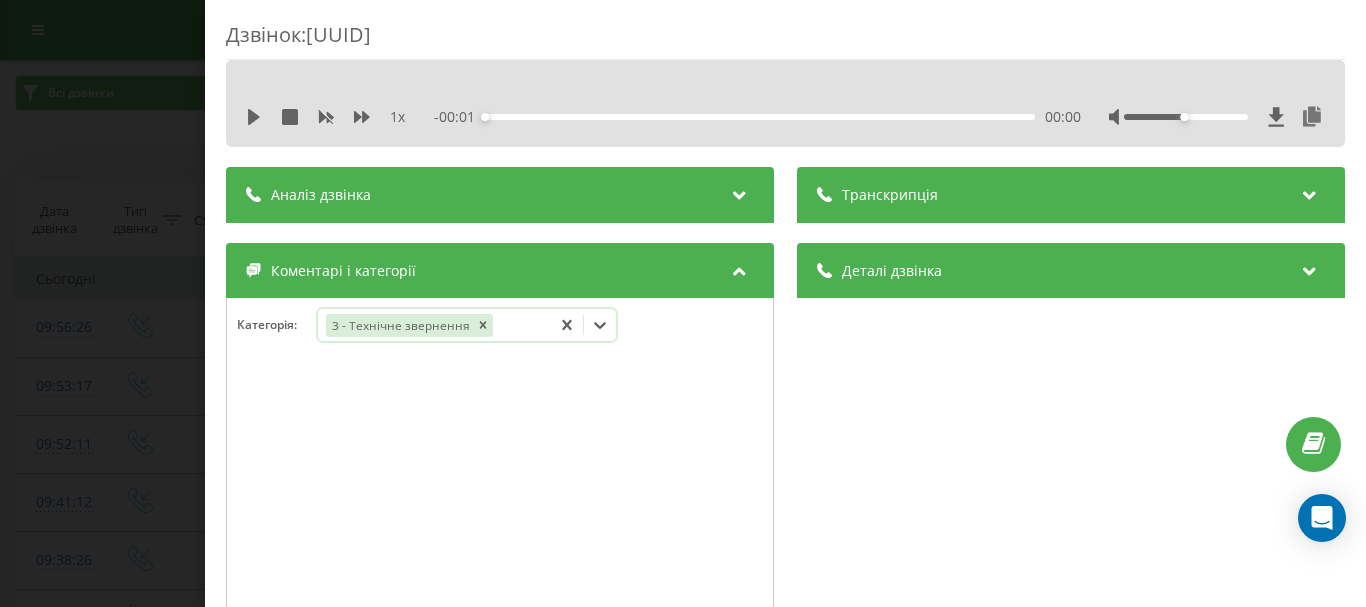 click 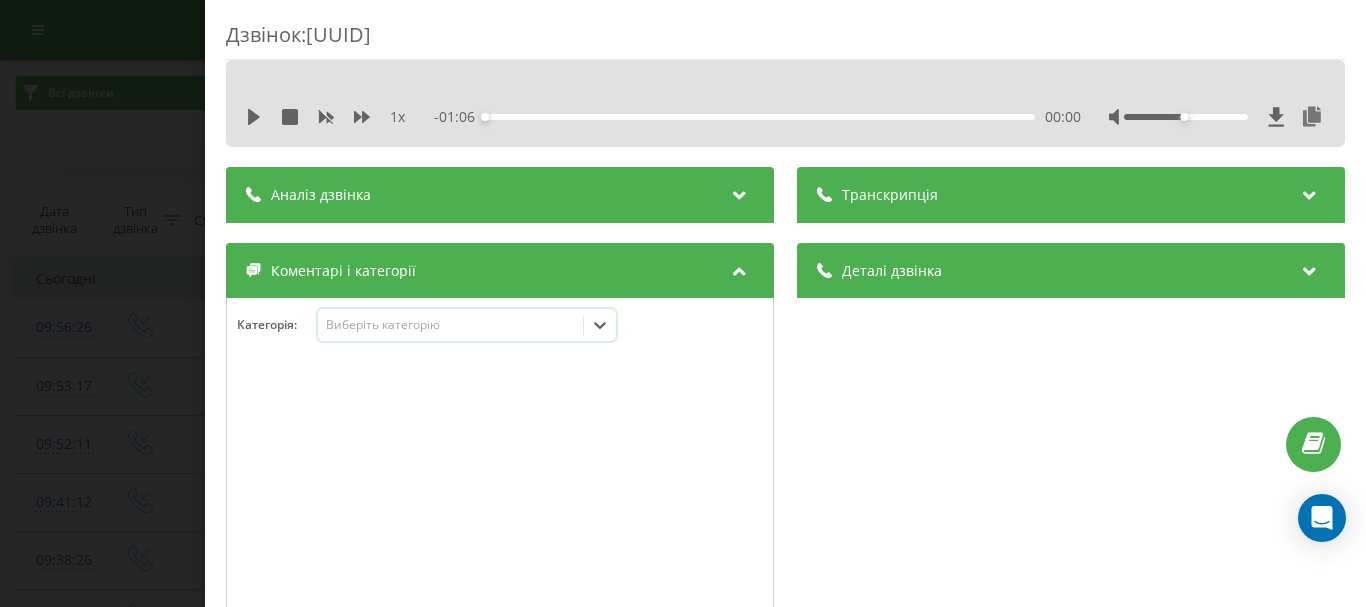 click 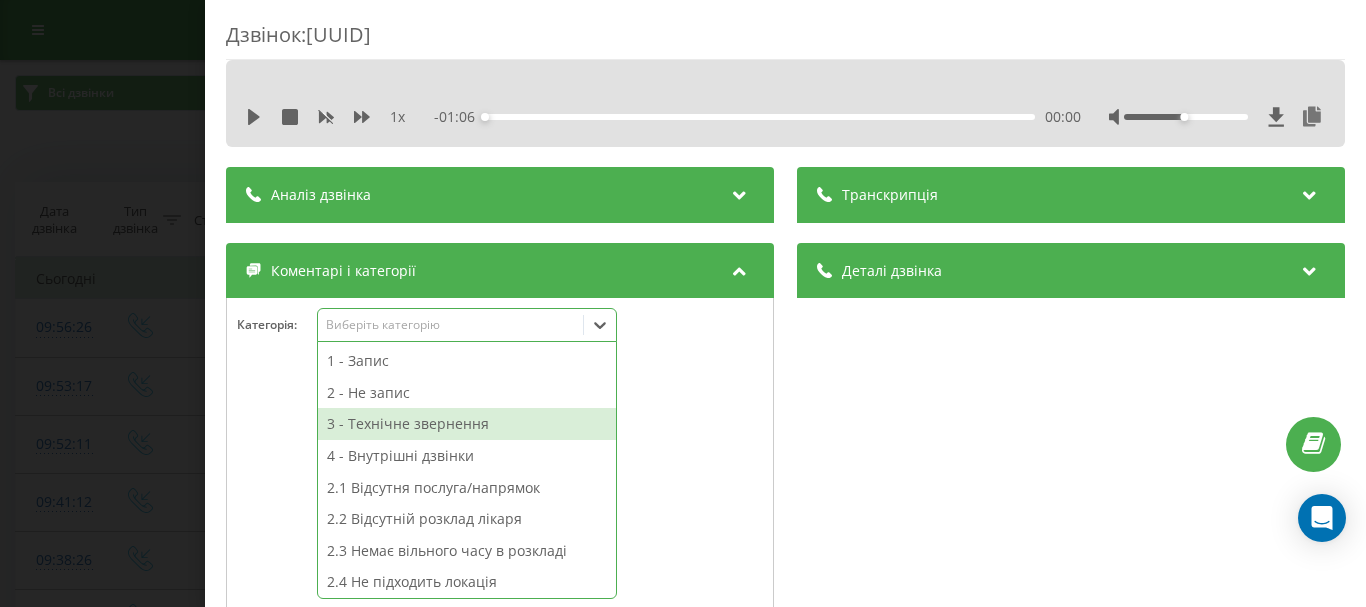 click on "3 - Технічне звернення" at bounding box center (467, 424) 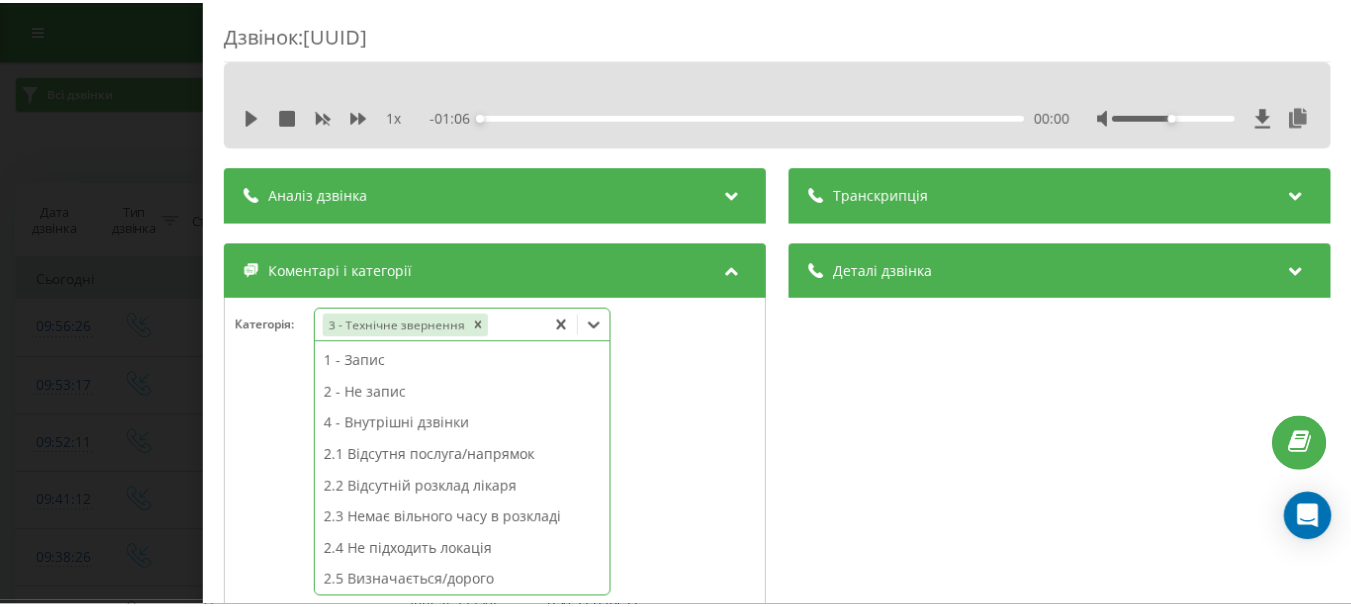 scroll, scrollTop: 358, scrollLeft: 0, axis: vertical 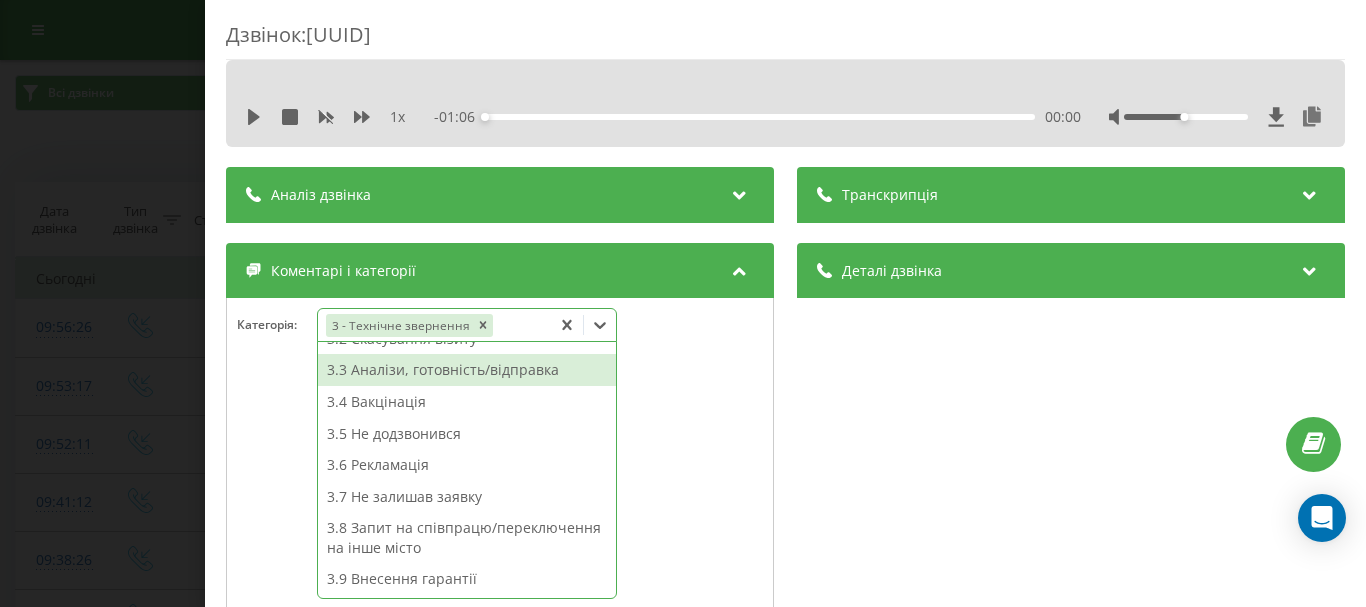 click on "3.3 Аналізи, готовність/відправка" at bounding box center (467, 370) 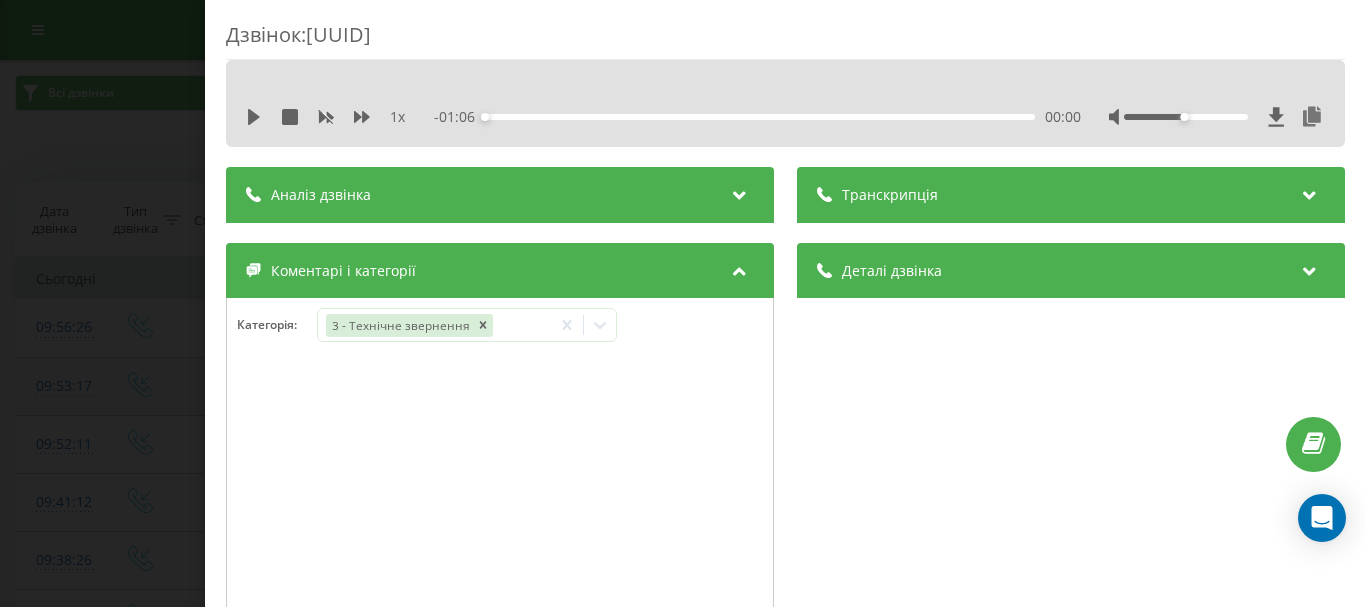 click on "Дзвінок :  ua6_-1754290397.11092161   1 x  - 01:06 00:00   00:00   Транскрипція Для AI-аналізу майбутніх дзвінків  налаштуйте та активуйте профіль на сторінці . Якщо профіль вже є і дзвінок відповідає його умовам, оновіть сторінку через 10 хвилин - AI аналізує поточний дзвінок. Аналіз дзвінка Для AI-аналізу майбутніх дзвінків  налаштуйте та активуйте профіль на сторінці . Якщо профіль вже є і дзвінок відповідає його умовам, оновіть сторінку через 10 хвилин - AI аналізує поточний дзвінок. Деталі дзвінка Загальне Дата дзвінка 2025-08-04 09:53:17 Тип дзвінка Вхідний Статус дзвінка Цільовий 380997776337 :" at bounding box center (683, 303) 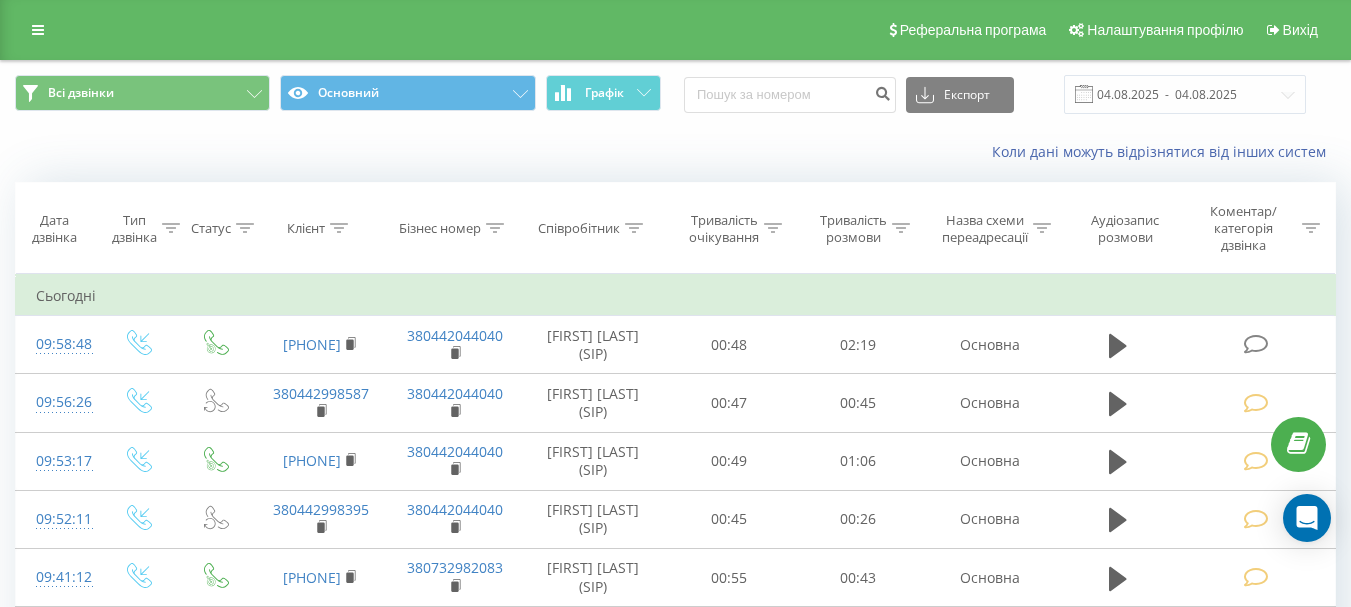 scroll, scrollTop: 0, scrollLeft: 0, axis: both 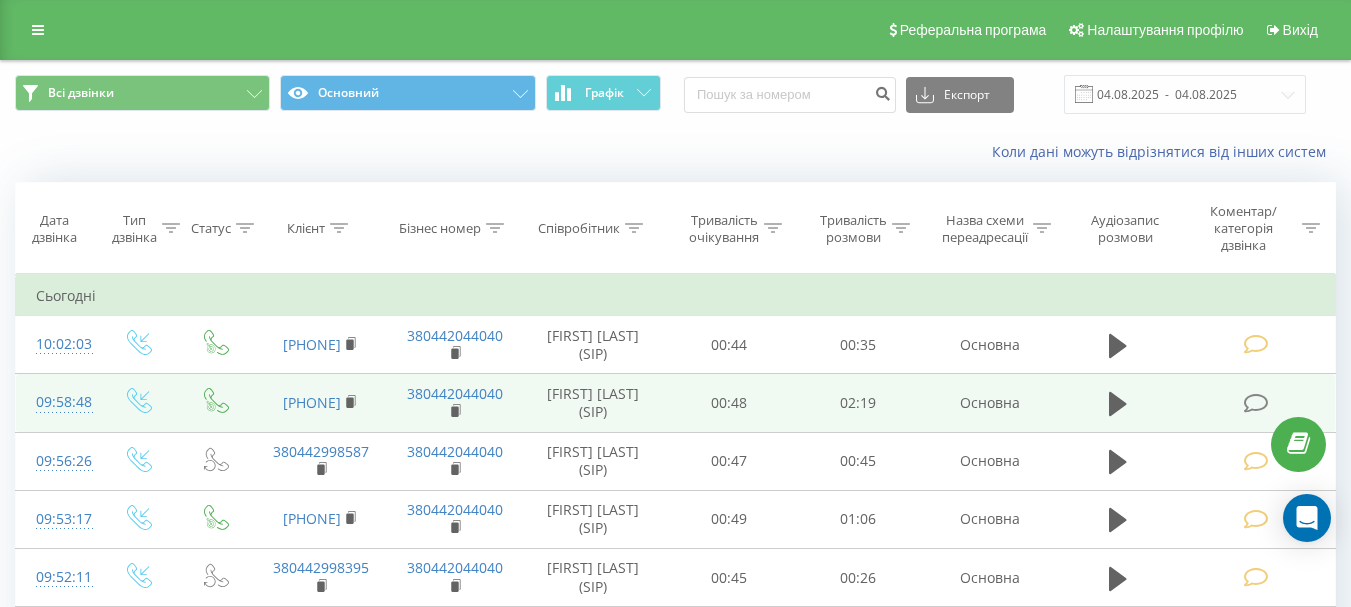 click at bounding box center [1255, 403] 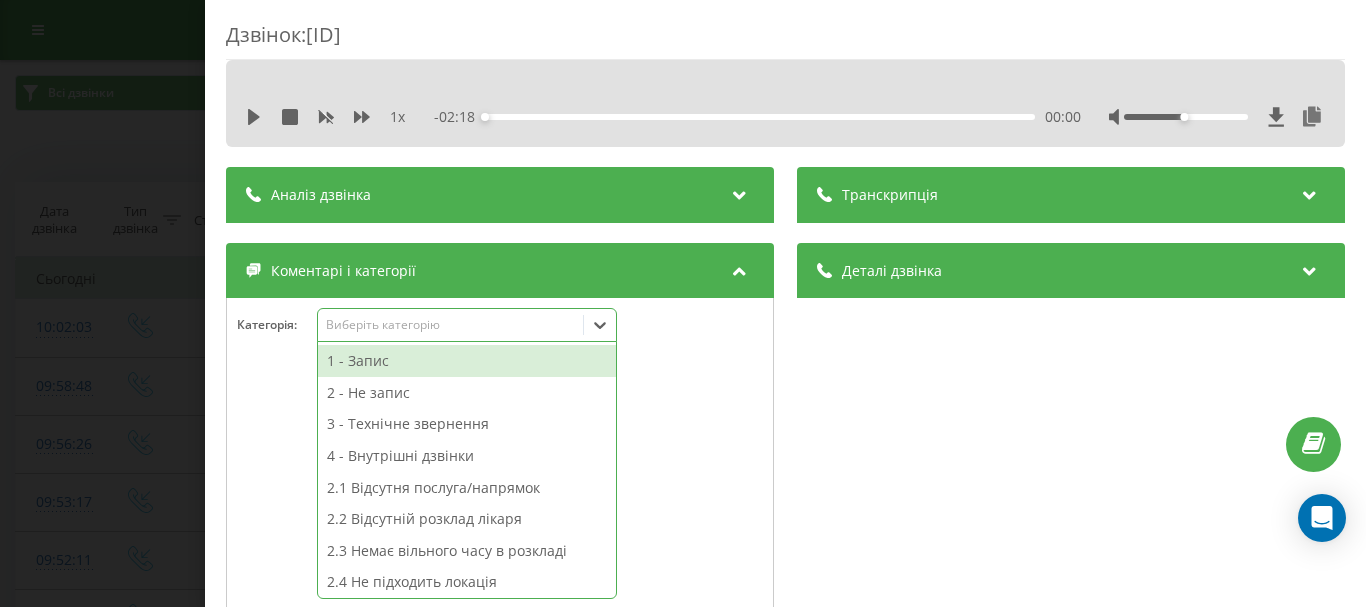 click on "Виберіть категорію" at bounding box center (467, 325) 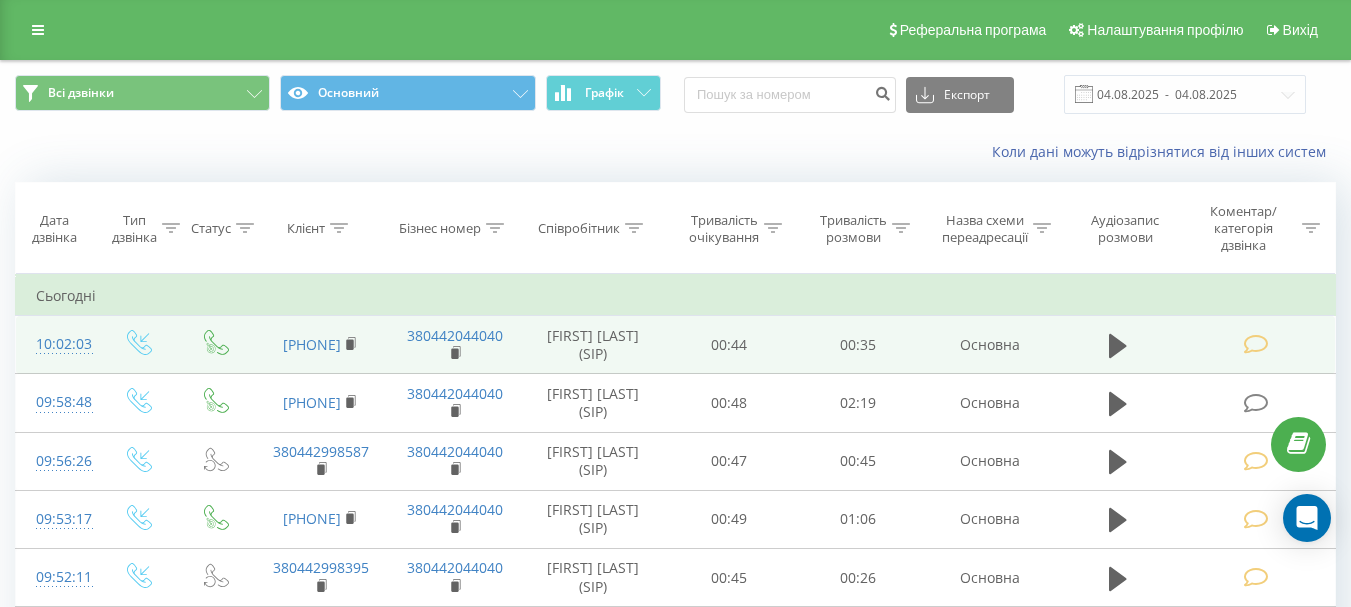 click at bounding box center (1257, 345) 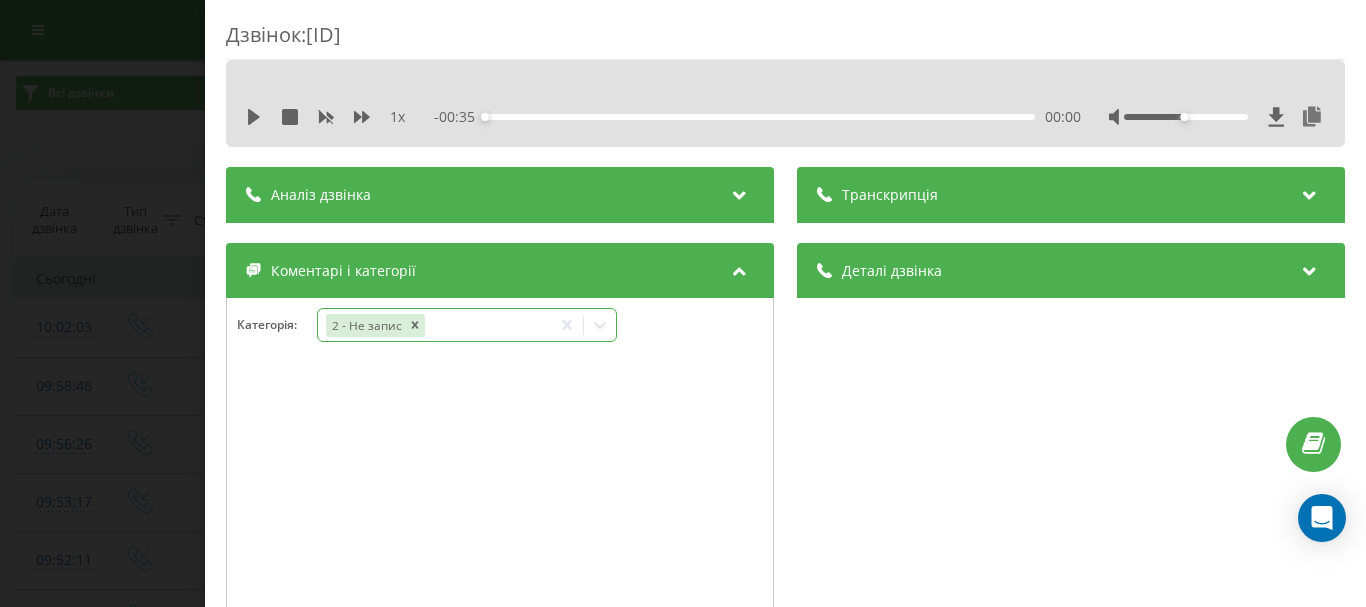 drag, startPoint x: 416, startPoint y: 323, endPoint x: 567, endPoint y: 325, distance: 151.01324 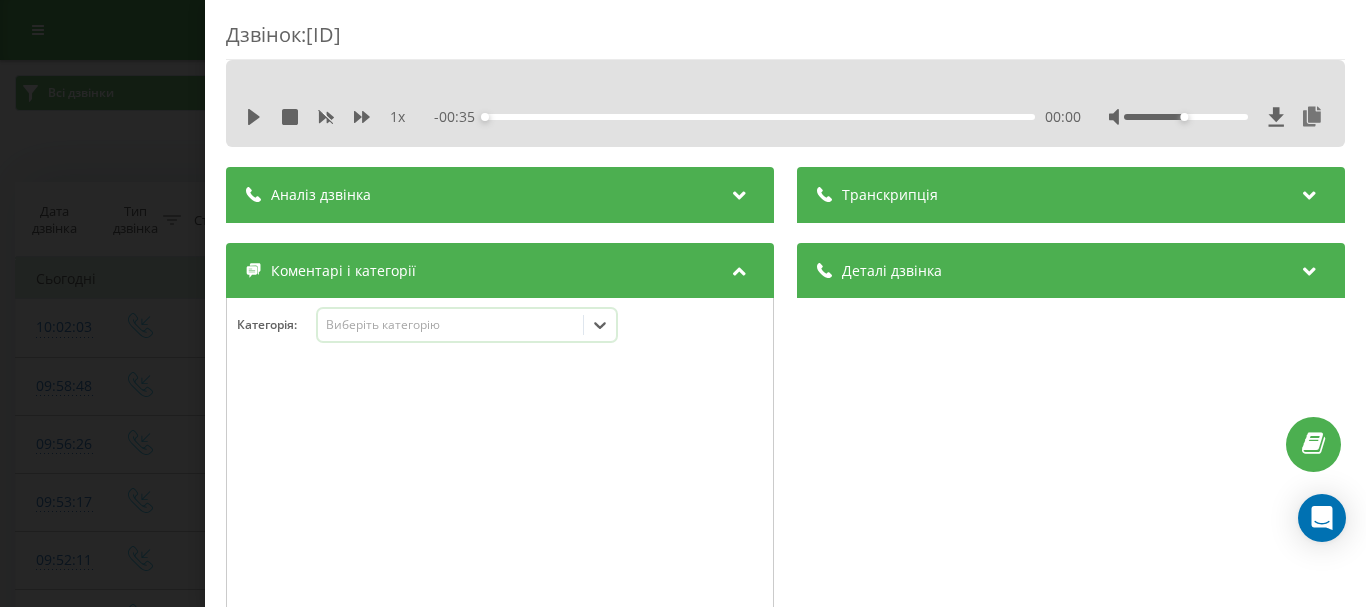 click 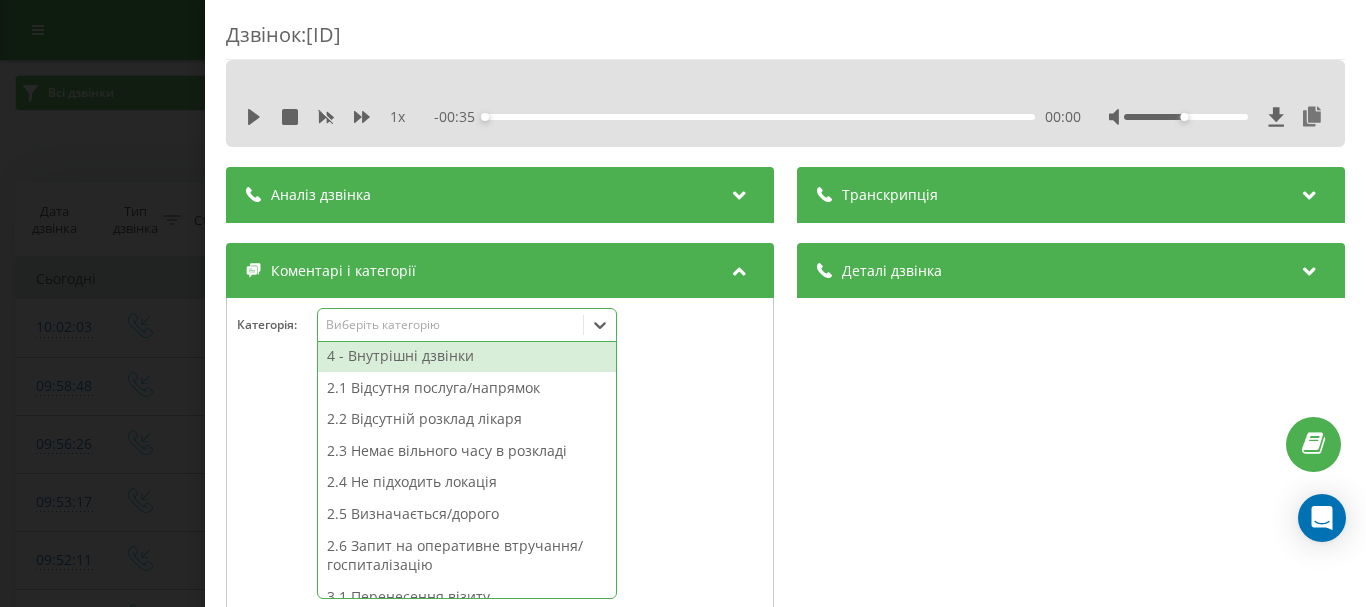 scroll, scrollTop: 0, scrollLeft: 0, axis: both 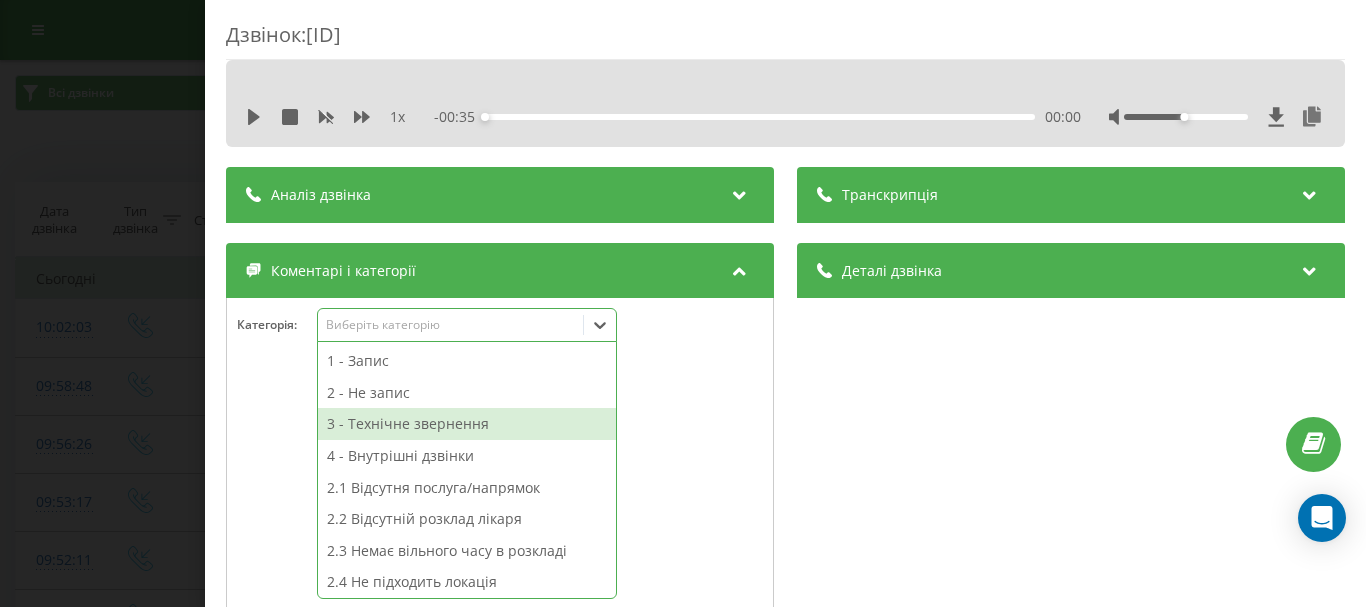 click on "3 - Технічне звернення" at bounding box center [467, 424] 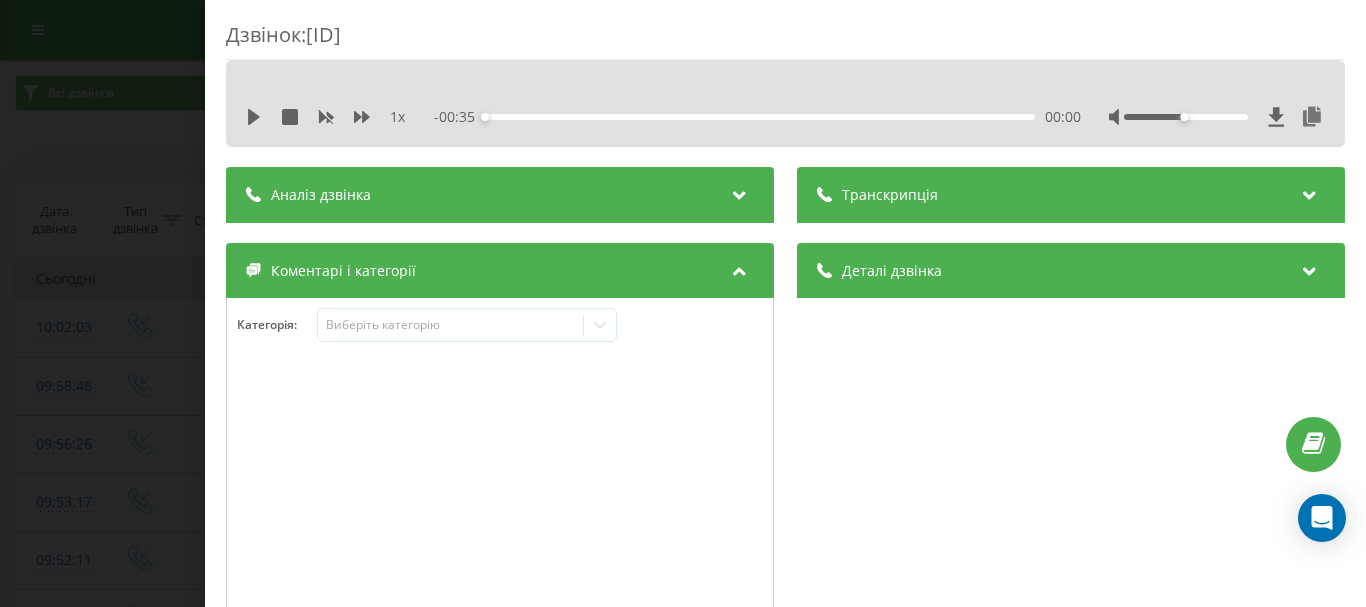 click at bounding box center [500, 488] 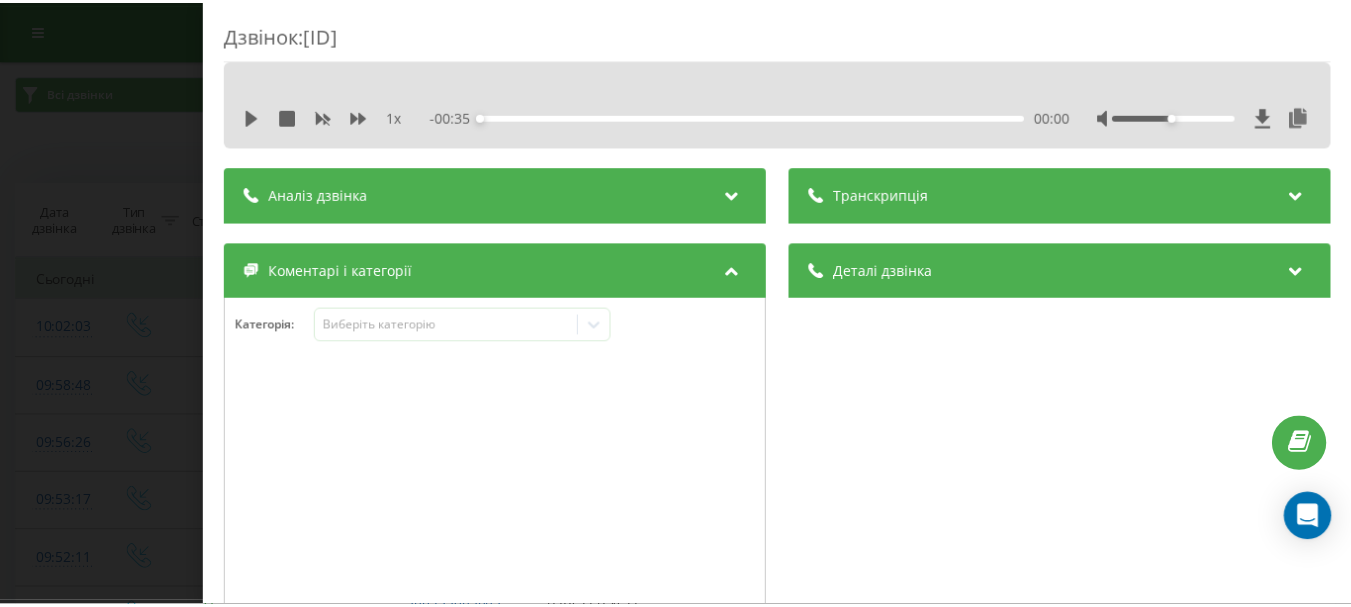 scroll, scrollTop: 300, scrollLeft: 0, axis: vertical 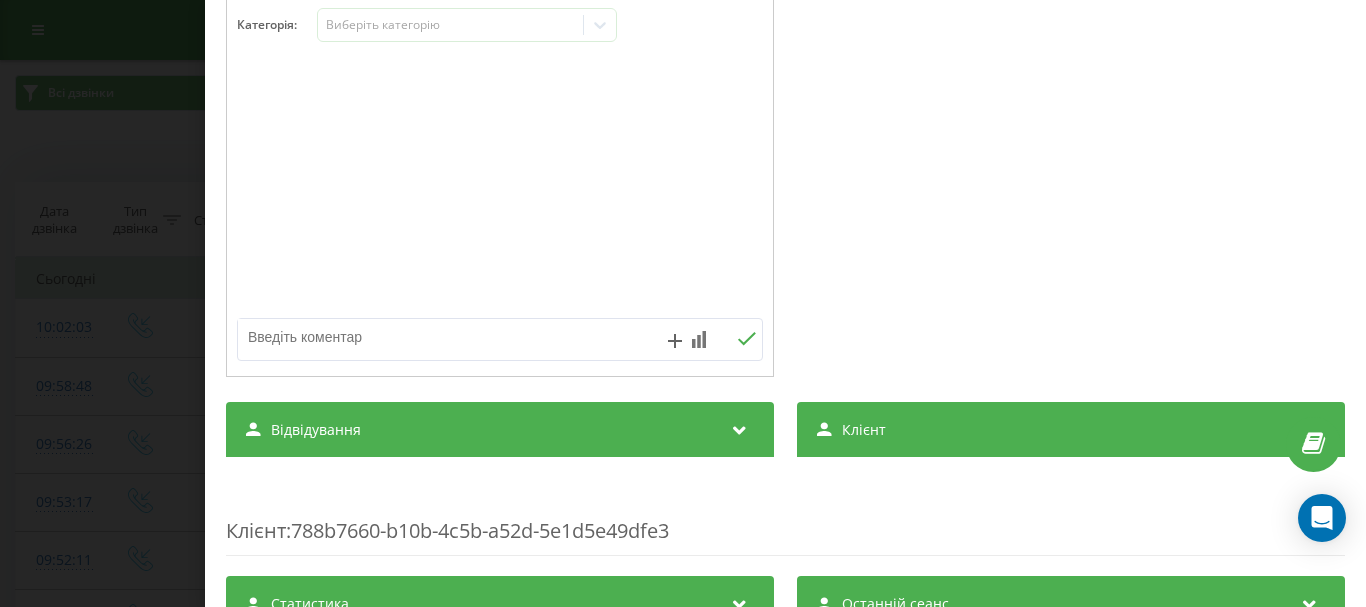 click at bounding box center [500, 219] 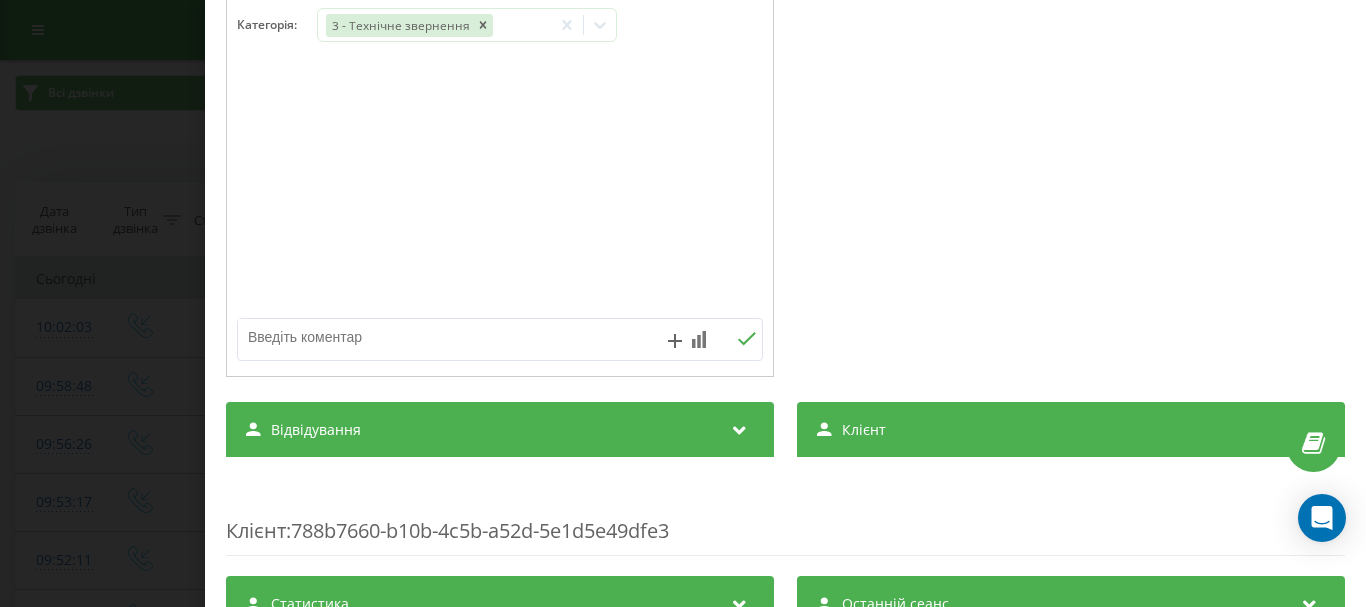 click at bounding box center (447, 337) 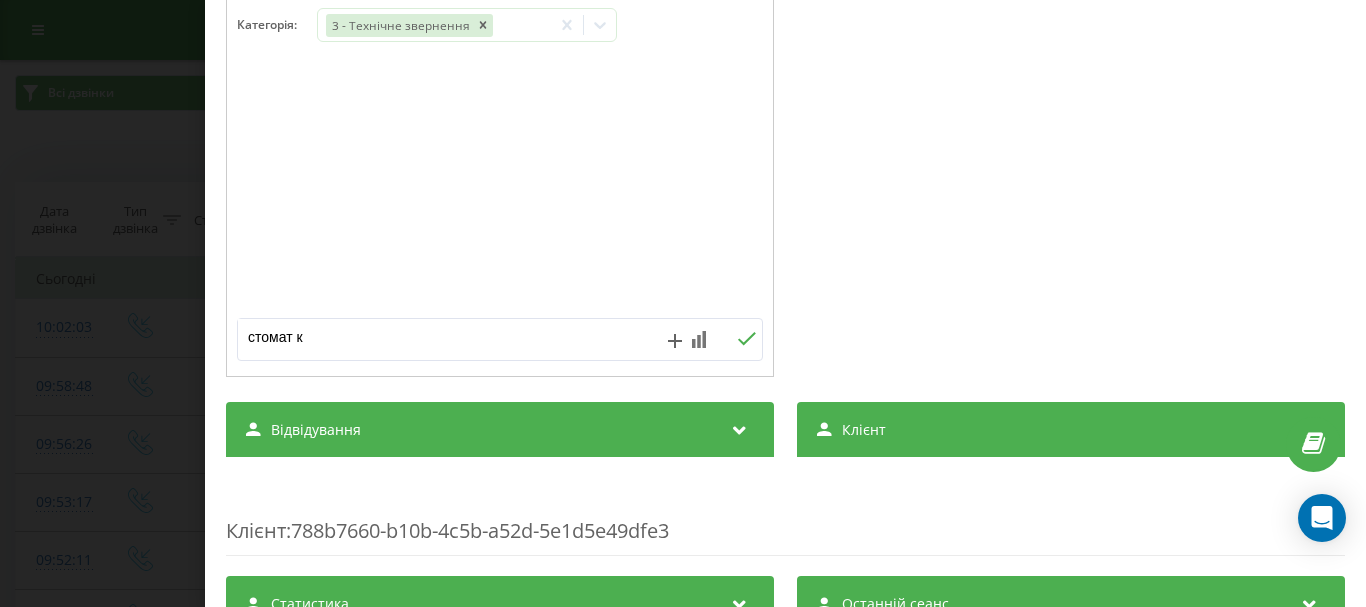 type on "стомат" 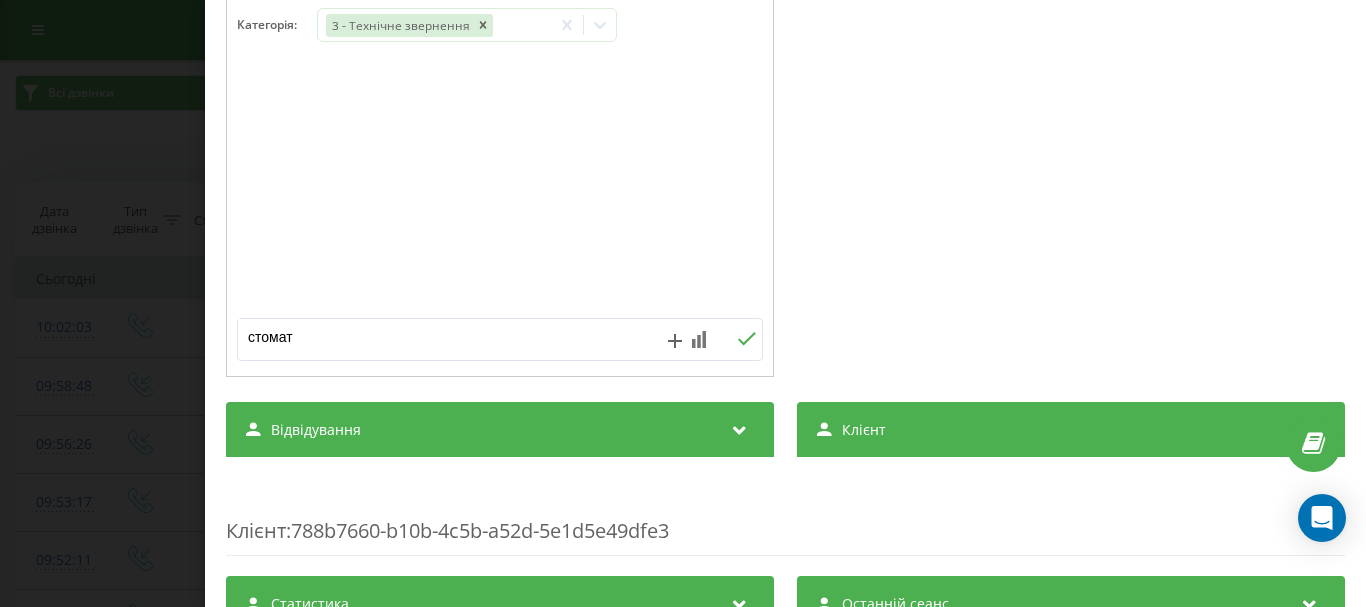 click 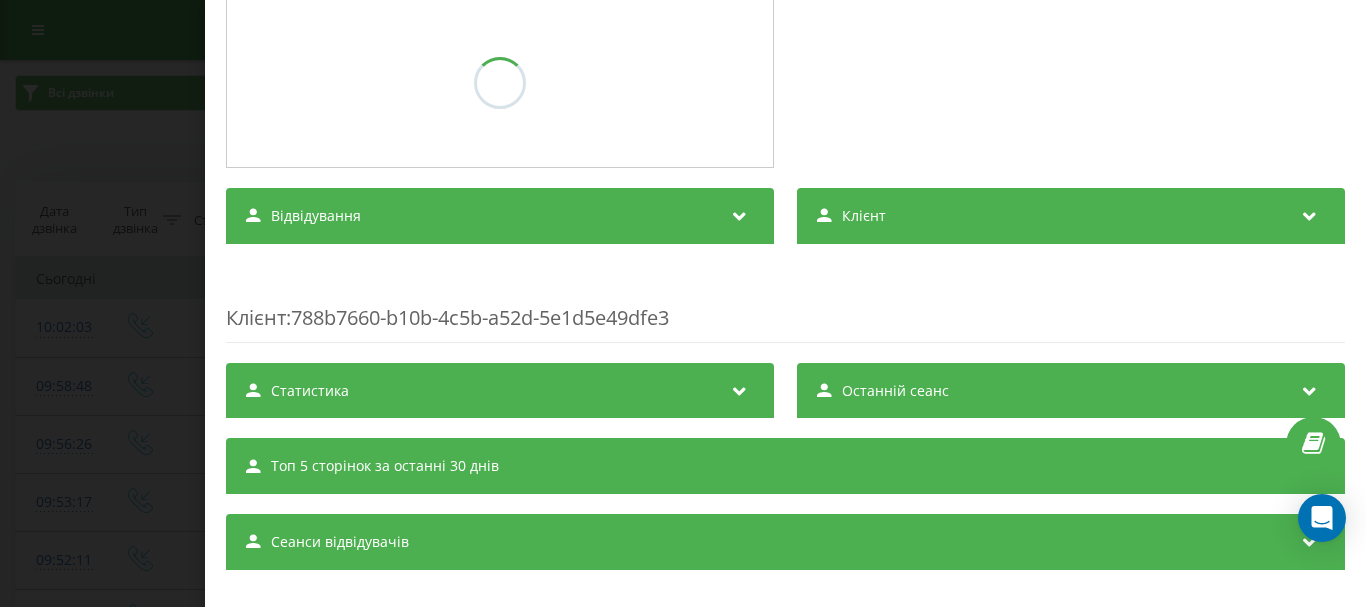 click on "Дзвінок :  ua13_-1754290923.2167043   1 x  - 00:35 00:00   00:00   Транскрипція Для AI-аналізу майбутніх дзвінків  налаштуйте та активуйте профіль на сторінці . Якщо профіль вже є і дзвінок відповідає його умовам, оновіть сторінку через 10 хвилин - AI аналізує поточний дзвінок. Аналіз дзвінка Для AI-аналізу майбутніх дзвінків  налаштуйте та активуйте профіль на сторінці . Якщо профіль вже є і дзвінок відповідає його умовам, оновіть сторінку через 10 хвилин - AI аналізує поточний дзвінок. Деталі дзвінка Загальне Дата дзвінка 2025-08-04 10:02:03 Тип дзвінка Вхідний Статус дзвінка Цільовий 380984266494 0" at bounding box center [683, 303] 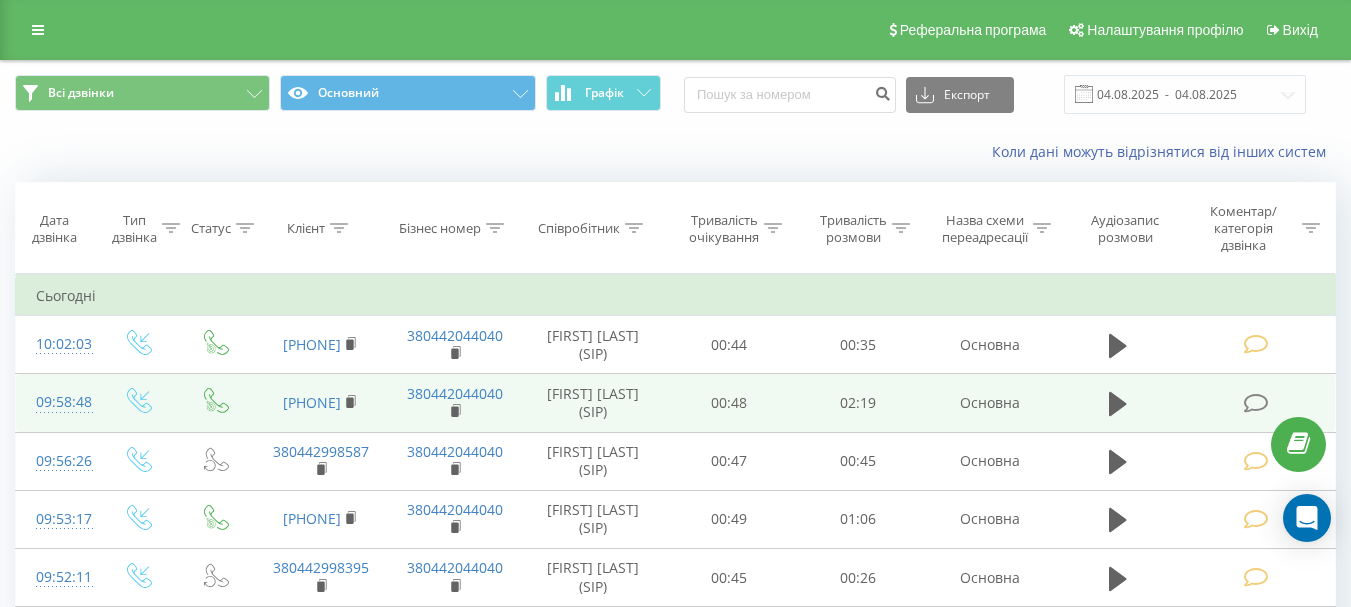 click at bounding box center (1255, 403) 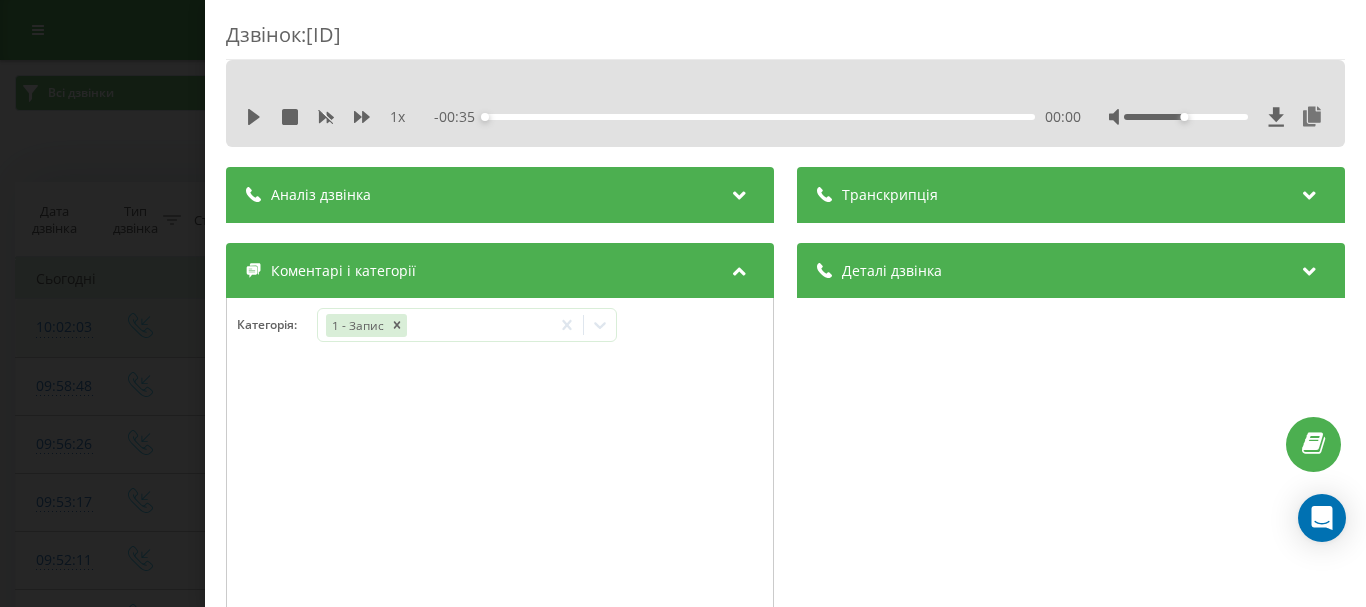 click on "Дзвінок :  ua9_-1754290728.7401921   1 x  - 00:35 00:00   00:00   Транскрипція Для AI-аналізу майбутніх дзвінків  налаштуйте та активуйте профіль на сторінці . Якщо профіль вже є і дзвінок відповідає його умовам, оновіть сторінку через 10 хвилин - AI аналізує поточний дзвінок. Аналіз дзвінка Для AI-аналізу майбутніх дзвінків  налаштуйте та активуйте профіль на сторінці . Якщо профіль вже є і дзвінок відповідає його умовам, оновіть сторінку через 10 хвилин - AI аналізує поточний дзвінок. Деталі дзвінка Загальне Дата дзвінка 2025-08-04 09:58:48 Тип дзвінка Вхідний Статус дзвінка Цільовий 380932232340 :" at bounding box center [683, 303] 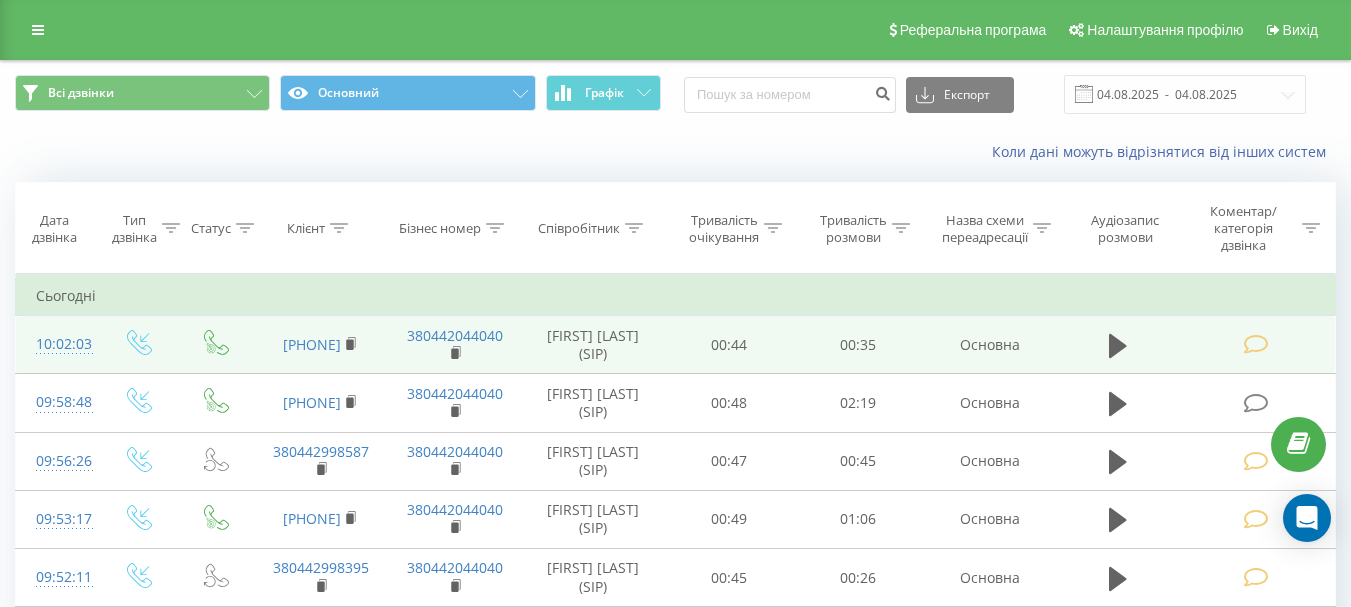 click at bounding box center (1255, 344) 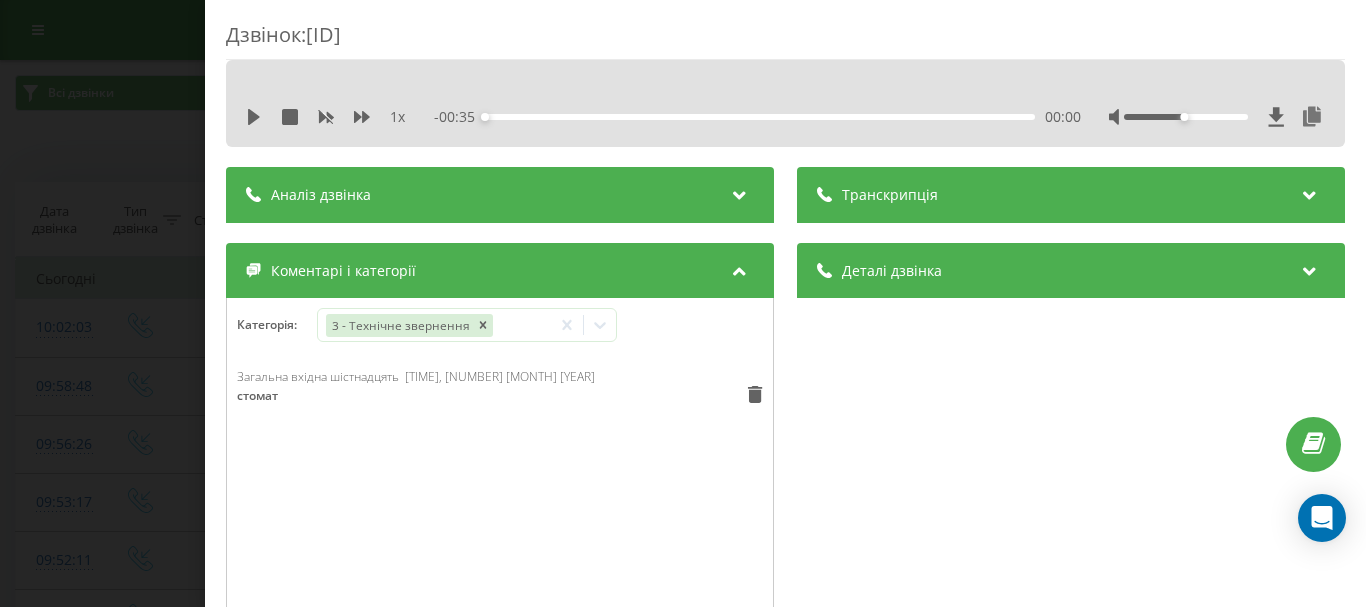 click on "Дзвінок :  ua13_-1754290923.2167043   1 x  - 00:35 00:00   00:00   Транскрипція Для AI-аналізу майбутніх дзвінків  налаштуйте та активуйте профіль на сторінці . Якщо профіль вже є і дзвінок відповідає його умовам, оновіть сторінку через 10 хвилин - AI аналізує поточний дзвінок. Аналіз дзвінка Для AI-аналізу майбутніх дзвінків  налаштуйте та активуйте профіль на сторінці . Якщо профіль вже є і дзвінок відповідає його умовам, оновіть сторінку через 10 хвилин - AI аналізує поточний дзвінок. Деталі дзвінка Загальне Дата дзвінка 2025-08-04 10:02:03 Тип дзвінка Вхідний Статус дзвінка Цільовий 380984266494 :" at bounding box center [683, 303] 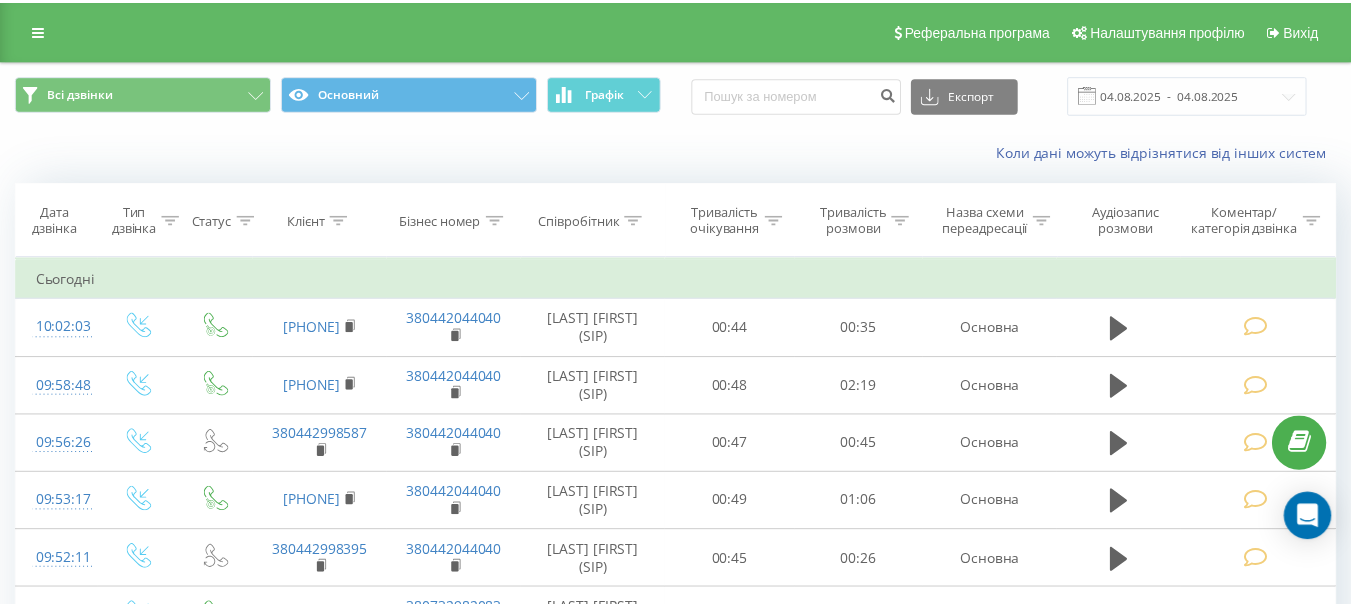 scroll, scrollTop: 0, scrollLeft: 0, axis: both 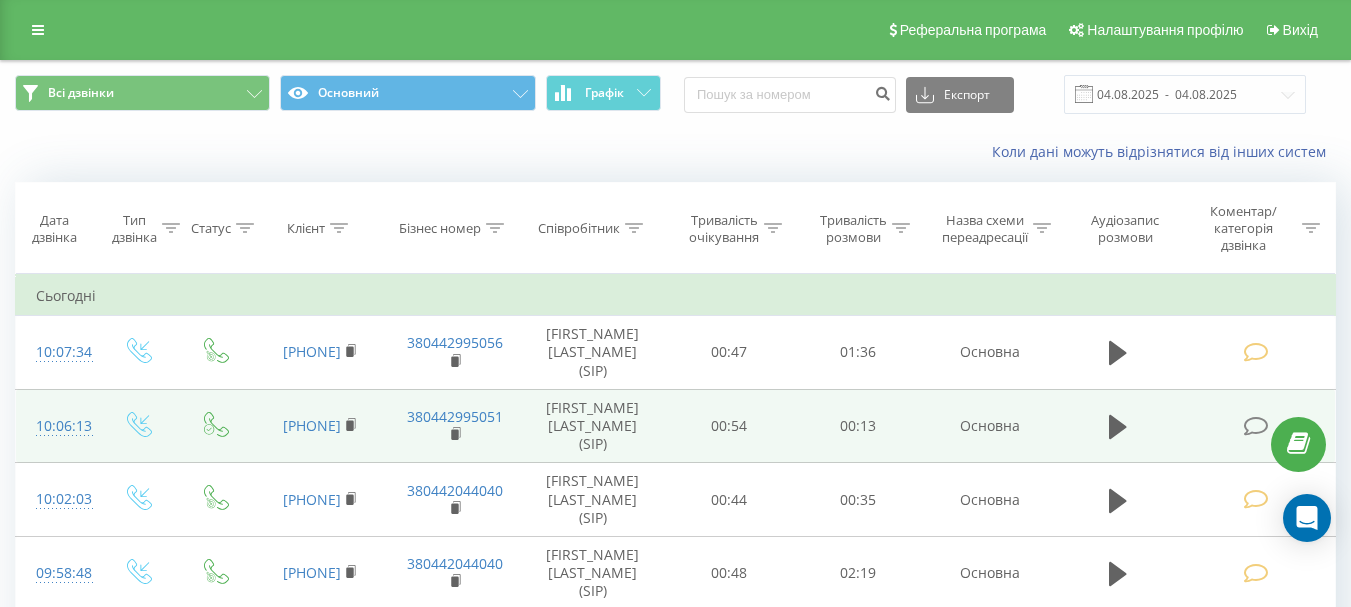 click at bounding box center [1257, 424] 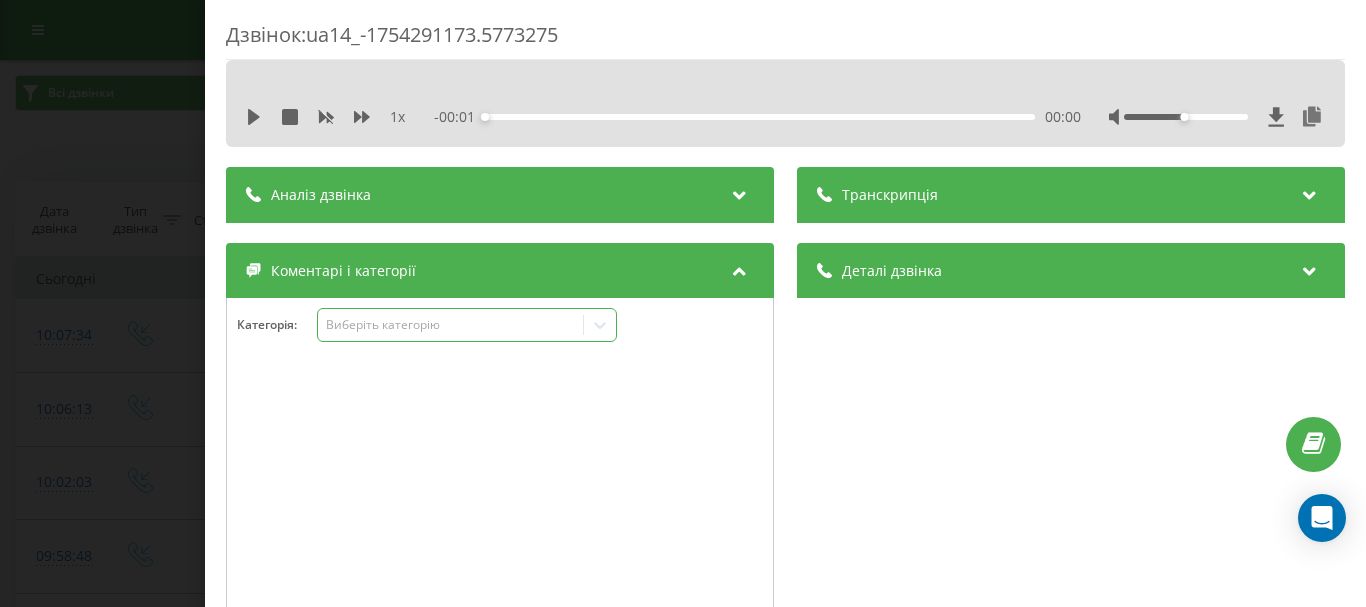 click on "Виберіть категорію" at bounding box center (450, 325) 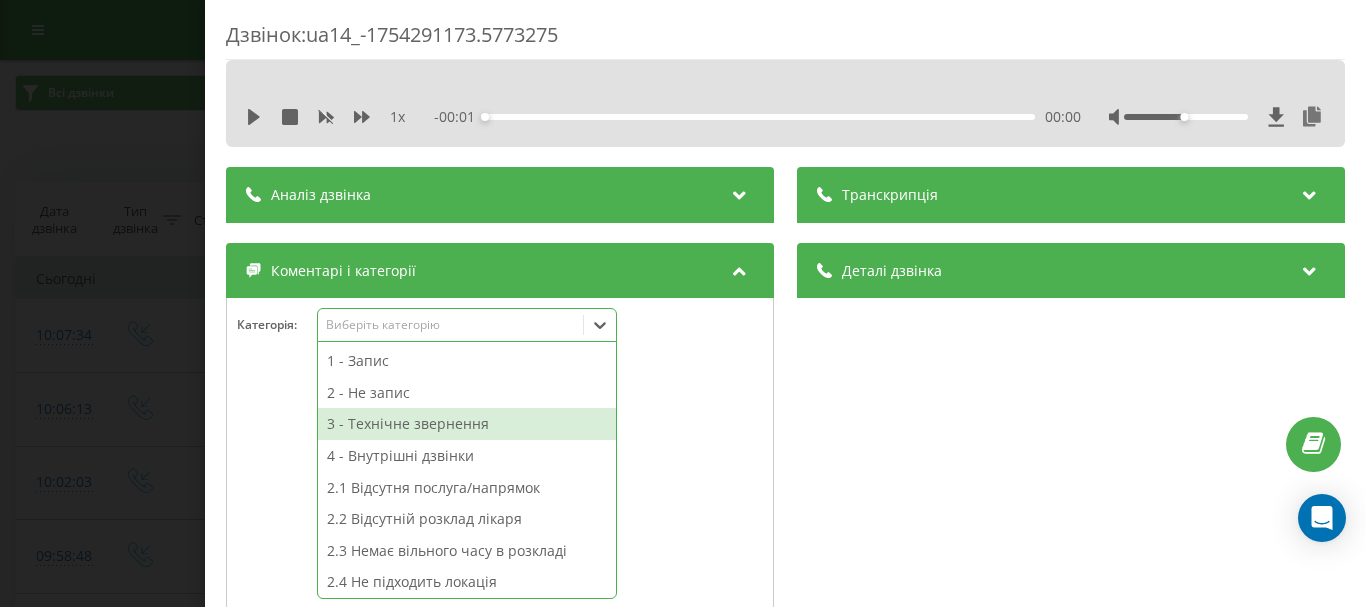 click on "3 - Технічне звернення" at bounding box center [467, 424] 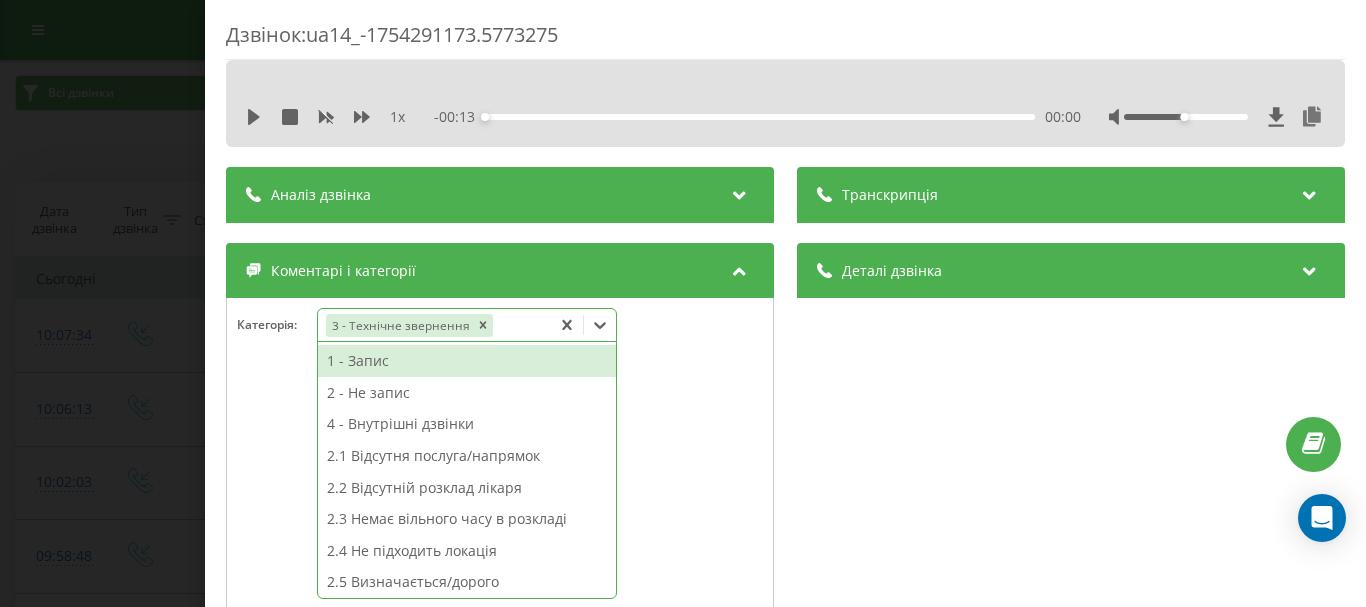 click on "Дзвінок : ua14_-1754291173.5773275 1 x - 00:13 00:00 00:00 Транскрипція Для AI-аналізу майбутніх дзвінків налаштуйте та активуйте профіль на сторінці . Якщо профіль вже є і дзвінок відповідає його умовам, оновіть сторінку через 10 хвилин - AI аналізує поточний дзвінок. Аналіз дзвінка Для AI-аналізу майбутніх дзвінків налаштуйте та активуйте профіль на сторінці . Якщо профіль вже є і дзвінок відповідає його умовам, оновіть сторінку через 10 хвилин - AI аналізує поточний дзвінок. Деталі дзвінка Загальне Дата дзвінка [DATE] [TIME] Тип дзвінка Вхідний Статус дзвінка Успішний [PHONE] :" at bounding box center [683, 303] 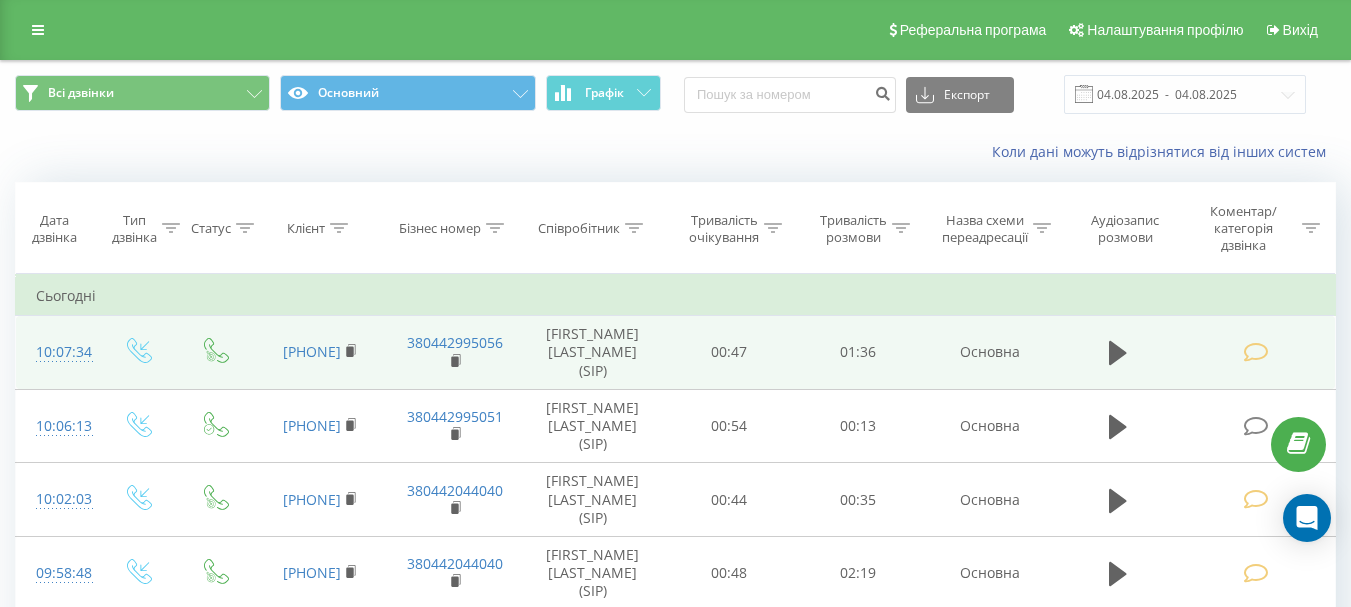 click at bounding box center [1255, 352] 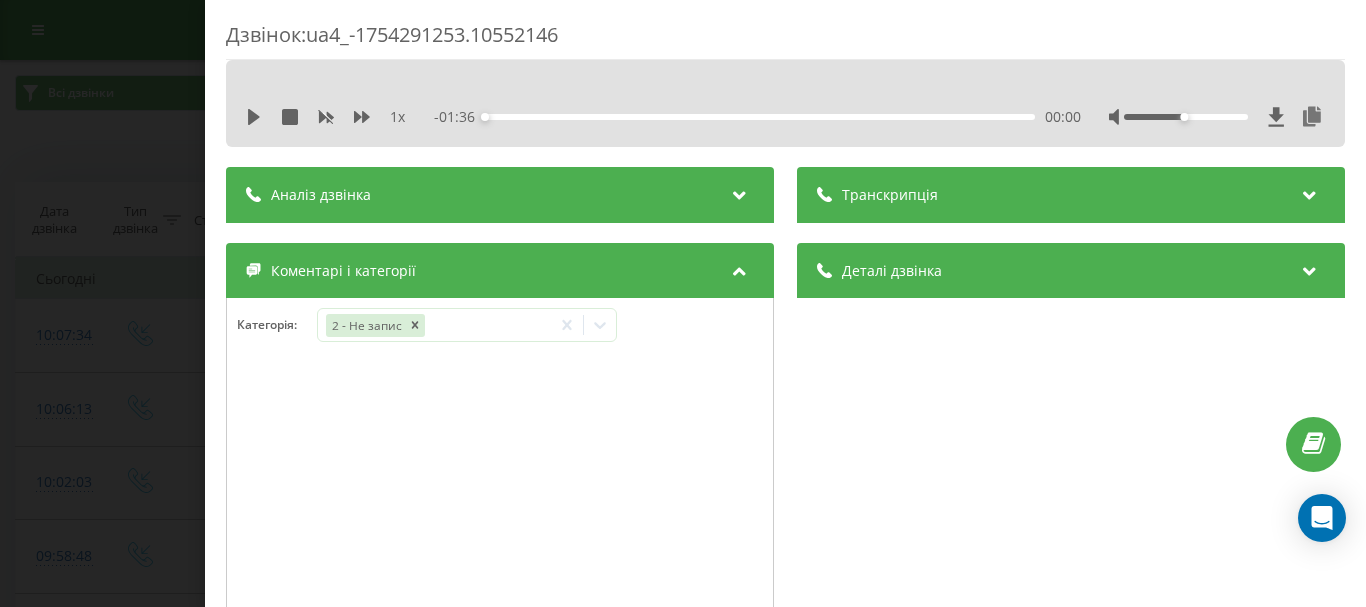 click on "Дзвінок : ua4_-1754291253.10552146 1 x - 01:36 00:00 00:00 Транскрипція Для AI-аналізу майбутніх дзвінків налаштуйте та активуйте профіль на сторінці . Якщо профіль вже є і дзвінок відповідає його умовам, оновіть сторінку через 10 хвилин - AI аналізує поточний дзвінок. Аналіз дзвінка Для AI-аналізу майбутніх дзвінків налаштуйте та активуйте профіль на сторінці . Якщо профіль вже є і дзвінок відповідає його умовам, оновіть сторінку через 10 хвилин - AI аналізує поточний дзвінок. Деталі дзвінка Загальне Дата дзвінка [DATE] [TIME] Тип дзвінка Вхідний Статус дзвінка Цільовий [PHONE] :" at bounding box center [683, 303] 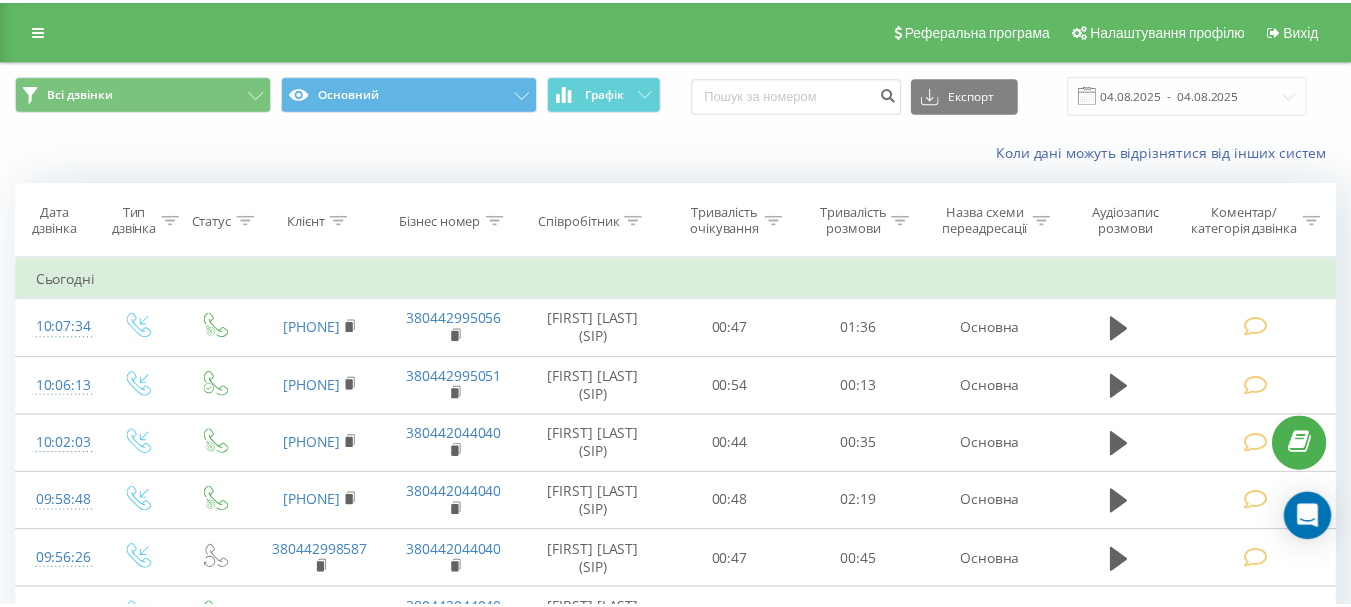 scroll, scrollTop: 0, scrollLeft: 0, axis: both 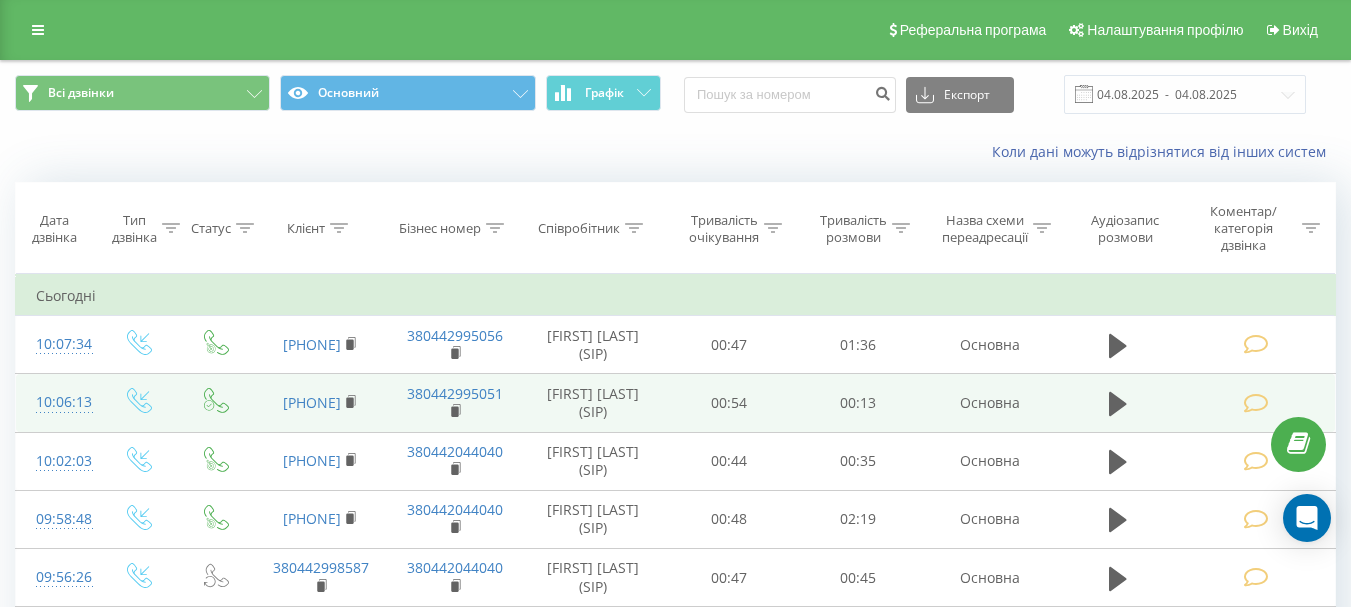 click at bounding box center [1255, 403] 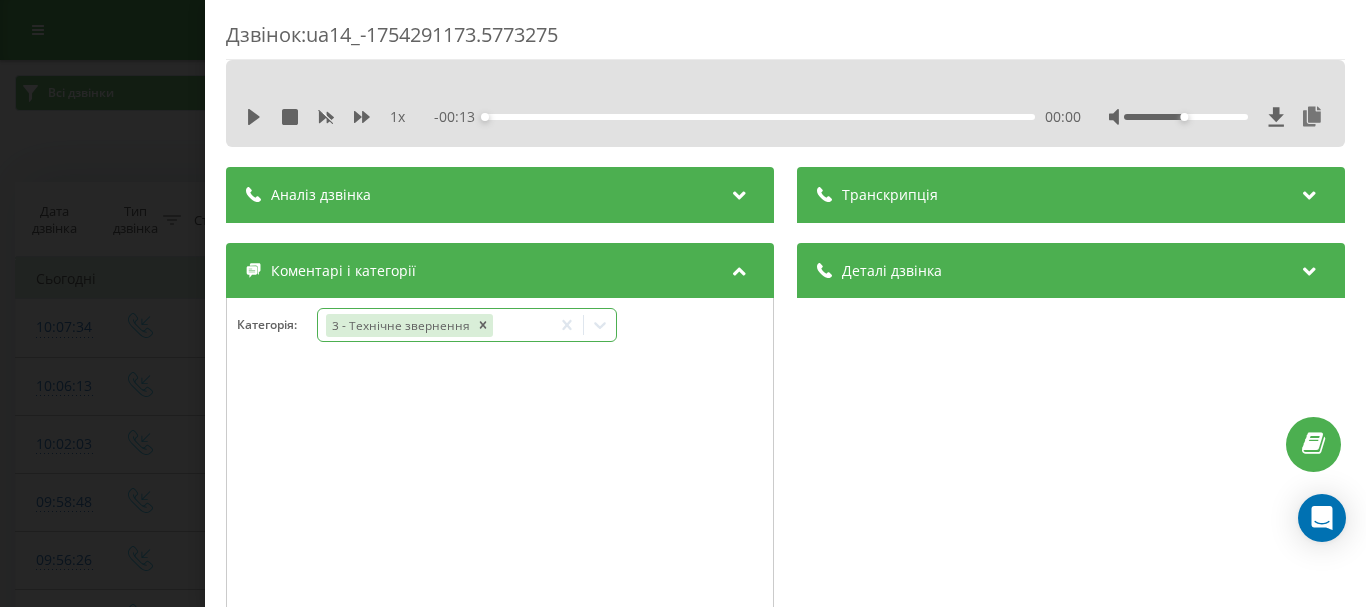 click 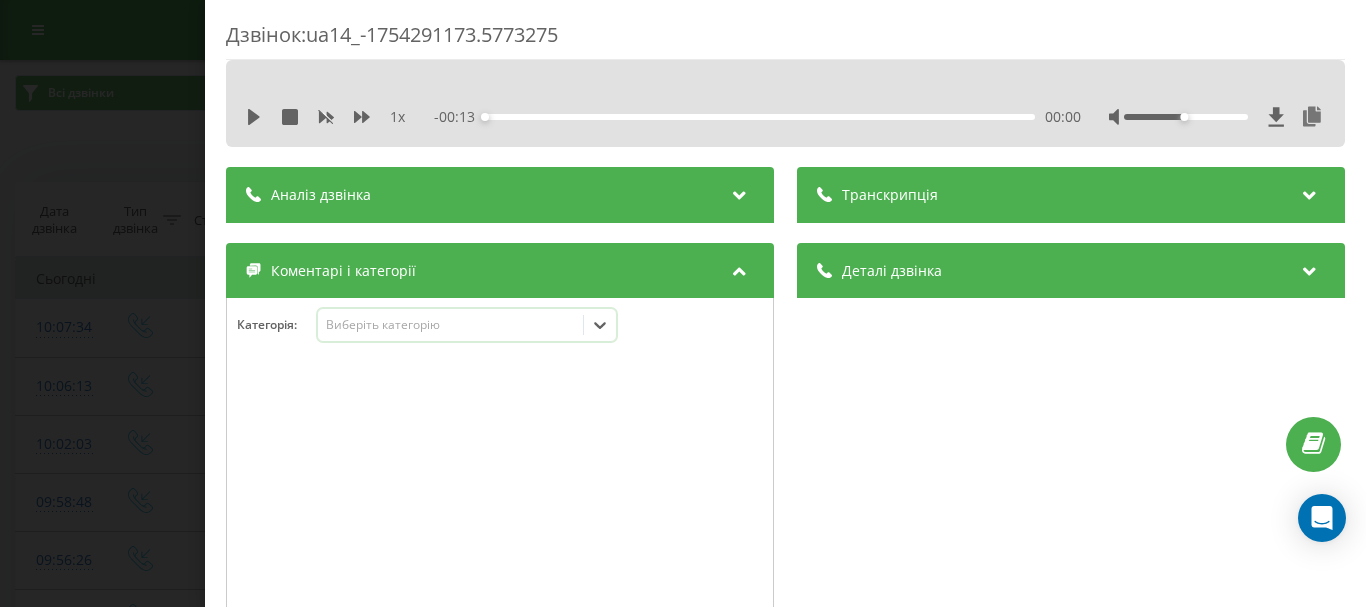 click 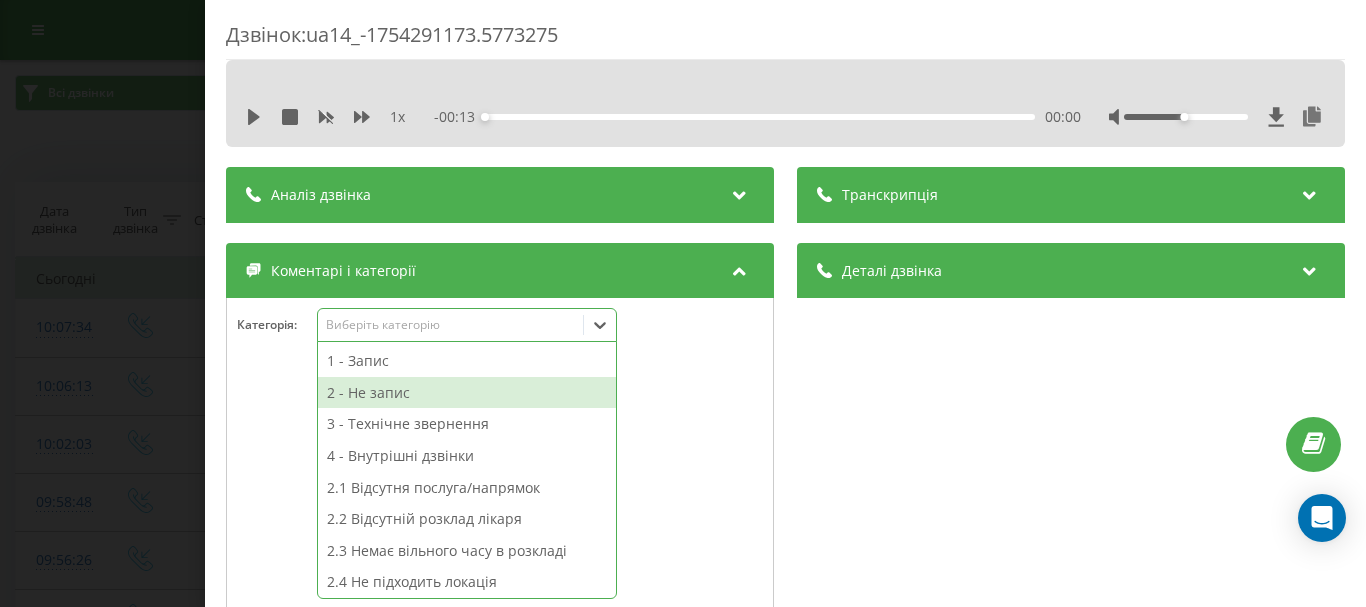 drag, startPoint x: 380, startPoint y: 405, endPoint x: 396, endPoint y: 396, distance: 18.35756 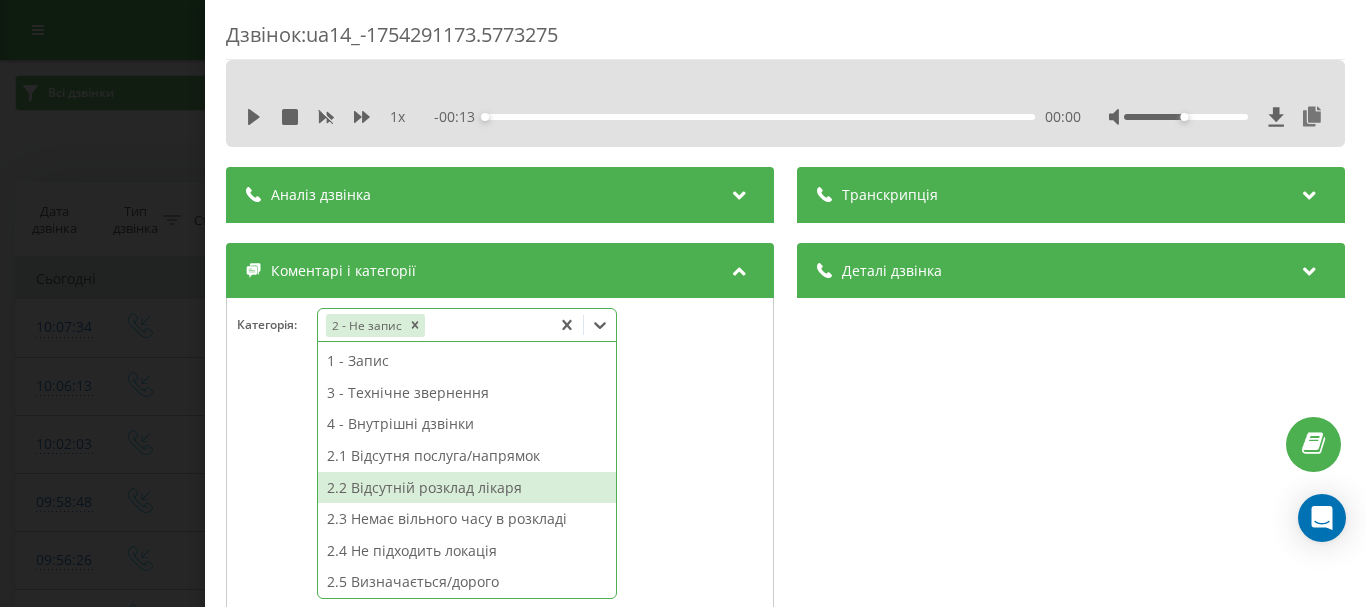 click on "2.2 Відсутній розклад лікаря" at bounding box center [467, 488] 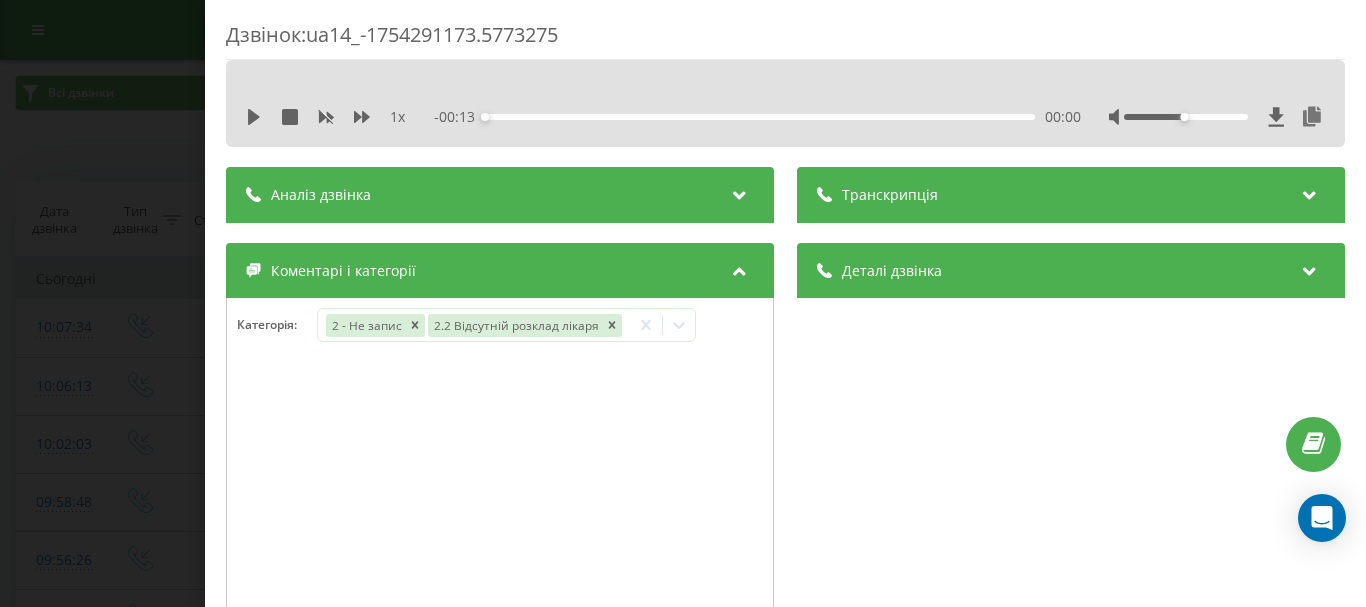 click on "Дзвінок :  ua14_-1754291173.5773275   1 x  - 00:13 00:00   00:00   Транскрипція Для AI-аналізу майбутніх дзвінків  налаштуйте та активуйте профіль на сторінці . Якщо профіль вже є і дзвінок відповідає його умовам, оновіть сторінку через 10 хвилин - AI аналізує поточний дзвінок. Аналіз дзвінка Для AI-аналізу майбутніх дзвінків  налаштуйте та активуйте профіль на сторінці . Якщо профіль вже є і дзвінок відповідає його умовам, оновіть сторінку через 10 хвилин - AI аналізує поточний дзвінок. Деталі дзвінка Загальне Дата дзвінка 2025-08-04 10:06:13 Тип дзвінка Вхідний Статус дзвінка Успішний 380961796652 :" at bounding box center (683, 303) 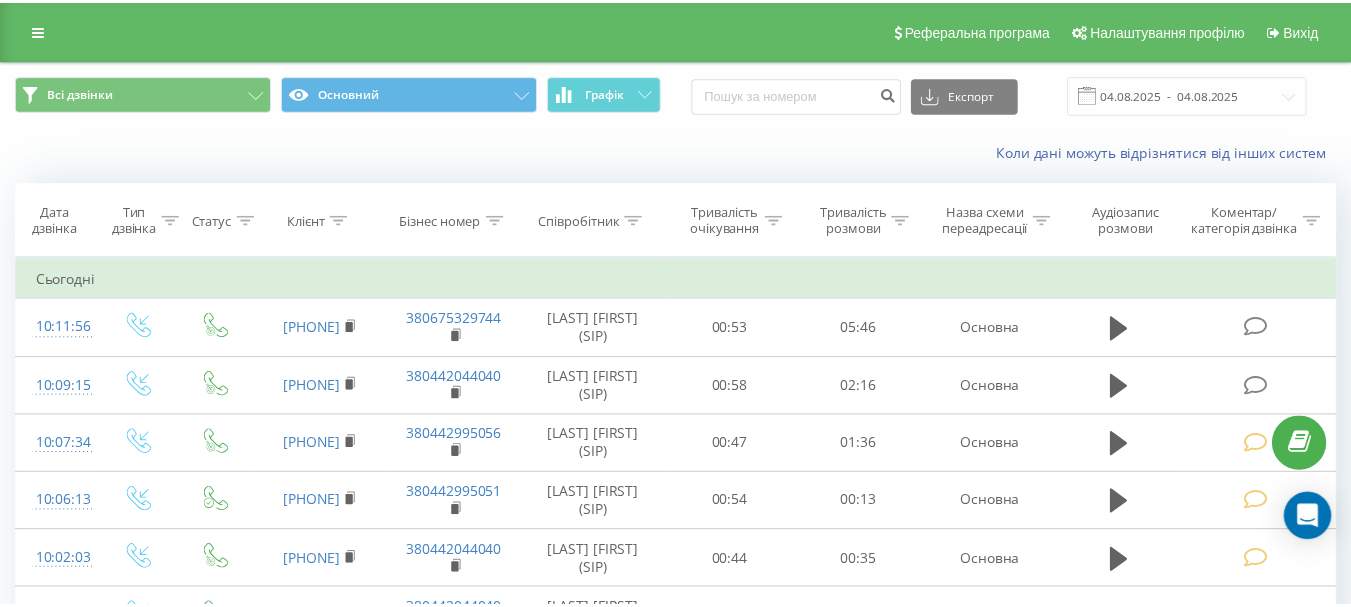 scroll, scrollTop: 0, scrollLeft: 0, axis: both 